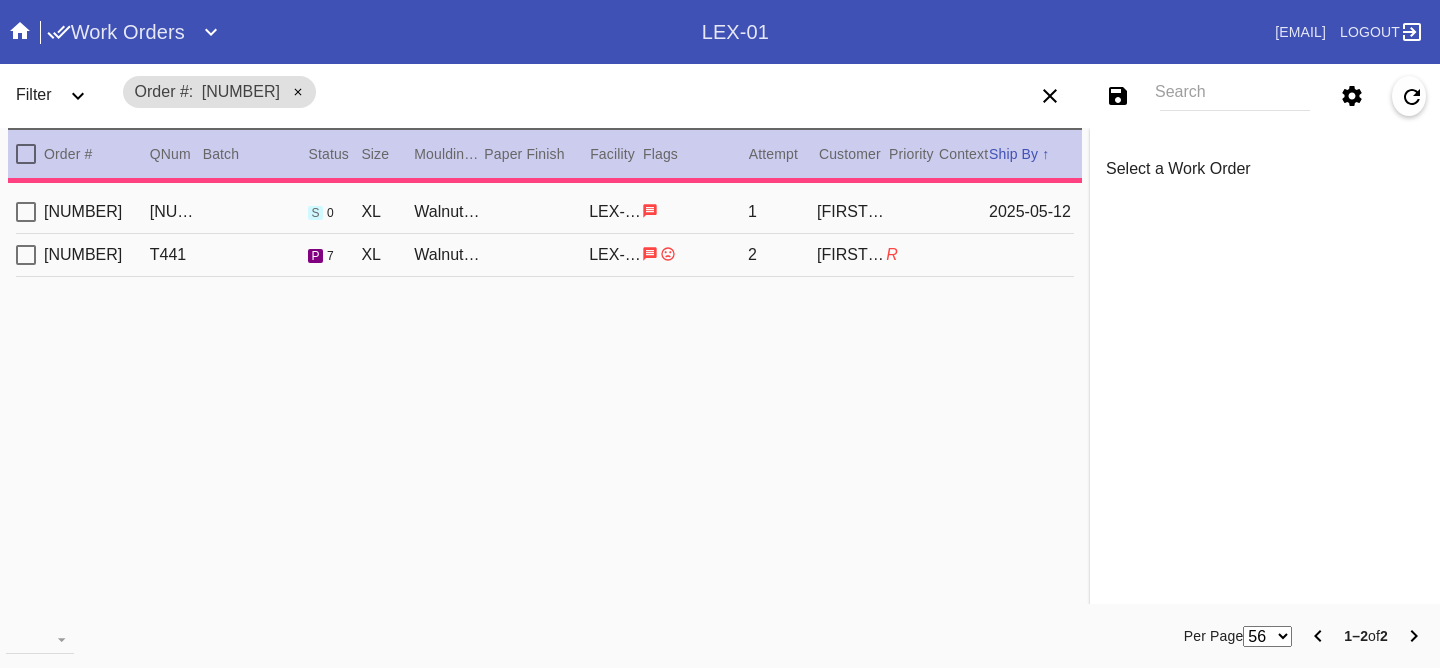 scroll, scrollTop: 0, scrollLeft: 0, axis: both 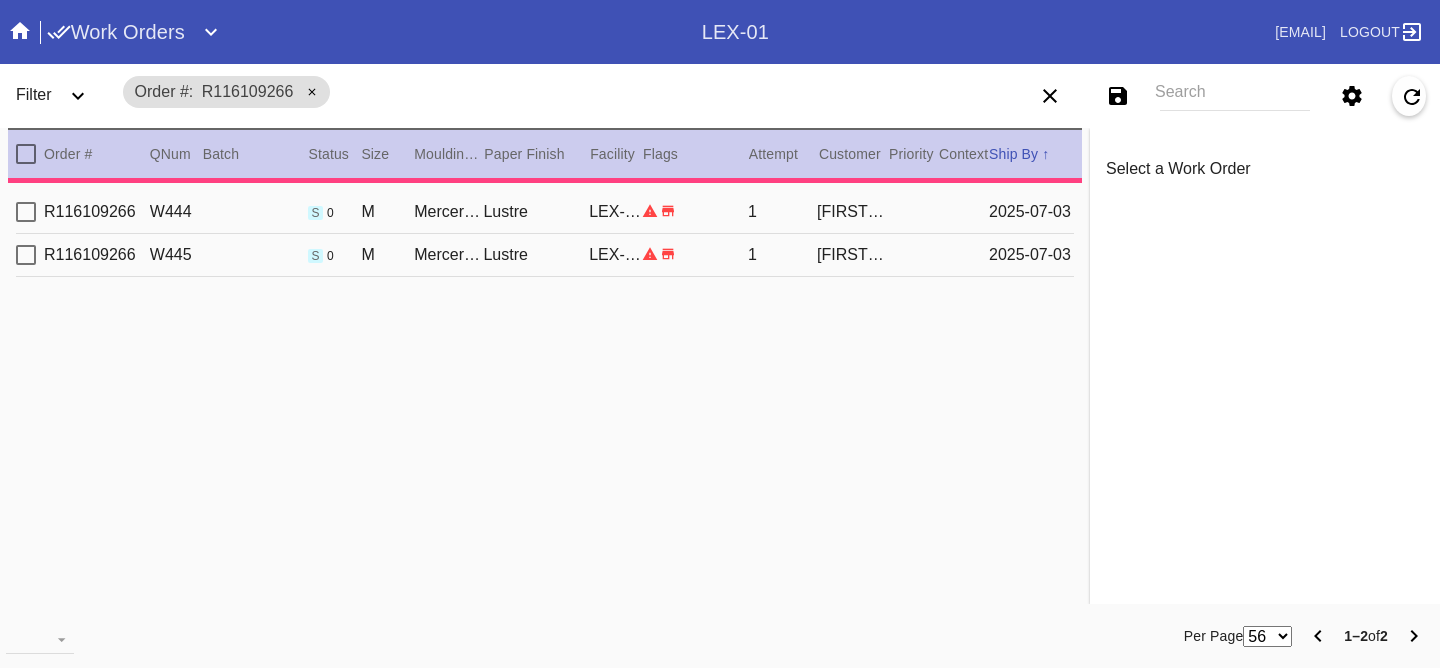 click on "R116109266 W444 s   0 M Mercer Slim / Dove White Lustre LEX-03 1 [FIRST] [LAST]
[DATE]" at bounding box center [545, 212] 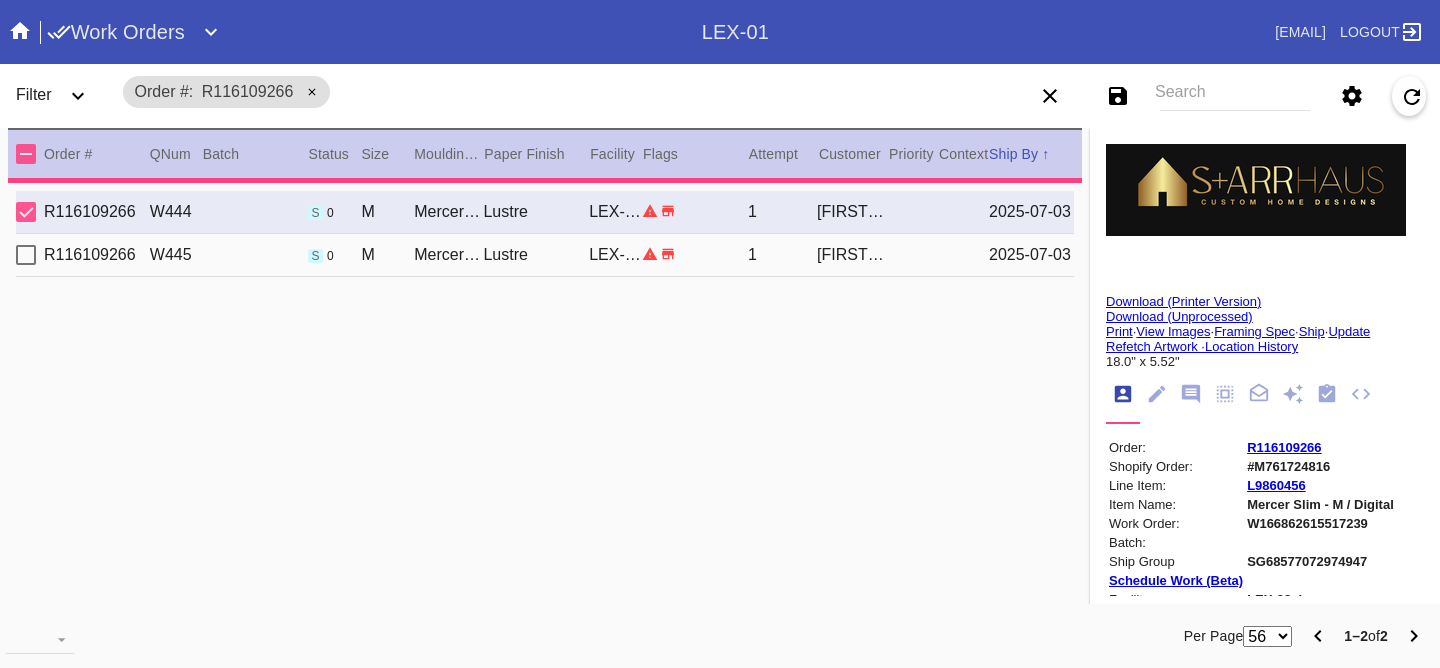 click at bounding box center [1225, 394] 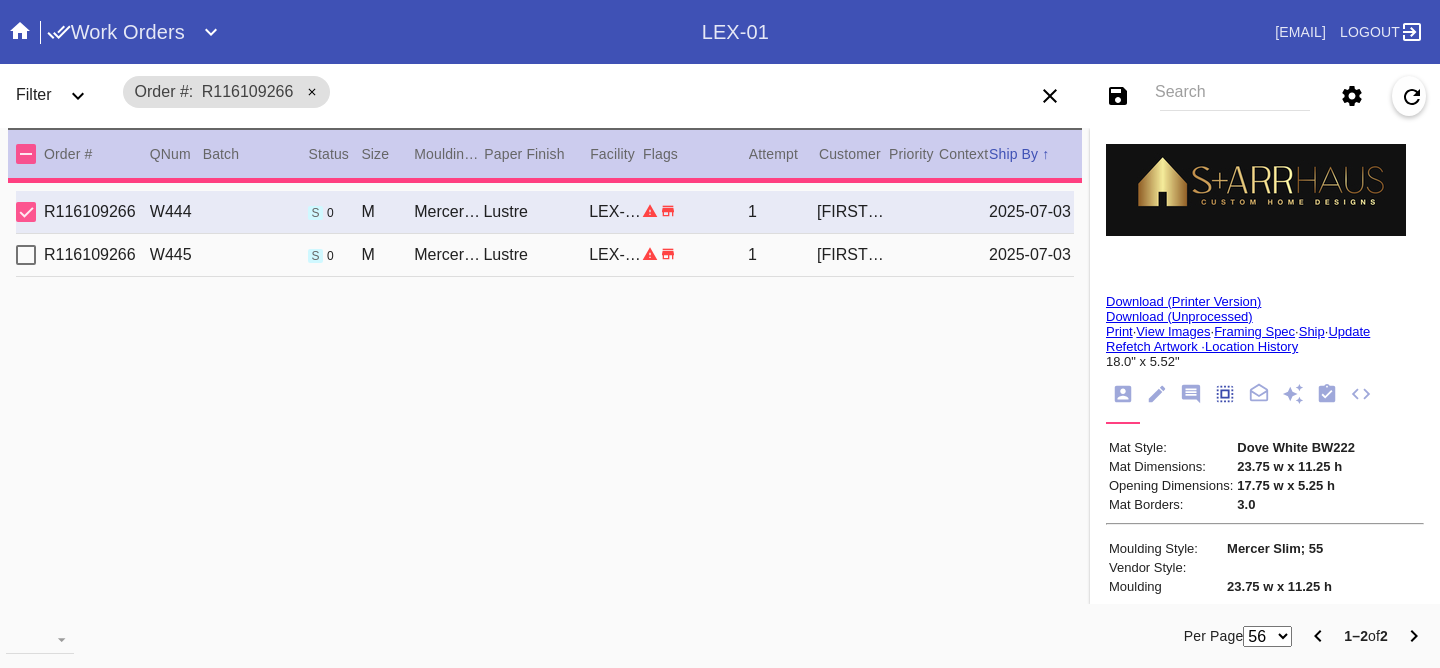 scroll, scrollTop: 0, scrollLeft: 0, axis: both 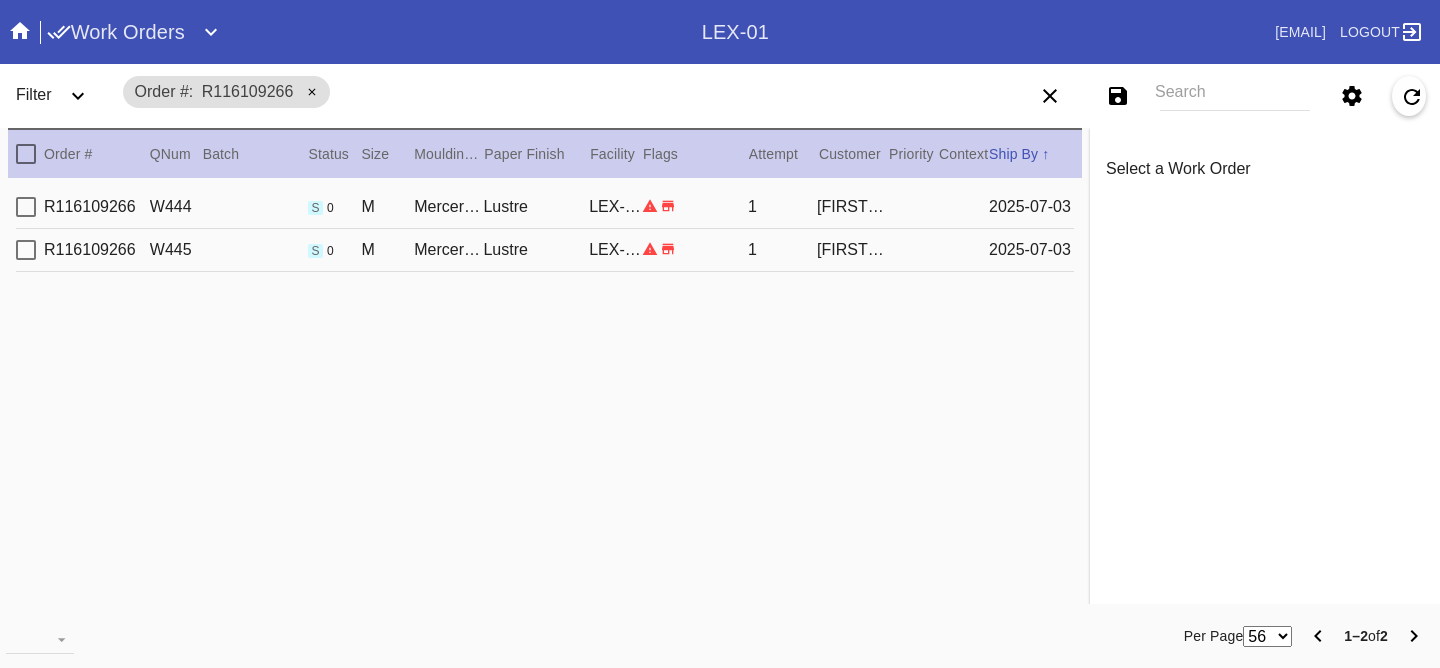 click on "R116109266 W444 s   0 M Mercer Slim / Dove White Lustre LEX-03 1 Brett Starr
2025-07-03" at bounding box center [545, 207] 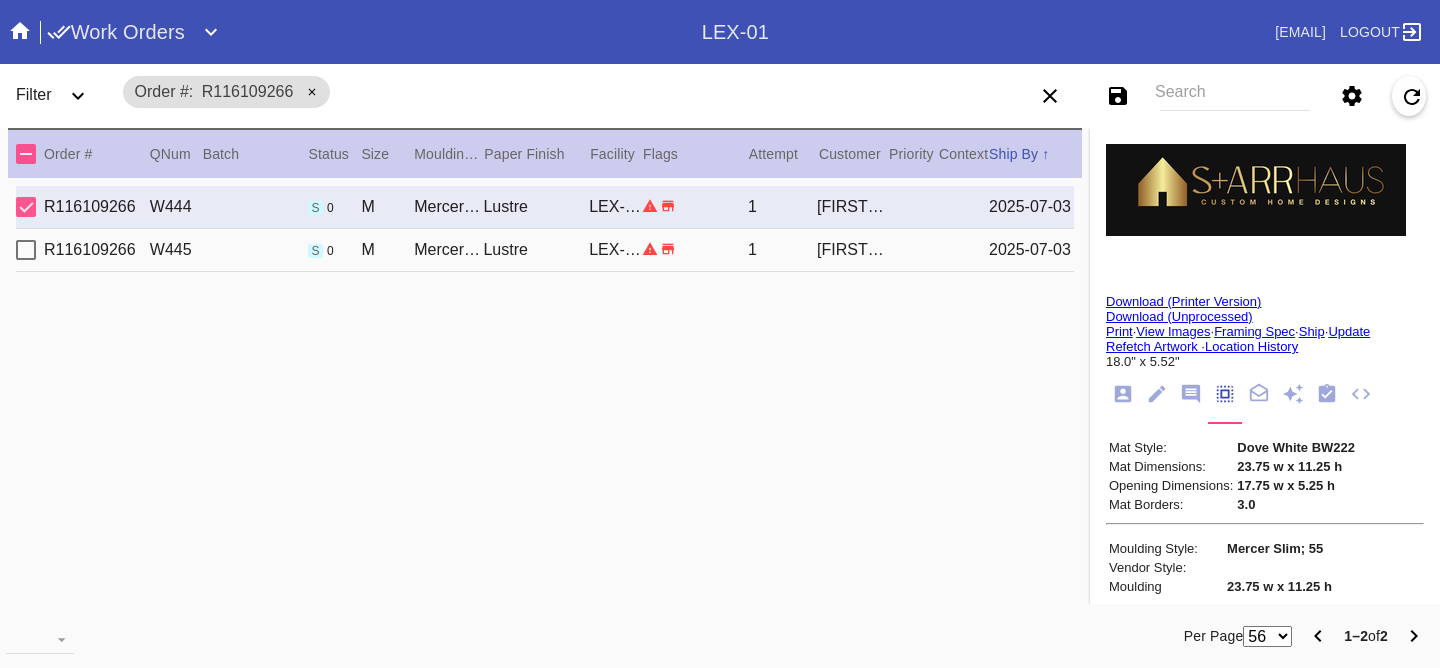 click at bounding box center (1191, 394) 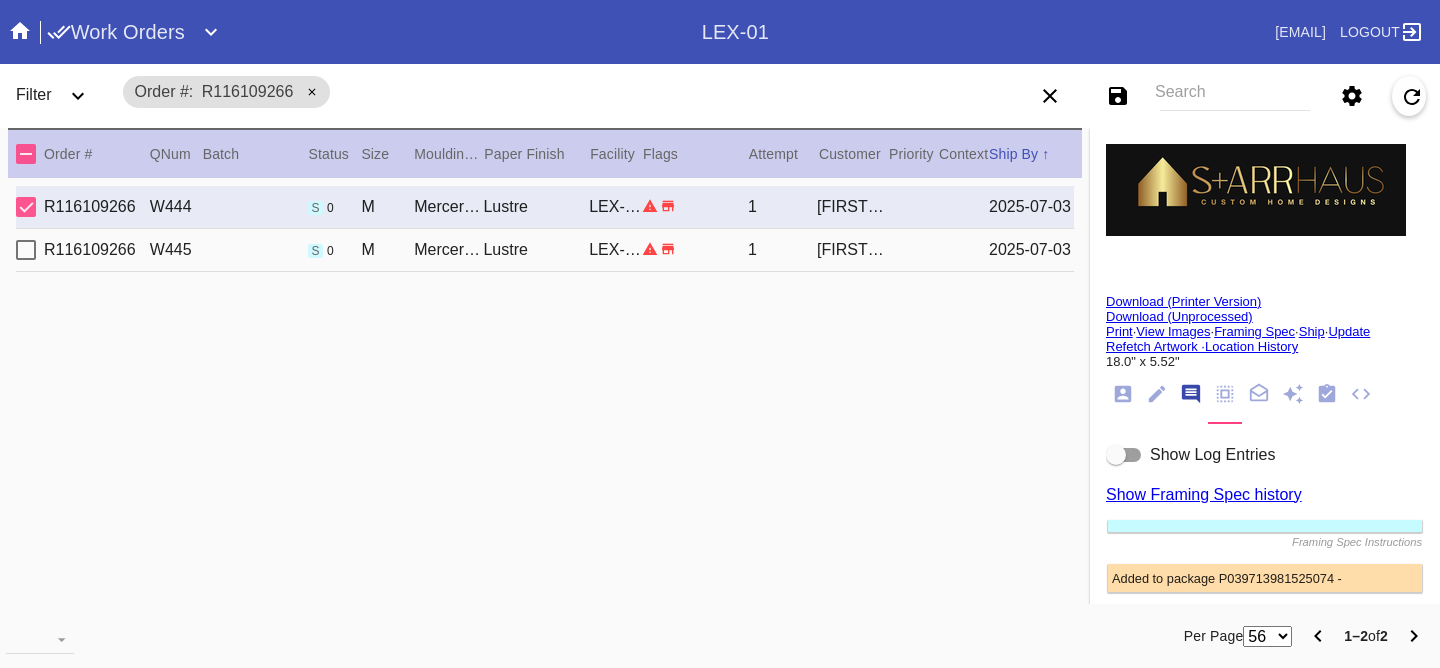 scroll, scrollTop: 123, scrollLeft: 0, axis: vertical 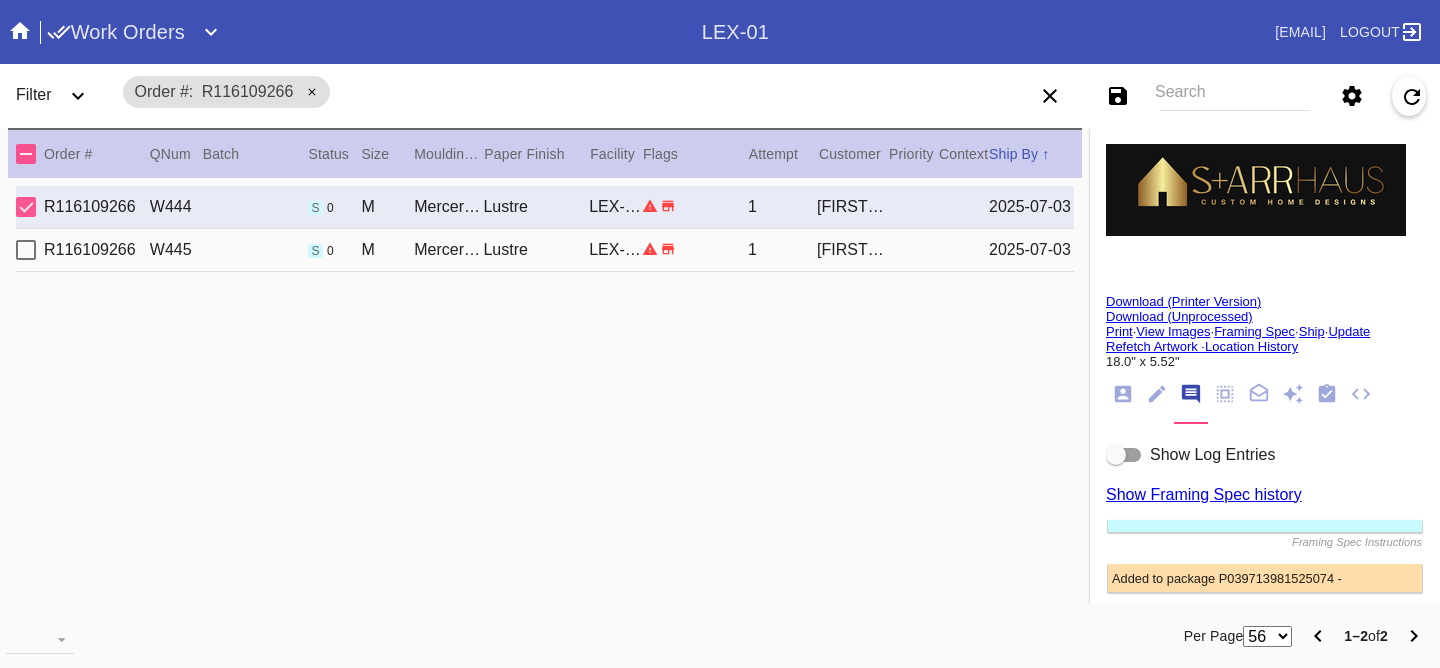 click on "Show Log Entries" at bounding box center [1265, 455] 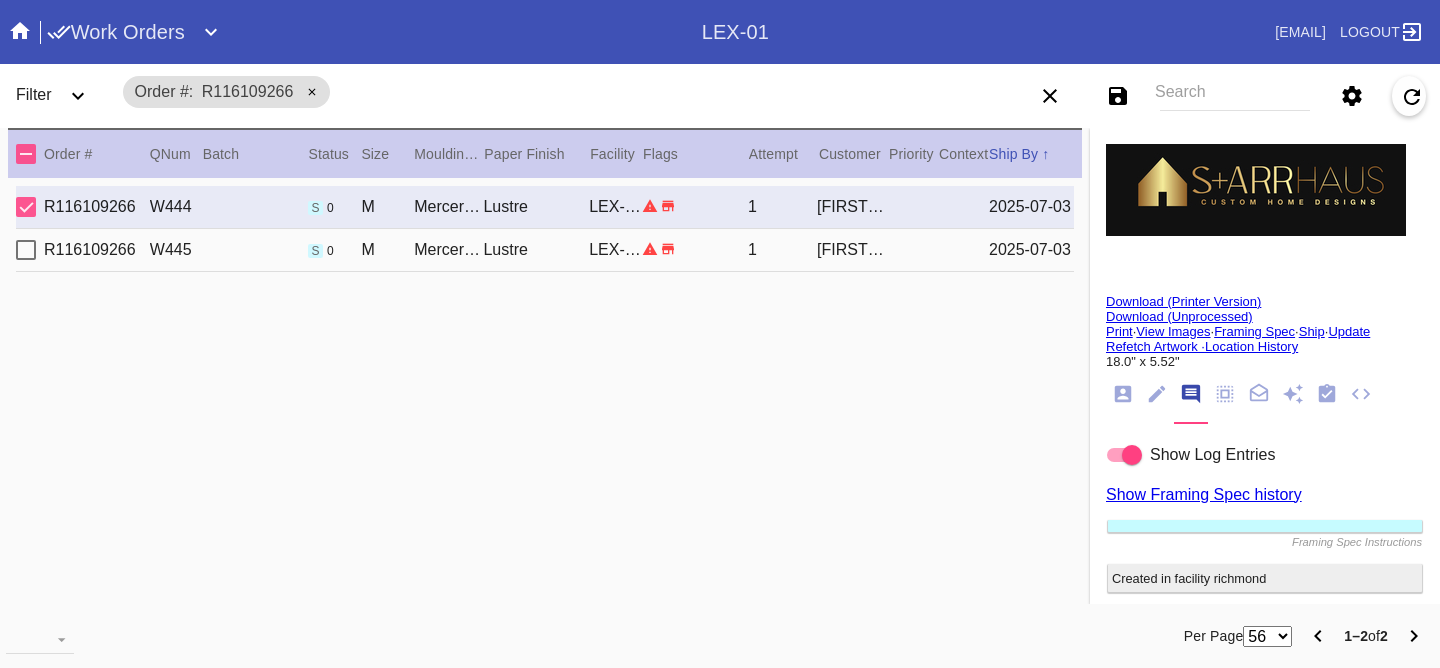 click on "Select a Work Order Download (Printer Version) Download (Unprocessed) Print  ·  View Images  ·  Framing Spec  ·  Ship  ·  Update   Refetch Artwork ·  Location History 18.0" x 5.52"                                 Order: R116109266 Shopify Order: #M761724816 Line Item: L9860456 Item Name: Mercer Slim - M / Digital Work Order: W166862615517239 Batch: Ship Group SG68577072974947 Schedule Work (Beta) Facility: LEX-03  change RFID:
Assign RFID
Special Instructions on Order: Line Item Instructions: Processing Instructions: Work Order Instructions: Framing Specification Instructions: Ordered: 2025-07-01 2nd leg: Art recv'd: 2025-06-30 Ship by Date: 2025-07-03 Workable on Date: 2025-07-01 Get-it-by Date: 2025-07-09 Ship to Store: Yes Workcell Schedule Prepress: 2025-07-01 Print Room: 2025-07-01 Acrylic: 2025-07-02 Foam: 2025-07-02 Mats: 2025-07-02 Saws: 2025-07-02 Assembly: 2025-07-03 Shipping: Brett Starr 1601 West 38th St" at bounding box center [1265, 366] 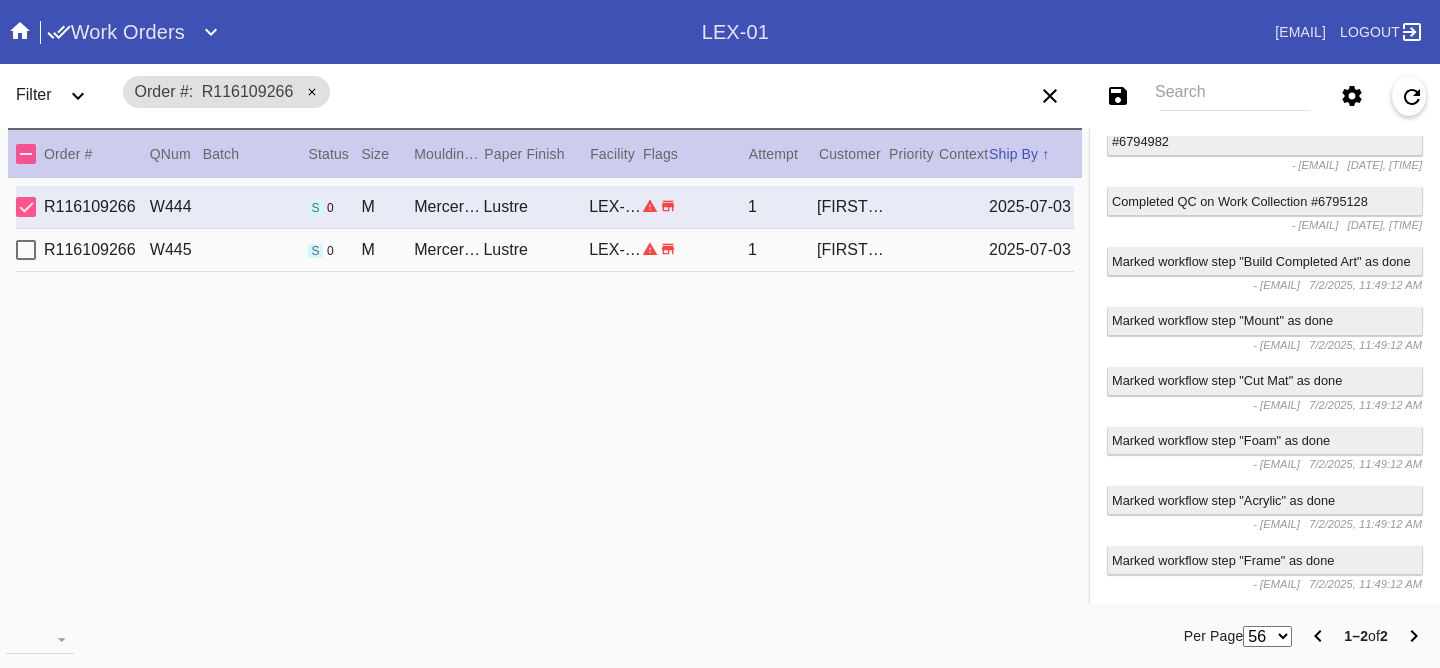scroll, scrollTop: 3104, scrollLeft: 0, axis: vertical 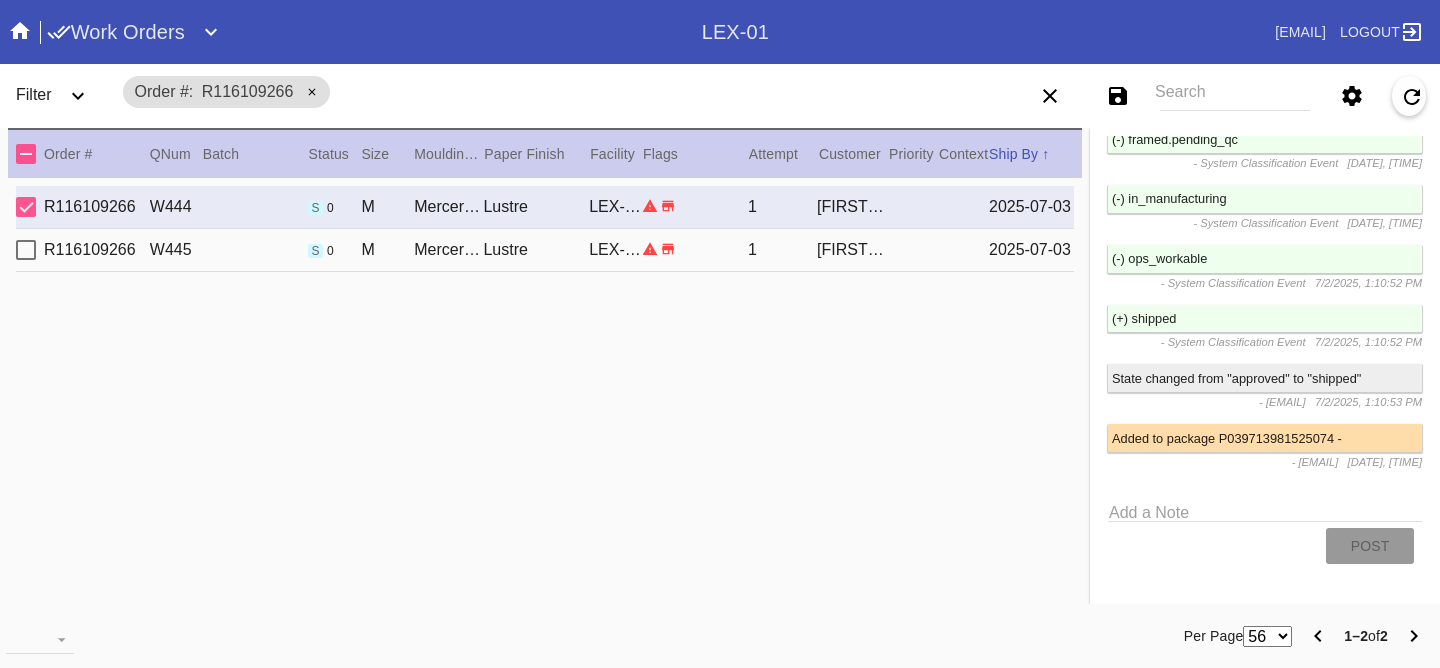 click on "R116109266 W445 s   0 M Mercer / Dove White Lustre LEX-03 1 Brett Starr
2025-07-03" at bounding box center (545, 250) 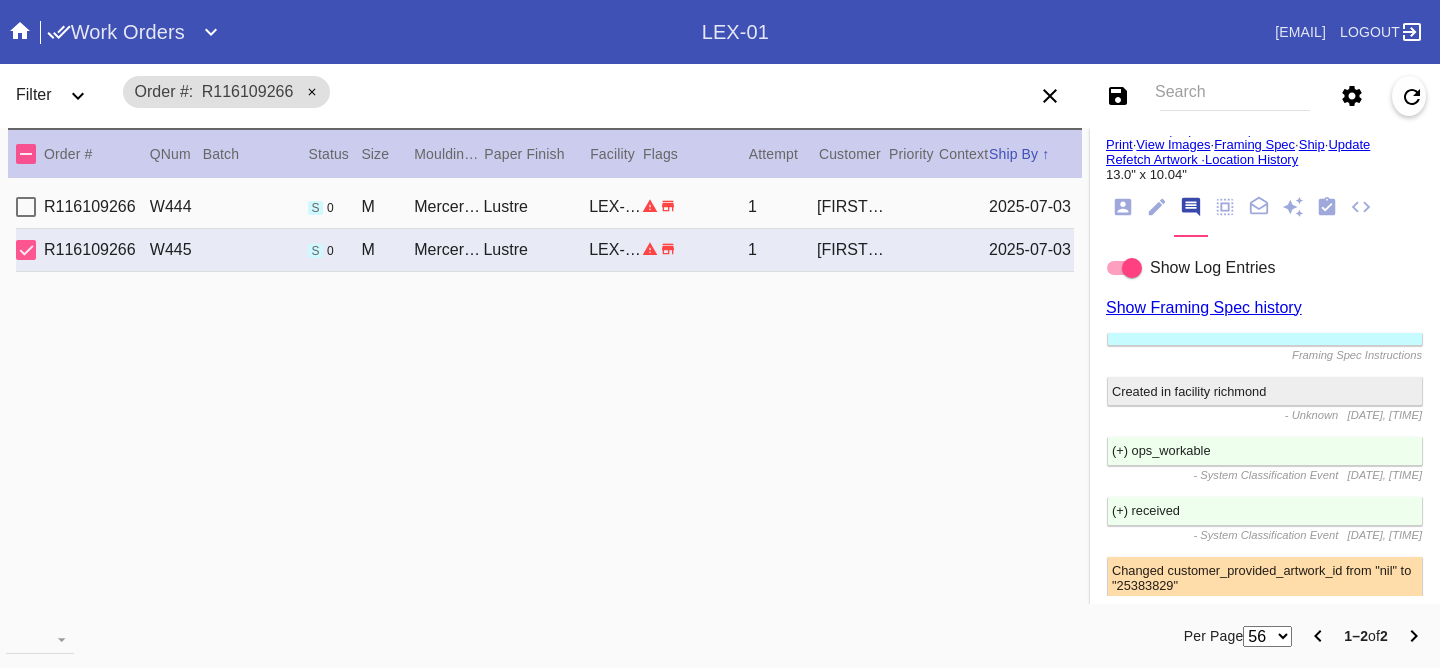 scroll, scrollTop: 0, scrollLeft: 0, axis: both 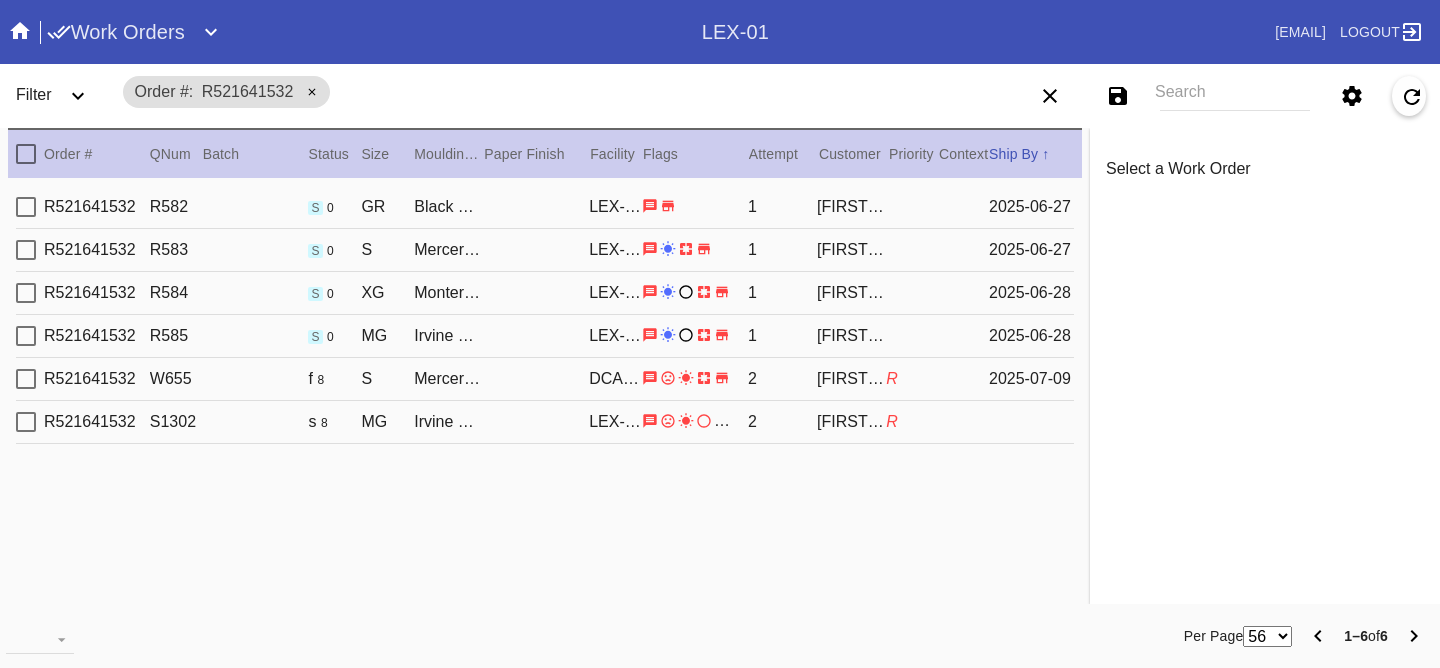 click on "R521641532 W655 f   8 S Mercer Slim / White DCA-05 2 Jesse Goldstine
R
2025-07-09" at bounding box center (545, 379) 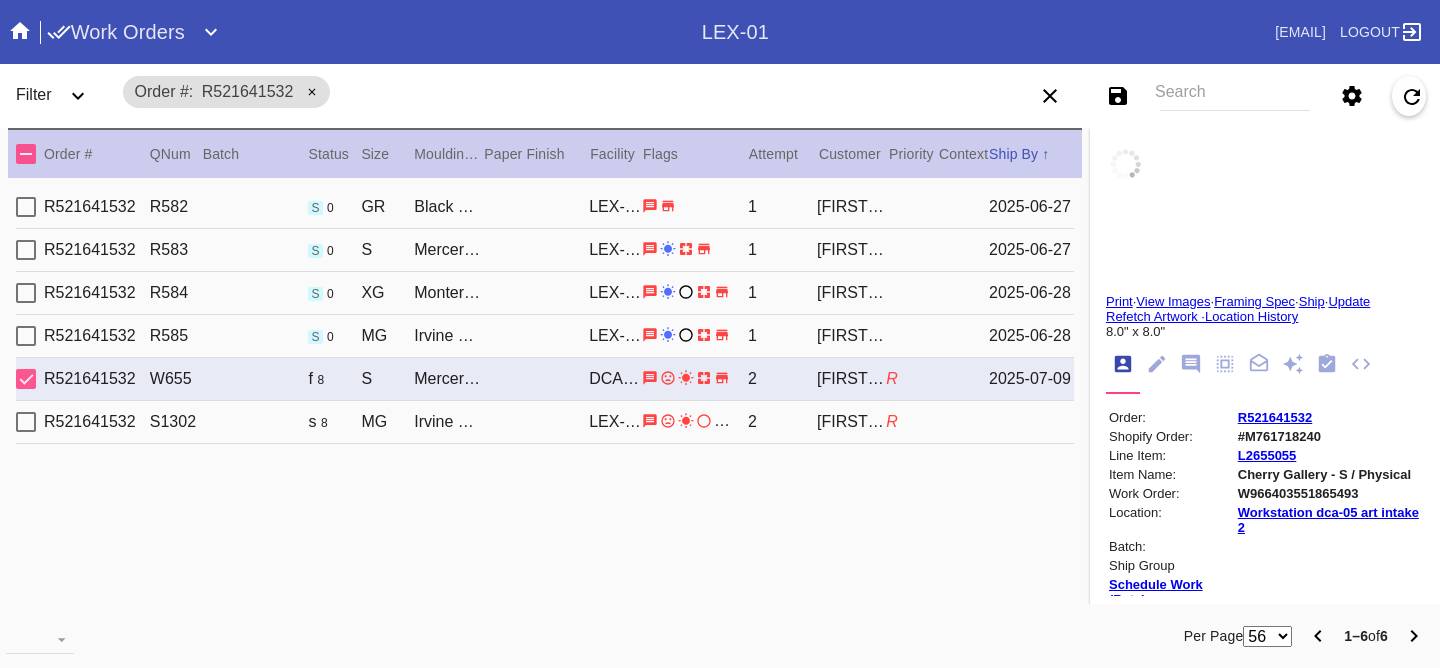 click on "Jesse Goldstine" at bounding box center [851, 379] 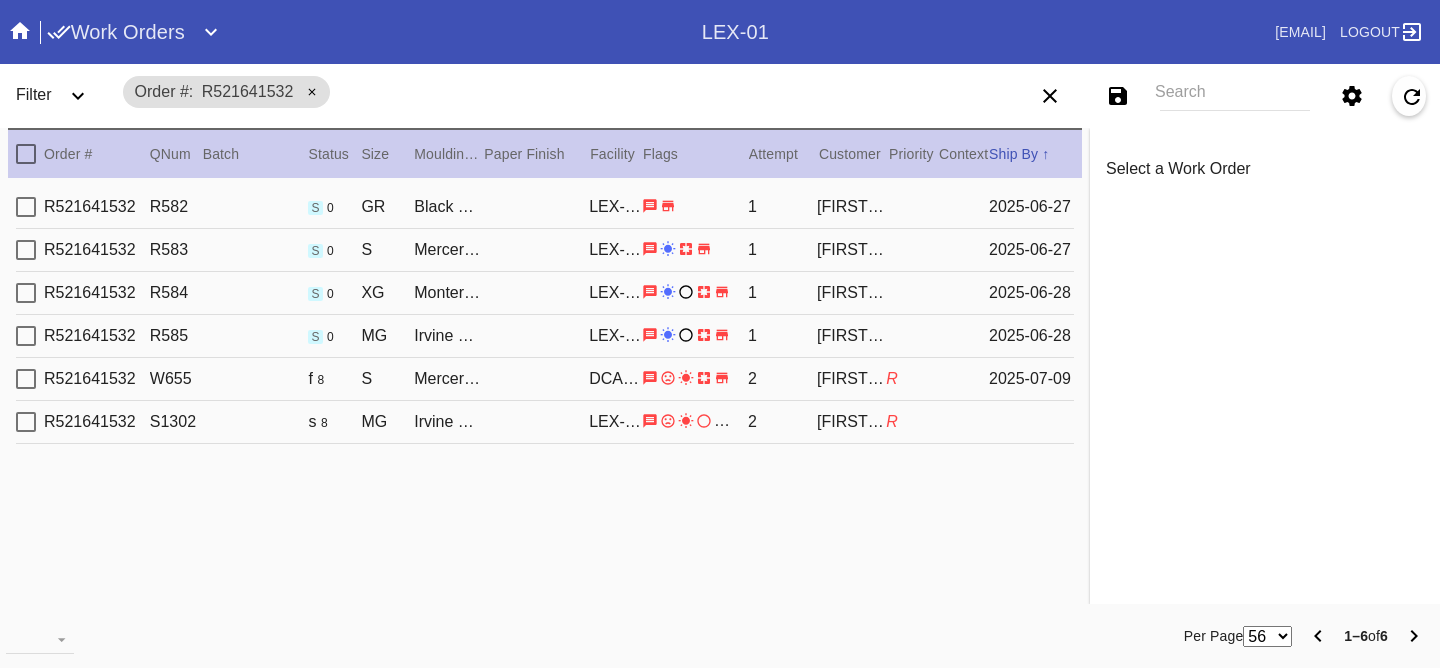 click on "Jesse Goldstine" at bounding box center (851, 207) 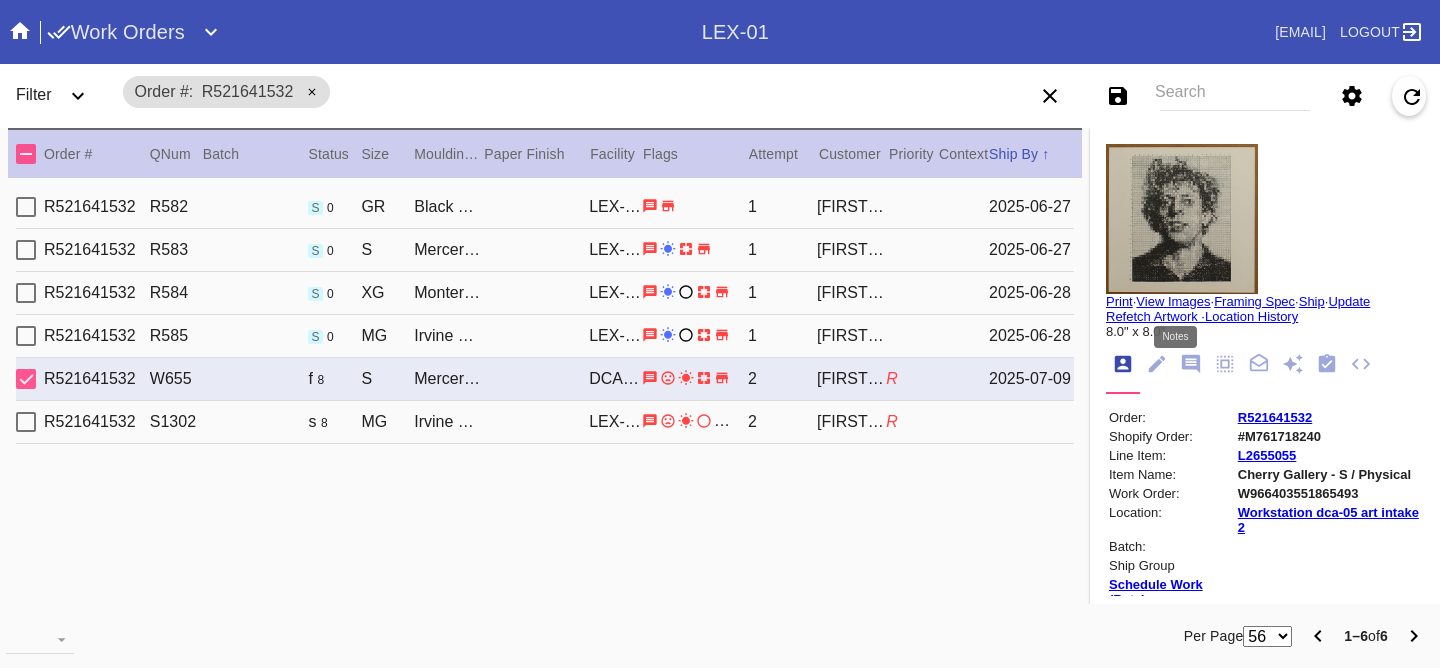 click at bounding box center (1191, 364) 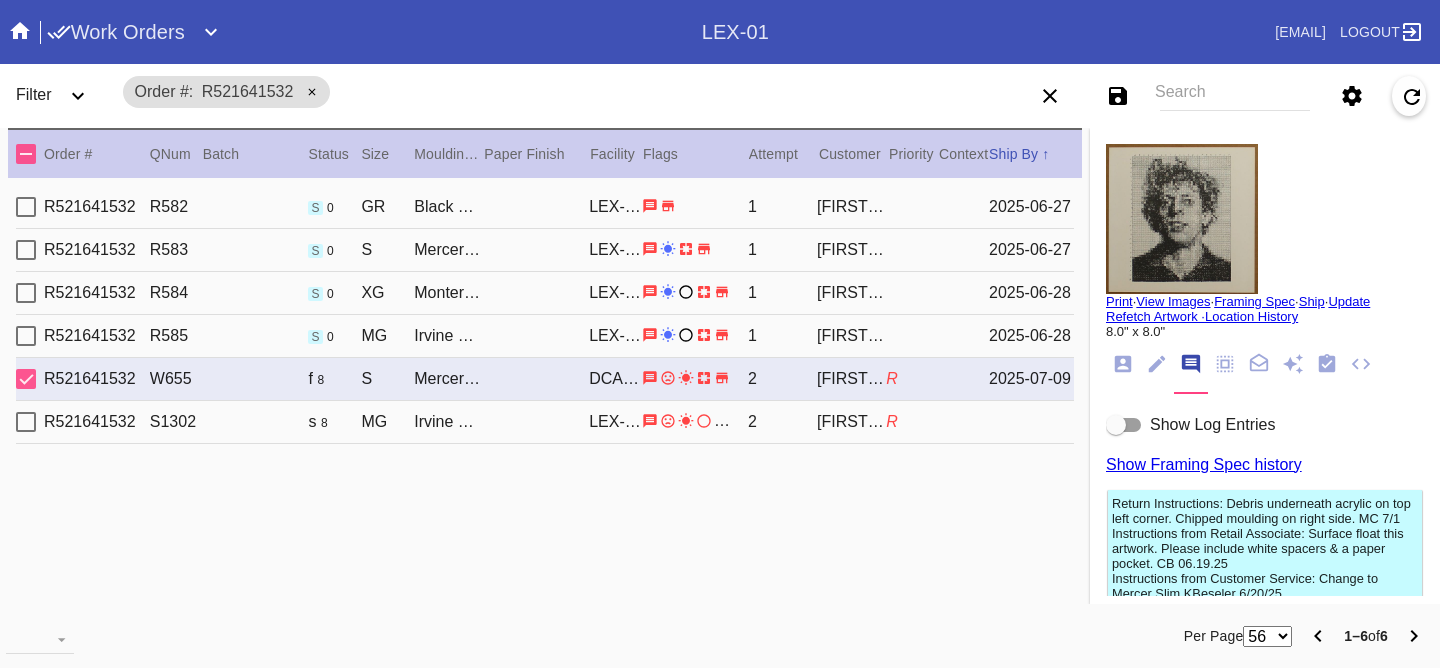 click on "Show Log Entries" at bounding box center [1212, 425] 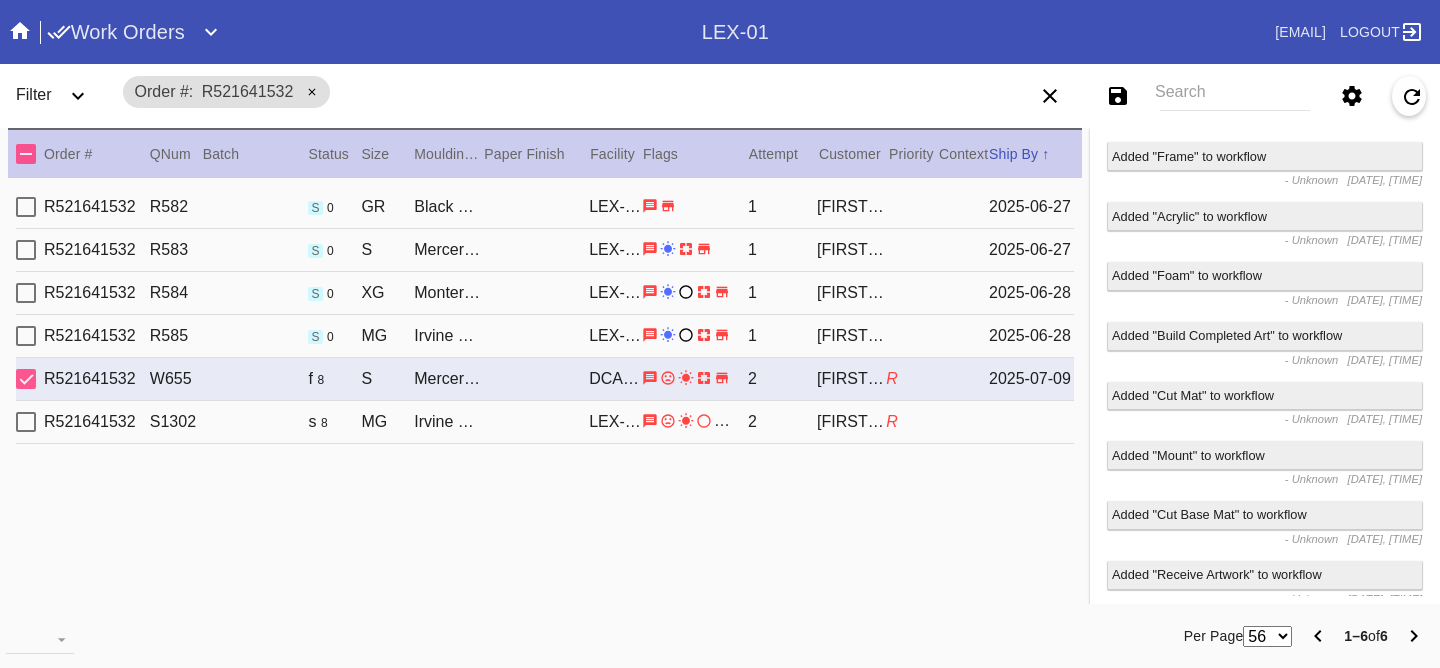 scroll, scrollTop: 0, scrollLeft: 0, axis: both 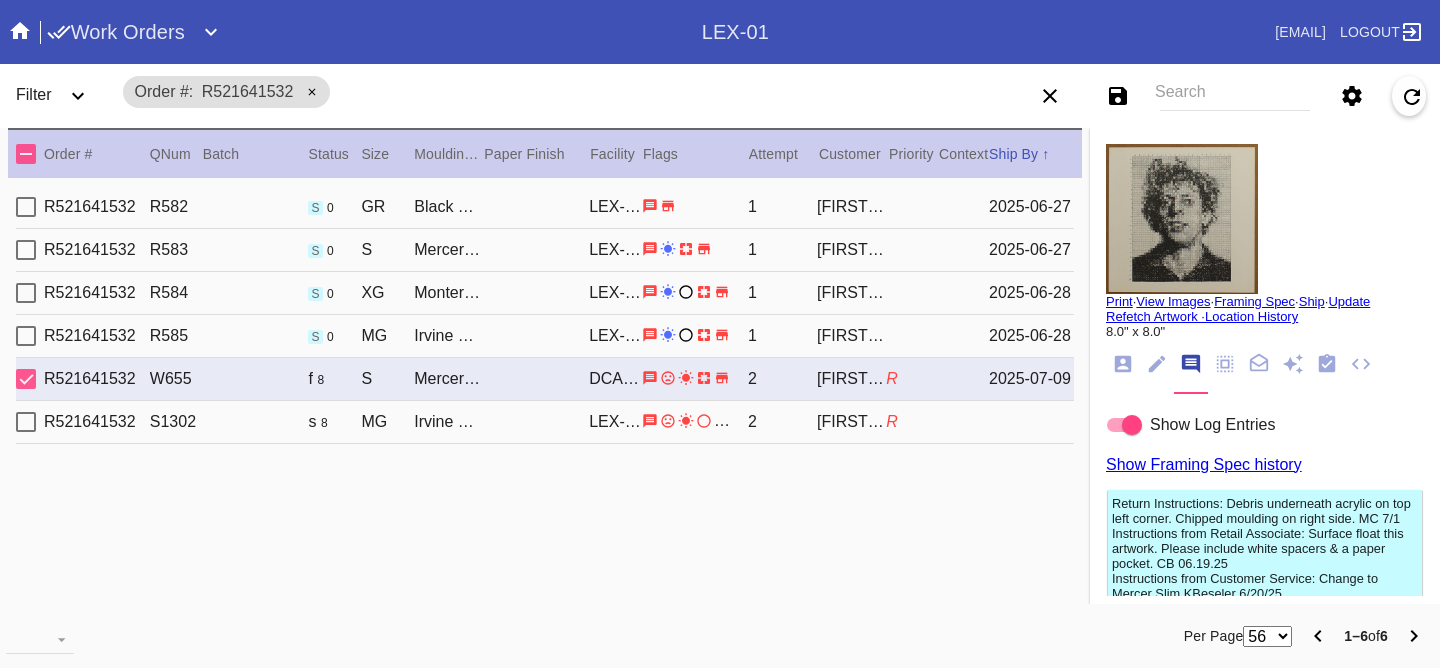 click on "2" at bounding box center (782, 207) 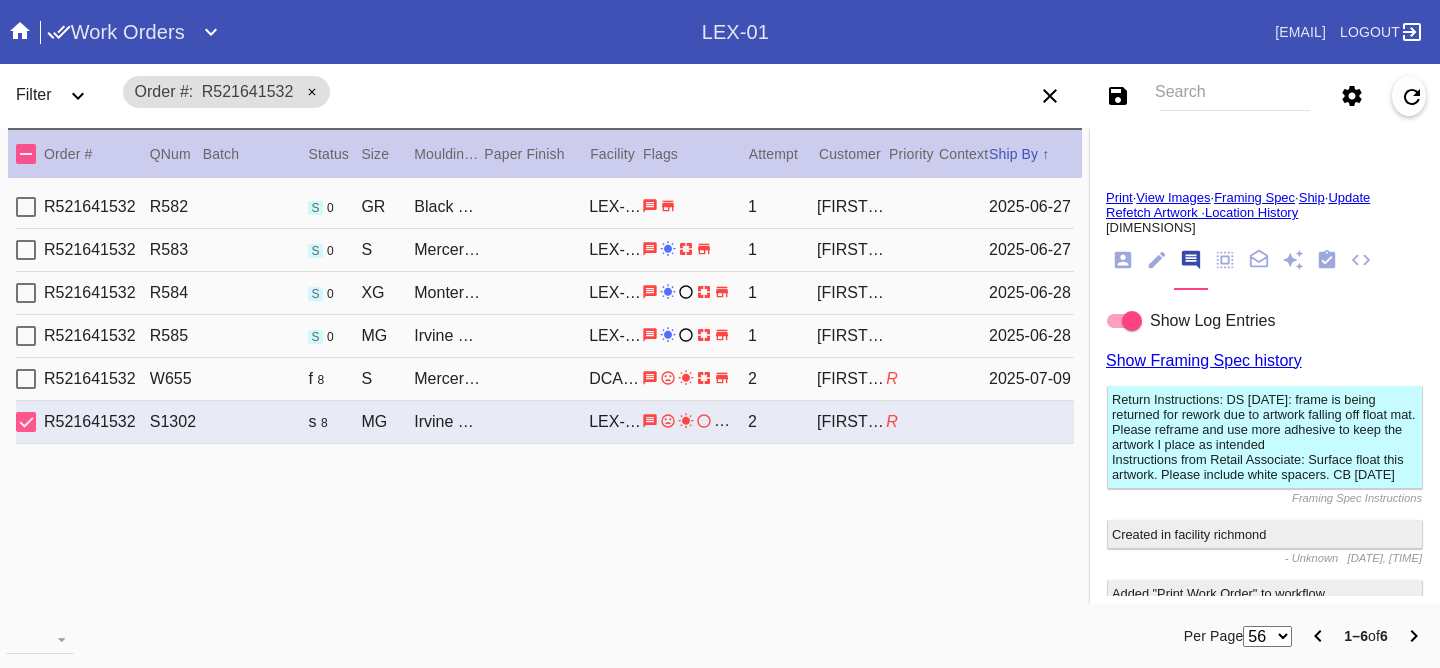 scroll, scrollTop: 0, scrollLeft: 0, axis: both 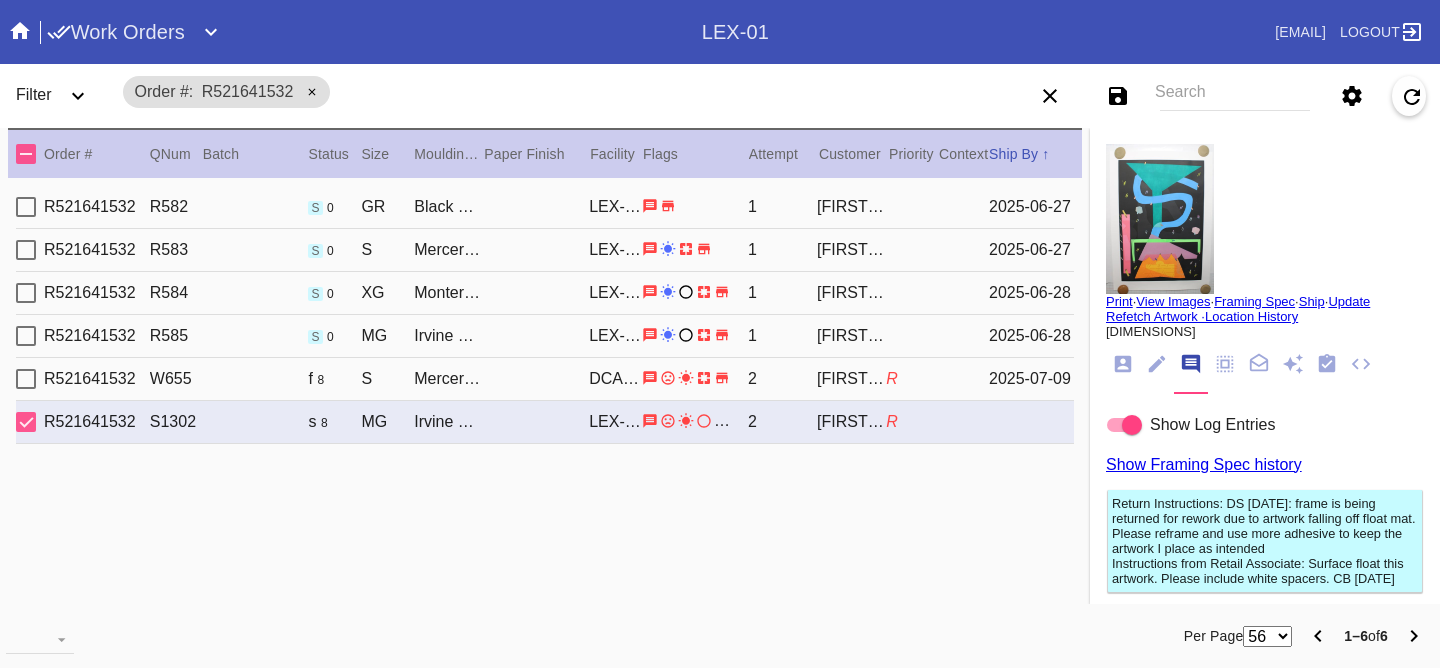 click on "R521641532 W655 f   8 S Mercer Slim / White DCA-05 2 Jesse Goldstine
R
2025-07-09" at bounding box center [545, 379] 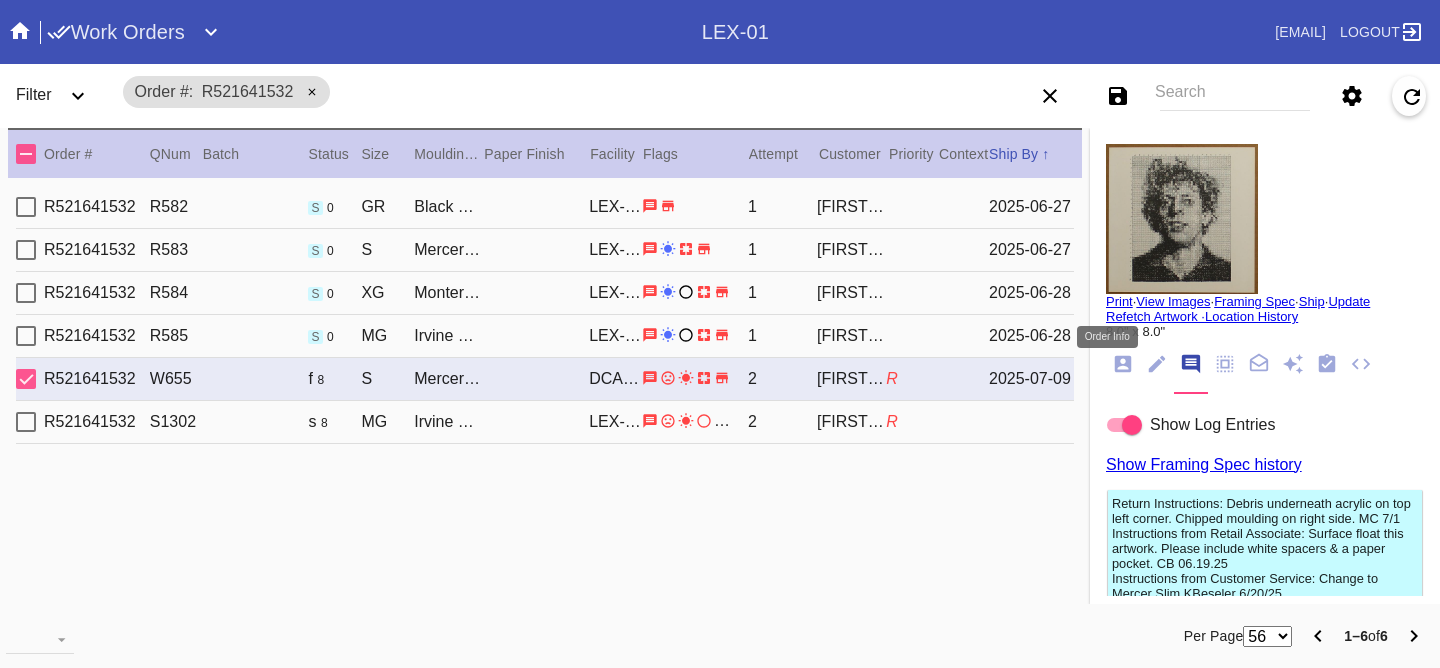 click at bounding box center (1123, 365) 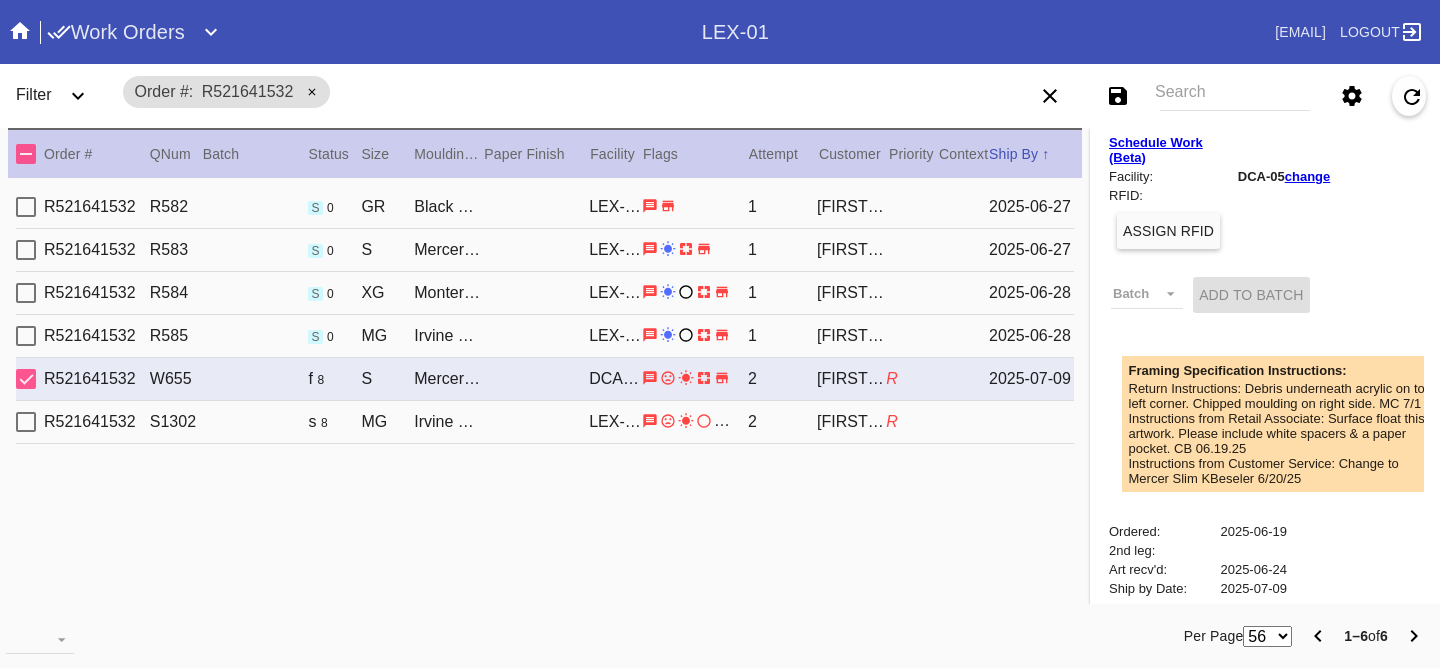 scroll, scrollTop: 0, scrollLeft: 0, axis: both 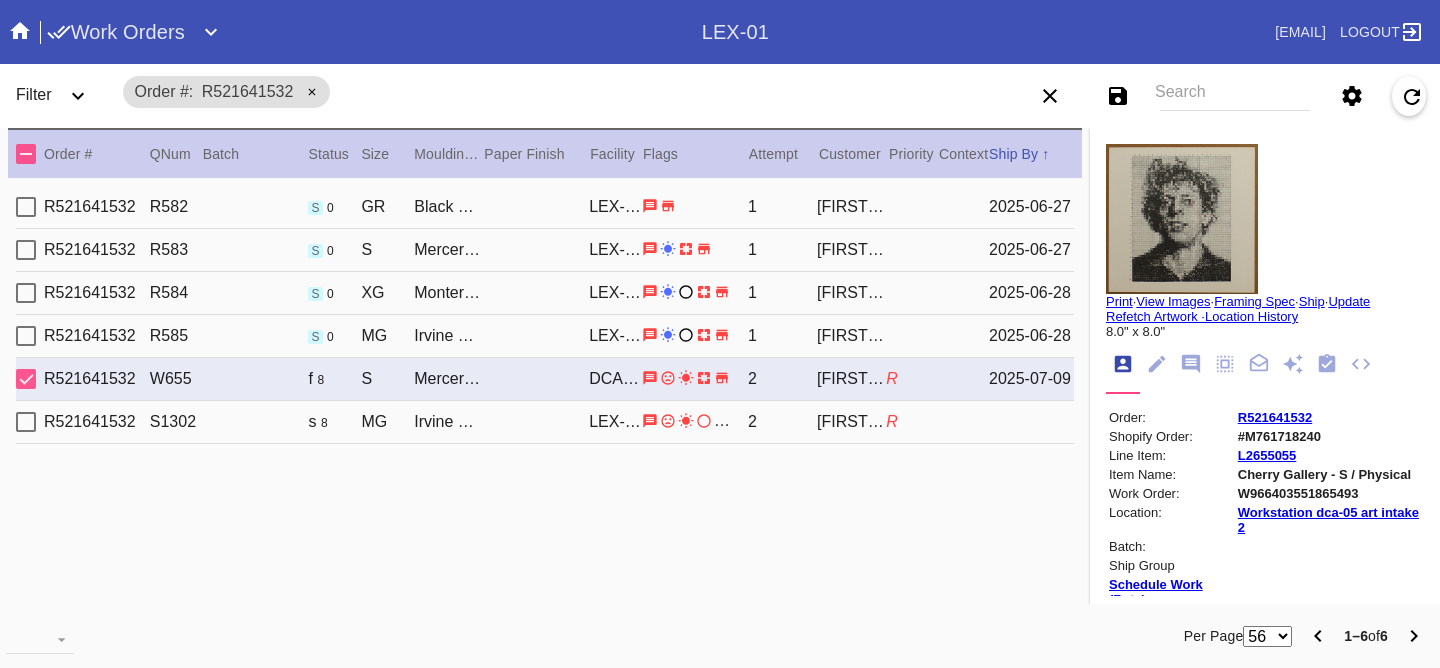 click on "R521641532 S1302 s   8 MG Irvine Slim (Medium) / White LEX-01 2 Jesse Goldstine
R" at bounding box center [545, 422] 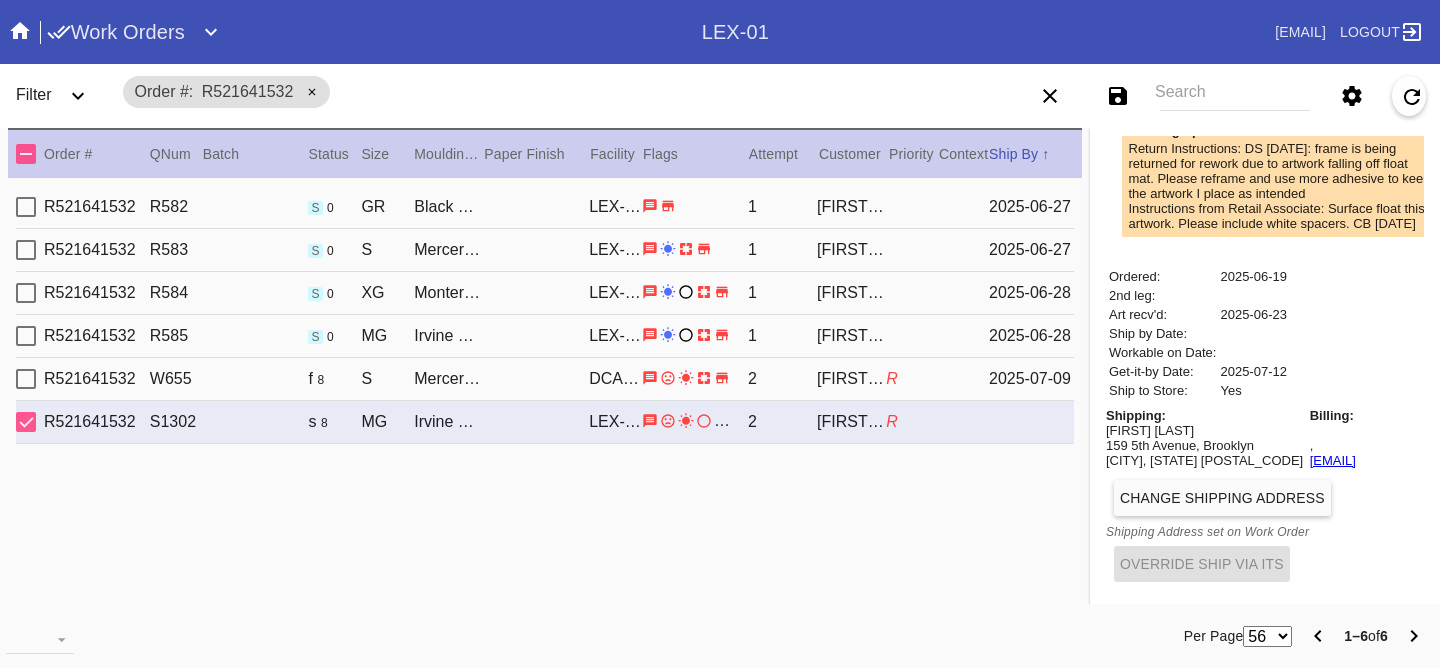 scroll, scrollTop: 0, scrollLeft: 0, axis: both 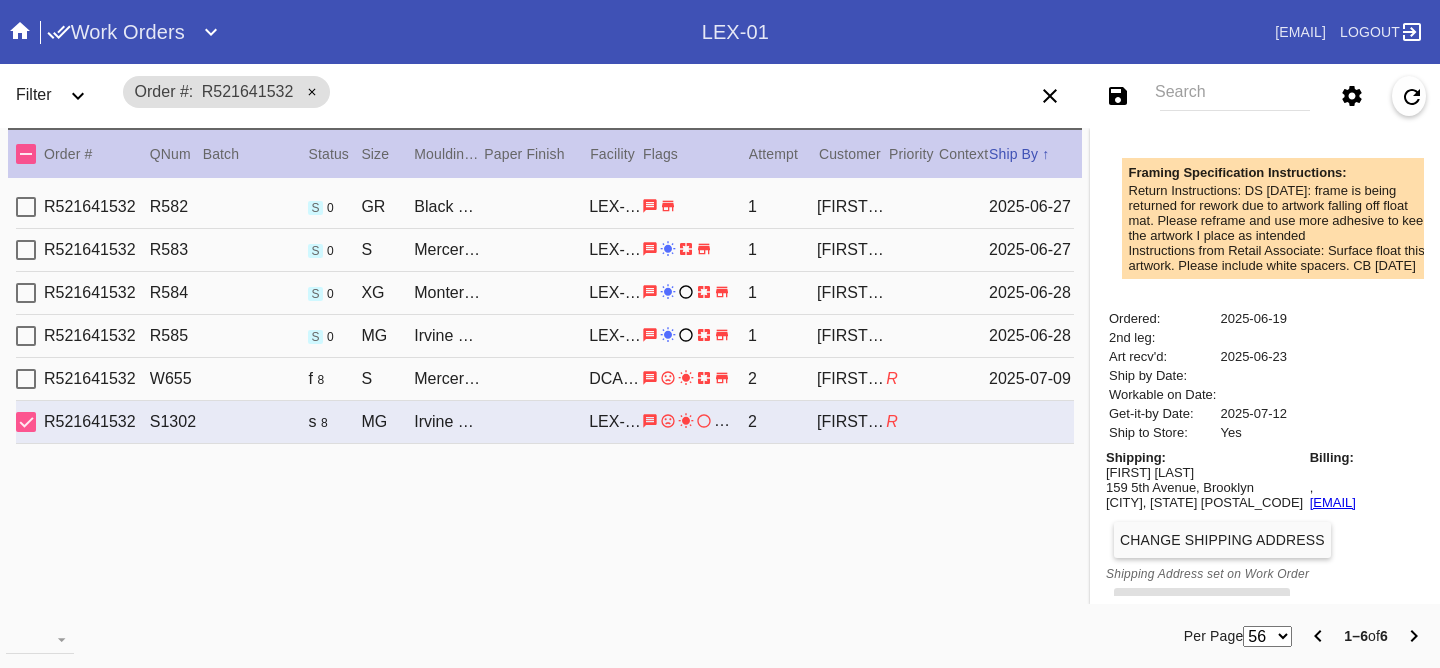 click on "R521641532 W655 f   8 S Mercer Slim / White DCA-05 2 Jesse Goldstine
R
2025-07-09" at bounding box center [545, 379] 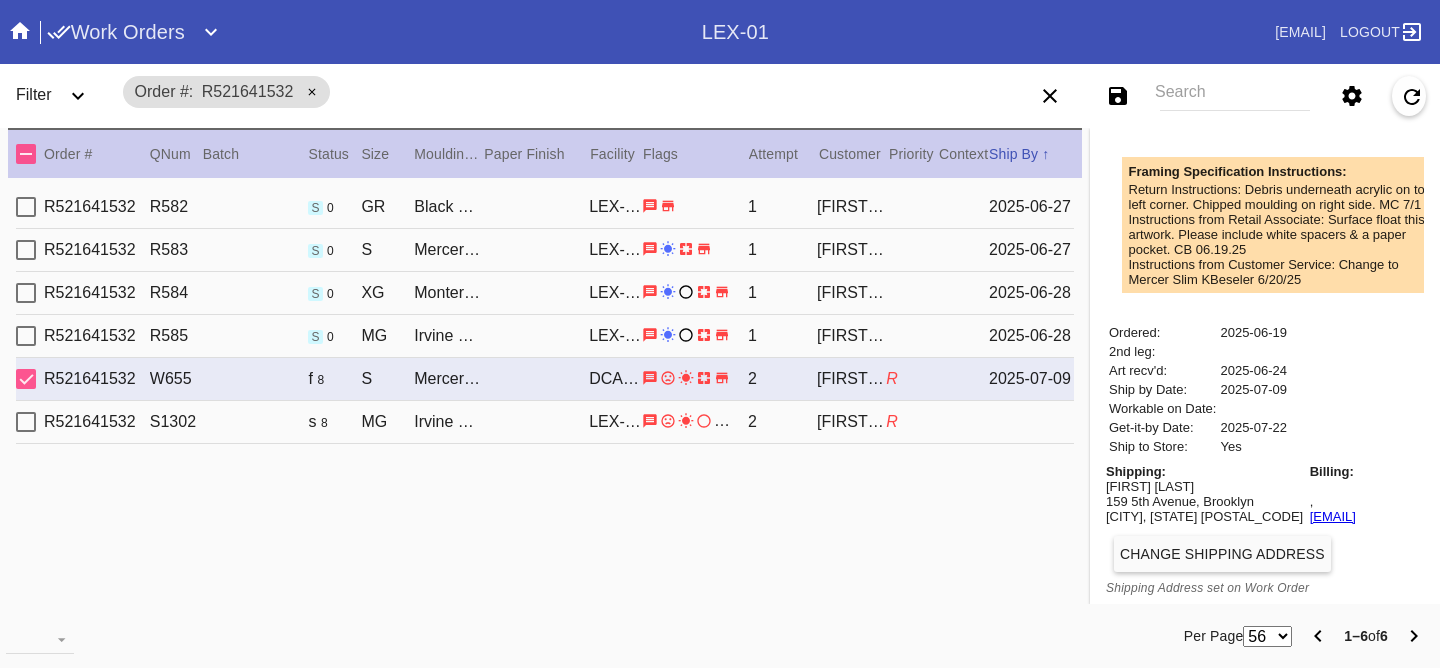 click on "R521641532 S1302 s   8 MG Irvine Slim (Medium) / White LEX-01 2 Jesse Goldstine
R" at bounding box center (545, 422) 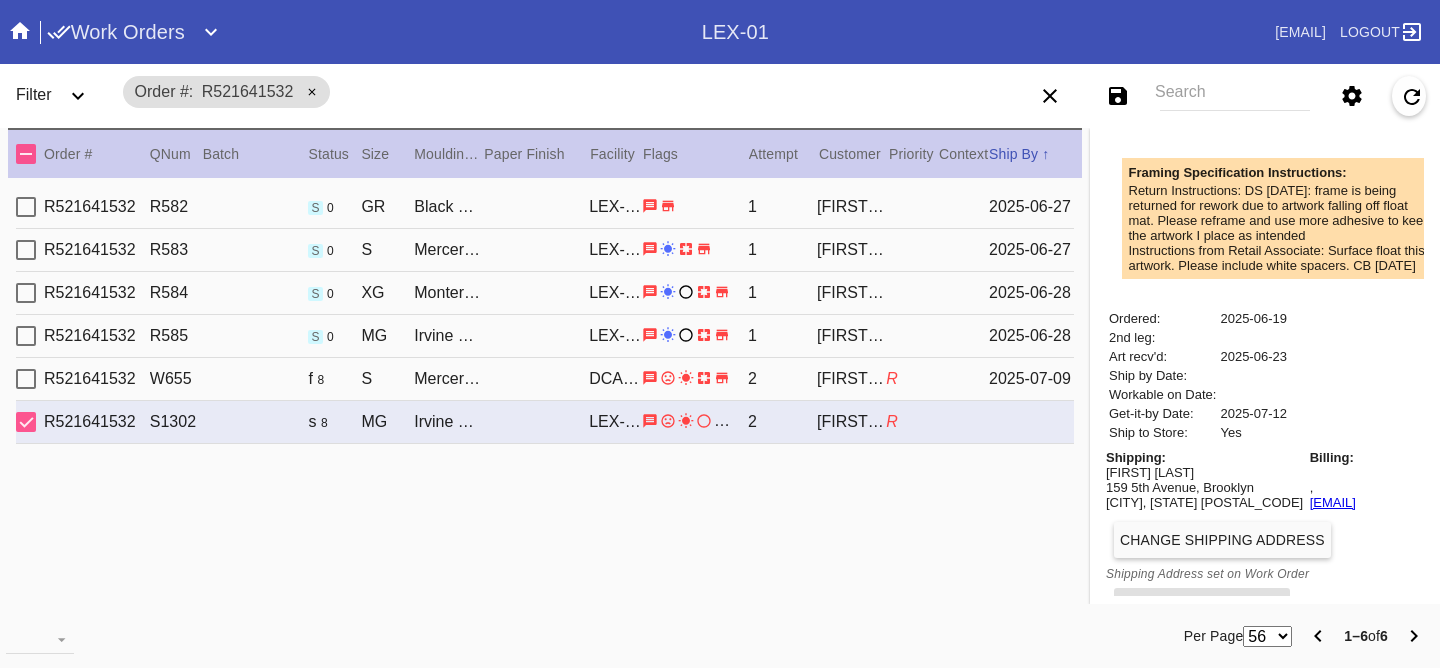 click on "R521641532 W655 f   8 S Mercer Slim / White DCA-05 2 Jesse Goldstine
R
2025-07-09" at bounding box center (545, 379) 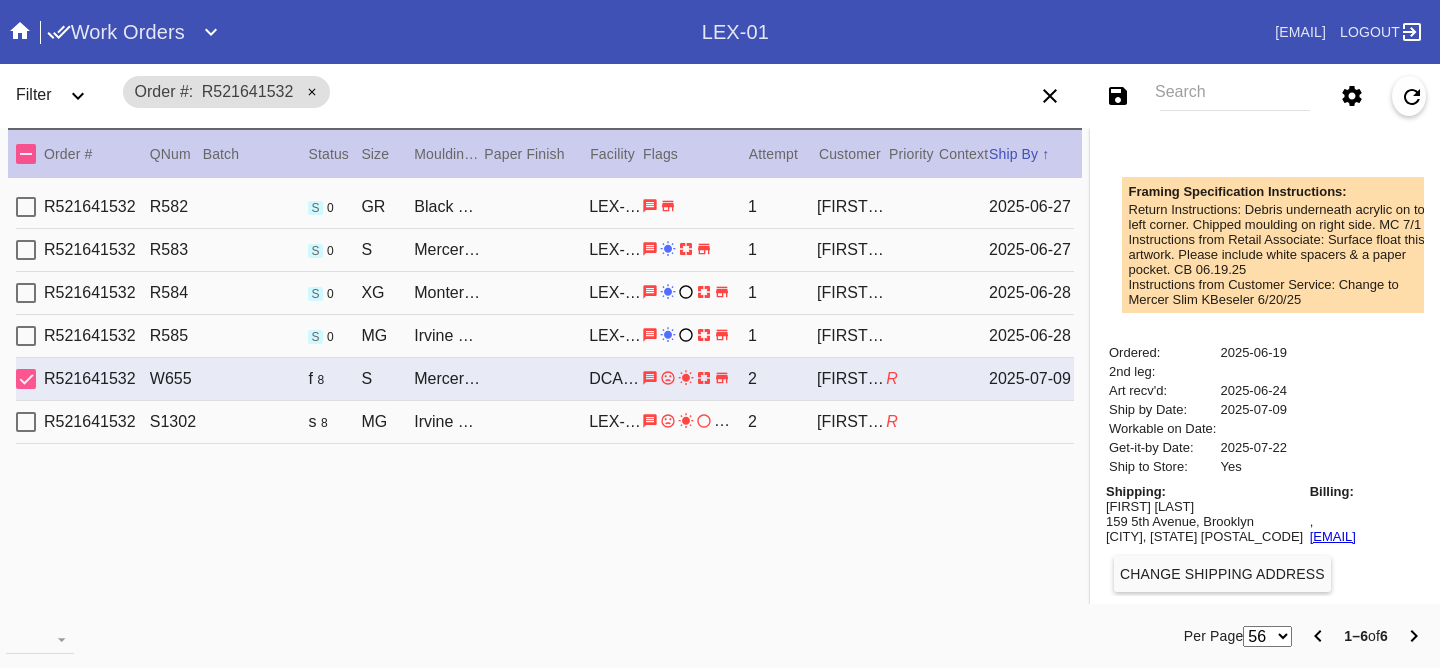 scroll, scrollTop: 641, scrollLeft: 0, axis: vertical 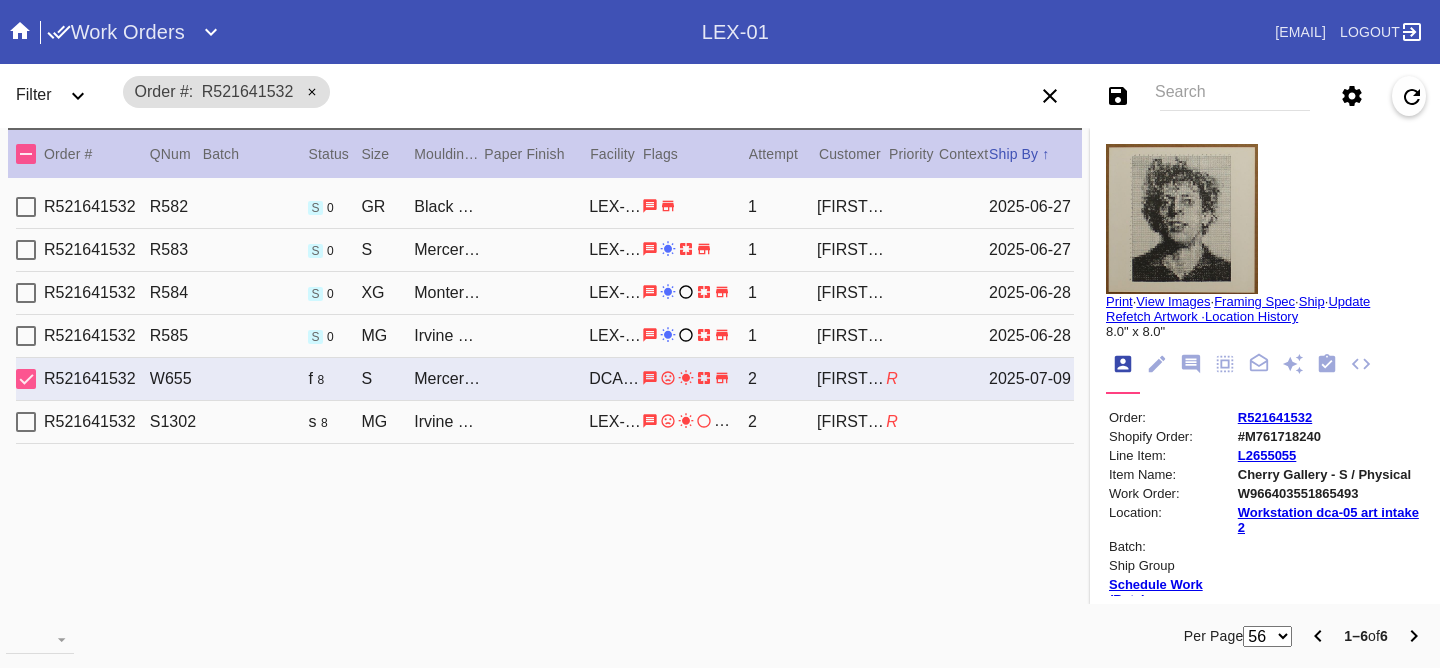 click on "R521641532 S1302 s   8 MG Irvine Slim (Medium) / White LEX-01 2 Jesse Goldstine
R" at bounding box center [545, 422] 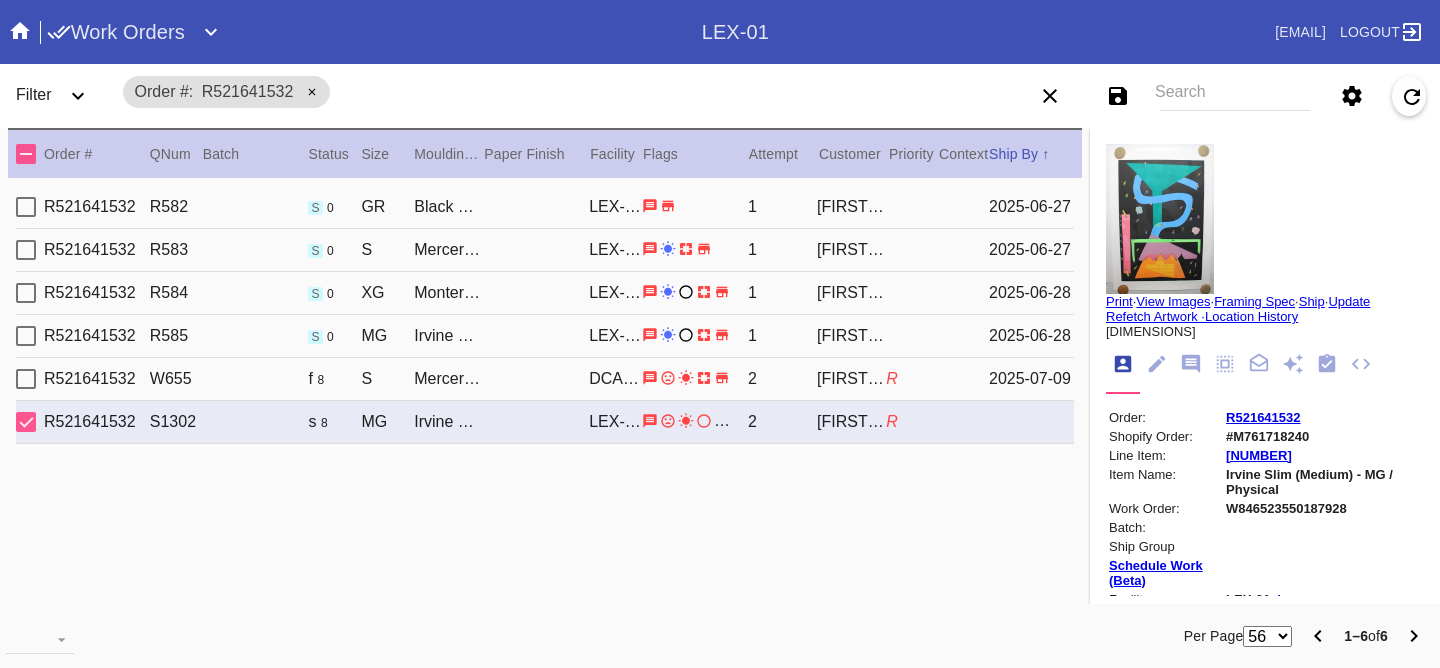 click on "R521641532 W655 f   8 S Mercer Slim / White DCA-05 2 Jesse Goldstine
R
2025-07-09" at bounding box center (545, 379) 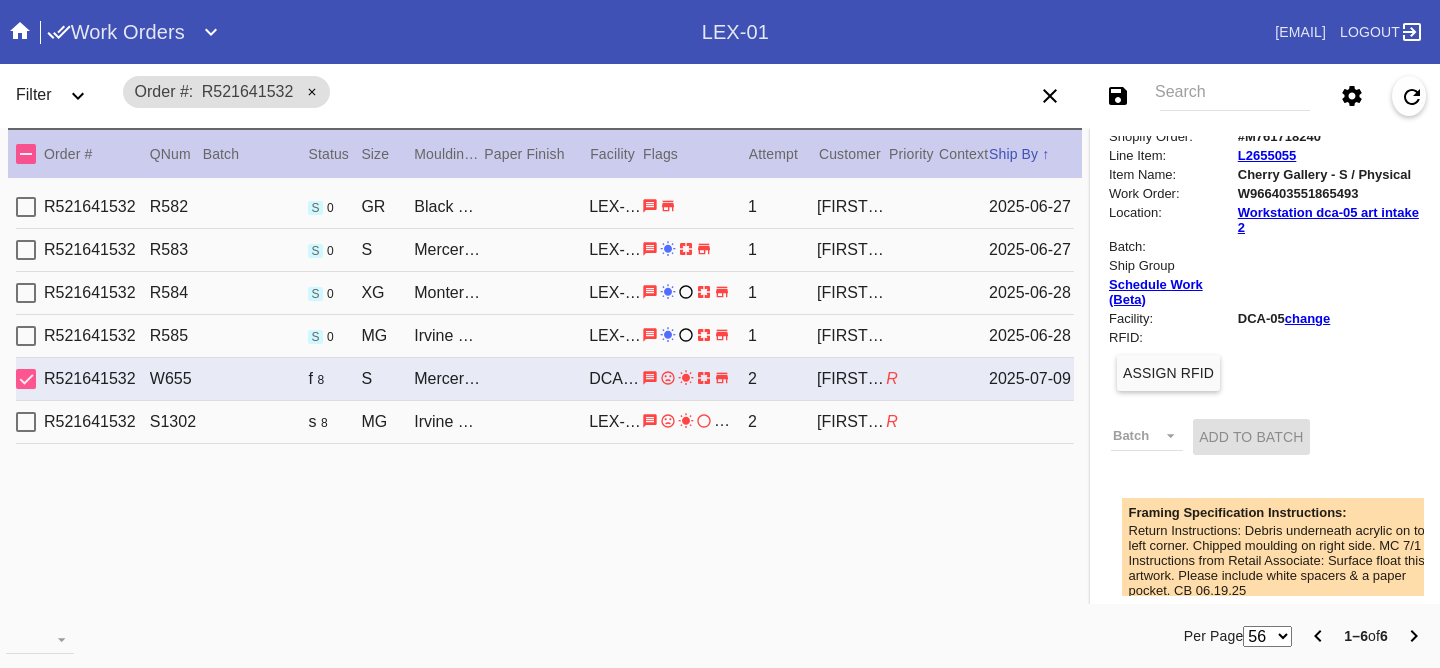 scroll, scrollTop: 0, scrollLeft: 0, axis: both 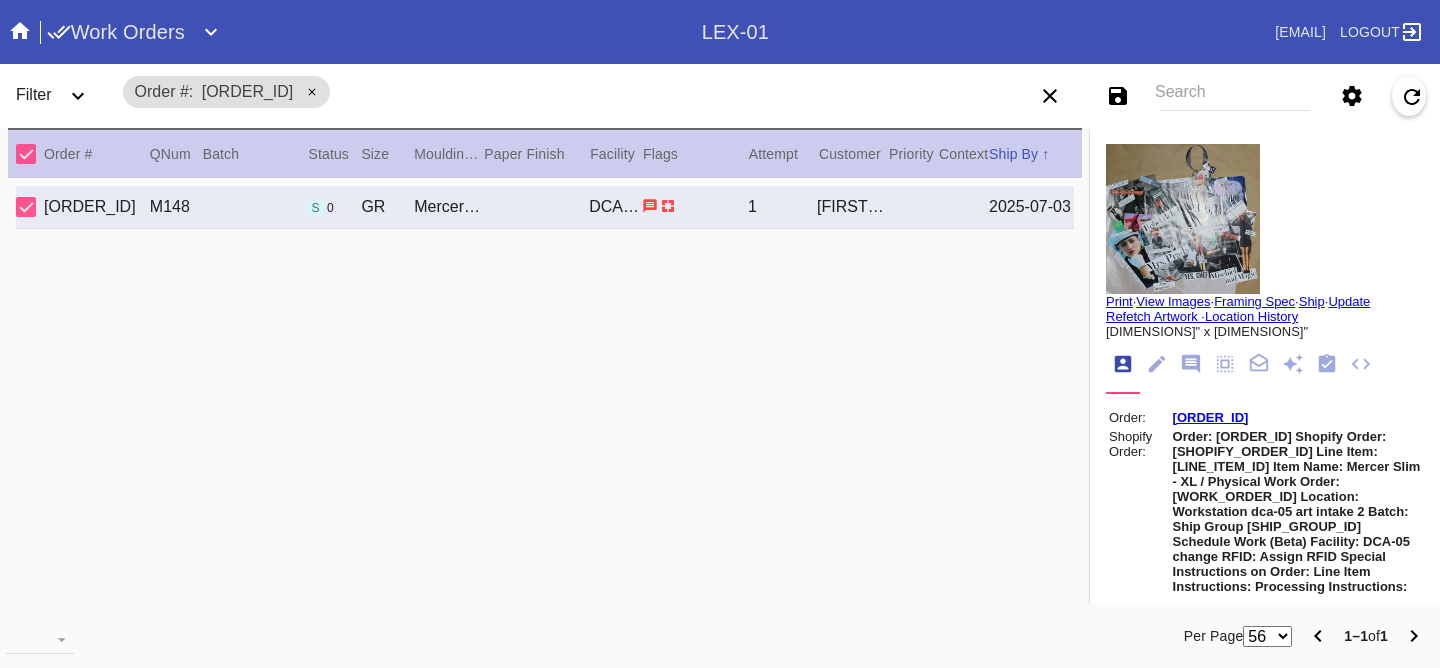 click at bounding box center [1183, 219] 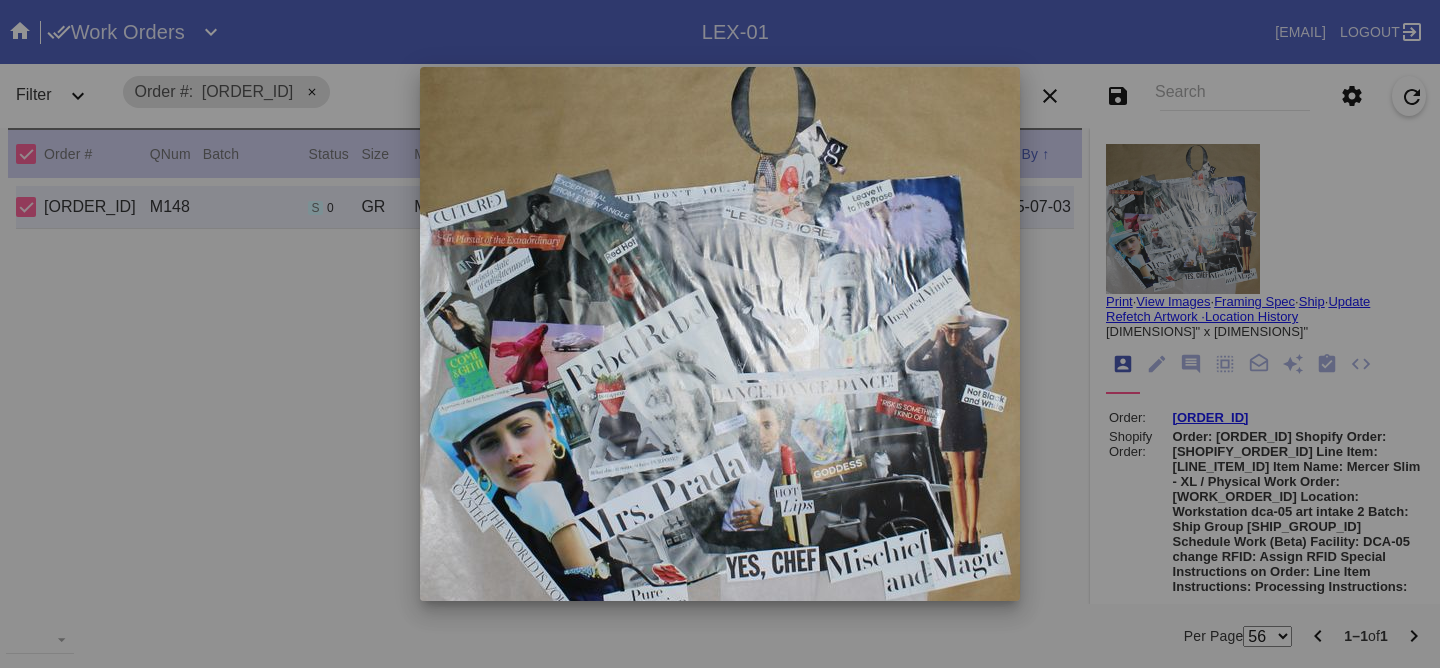 scroll, scrollTop: 48, scrollLeft: 0, axis: vertical 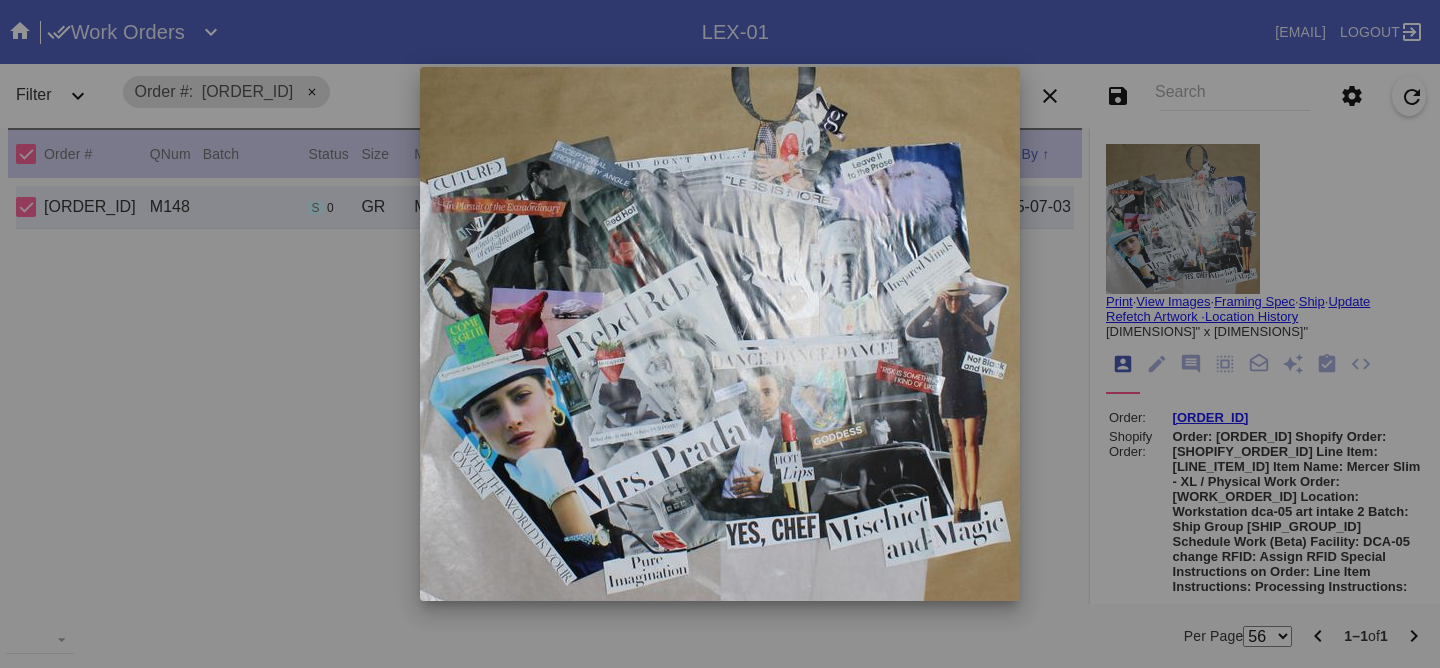 click at bounding box center (720, 334) 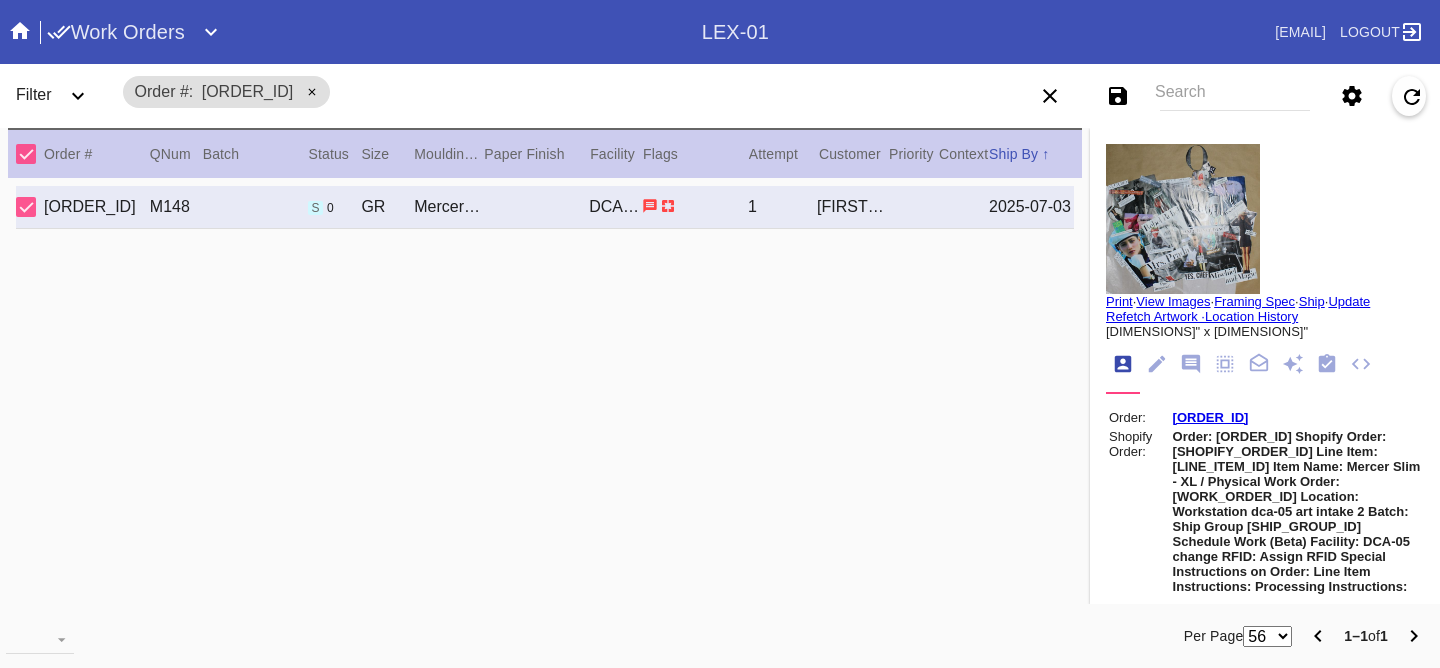 click at bounding box center [1183, 219] 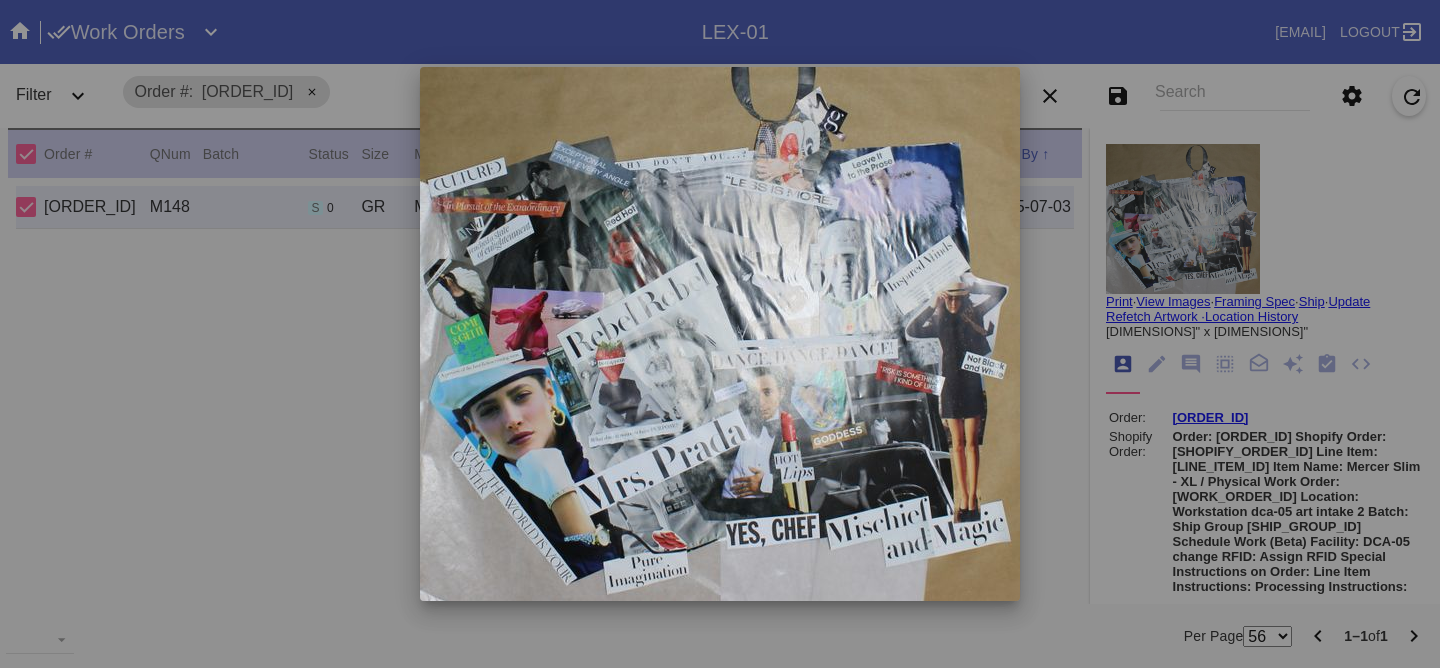 scroll, scrollTop: 48, scrollLeft: 0, axis: vertical 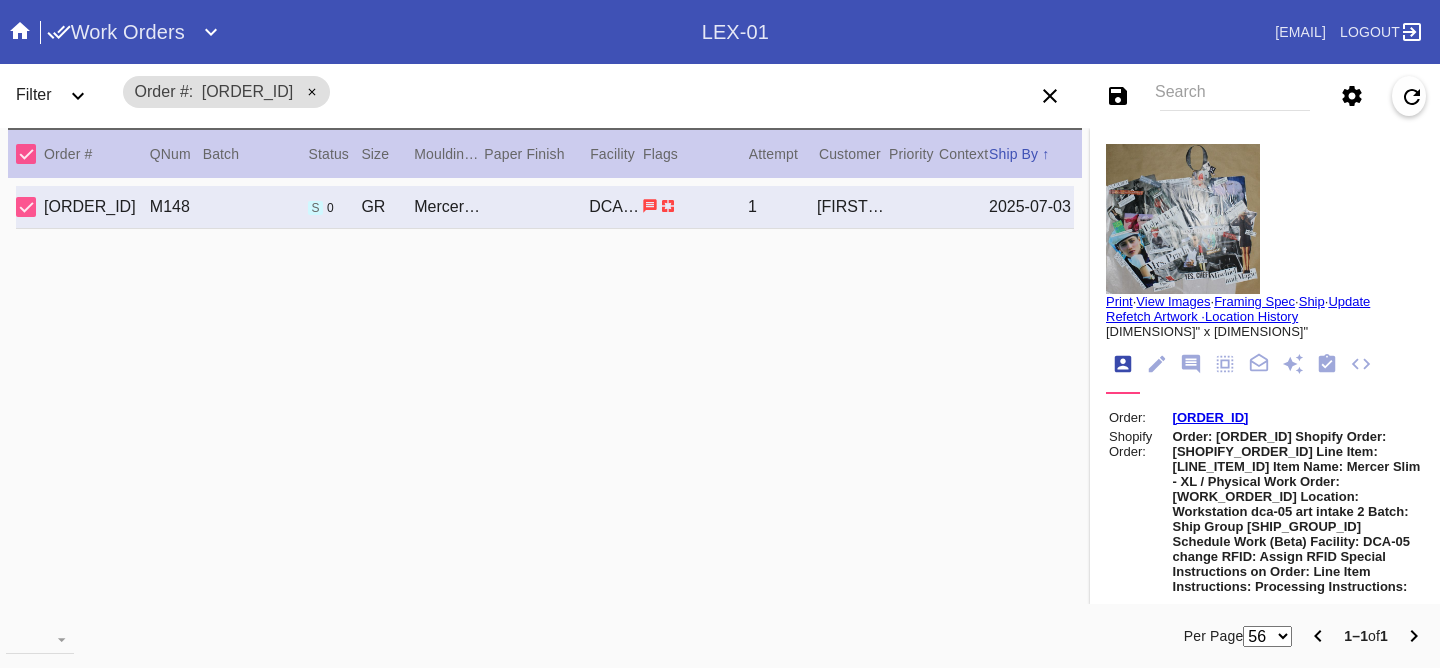 click at bounding box center [1183, 219] 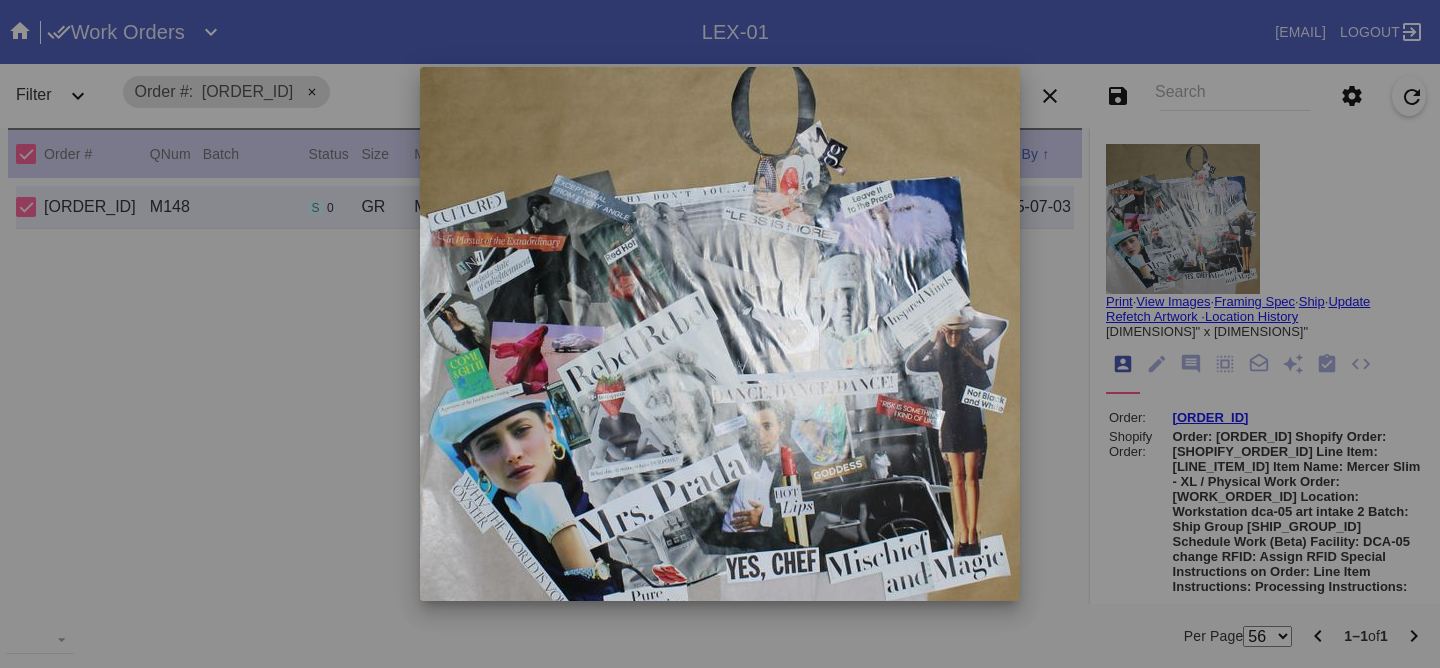scroll, scrollTop: 48, scrollLeft: 0, axis: vertical 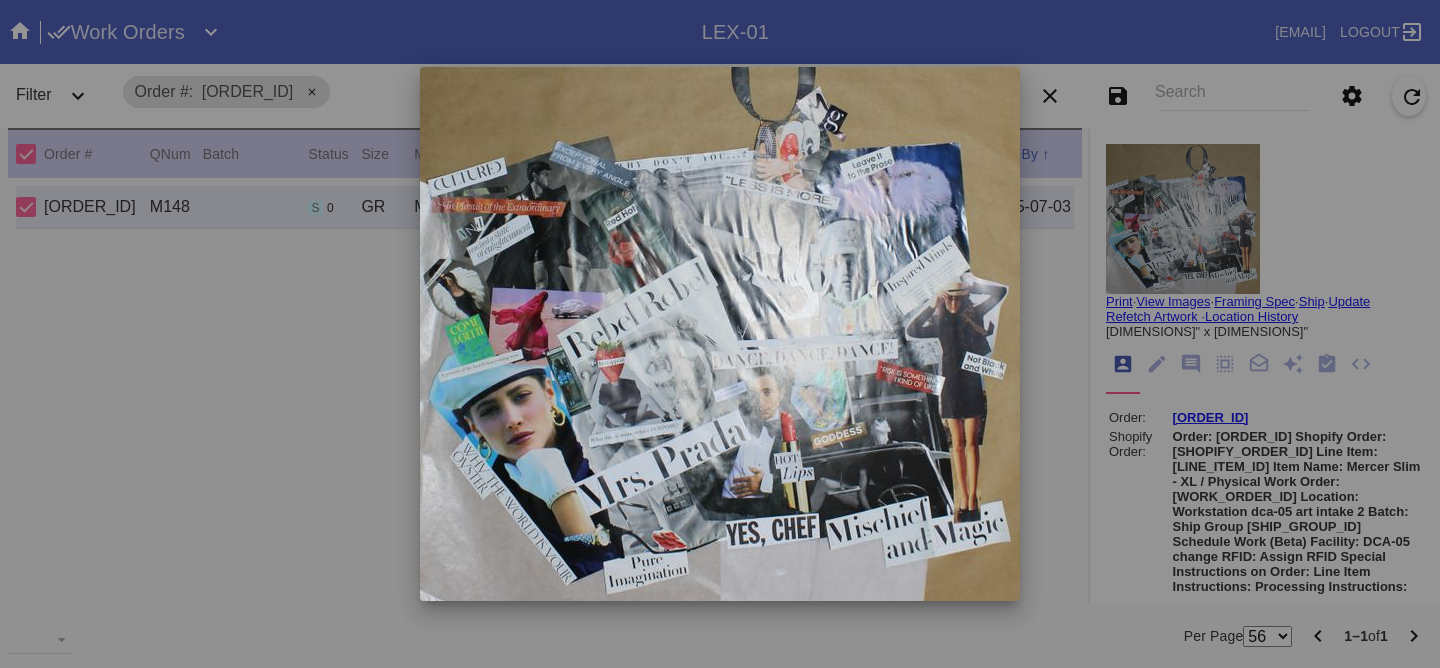 click at bounding box center (720, 334) 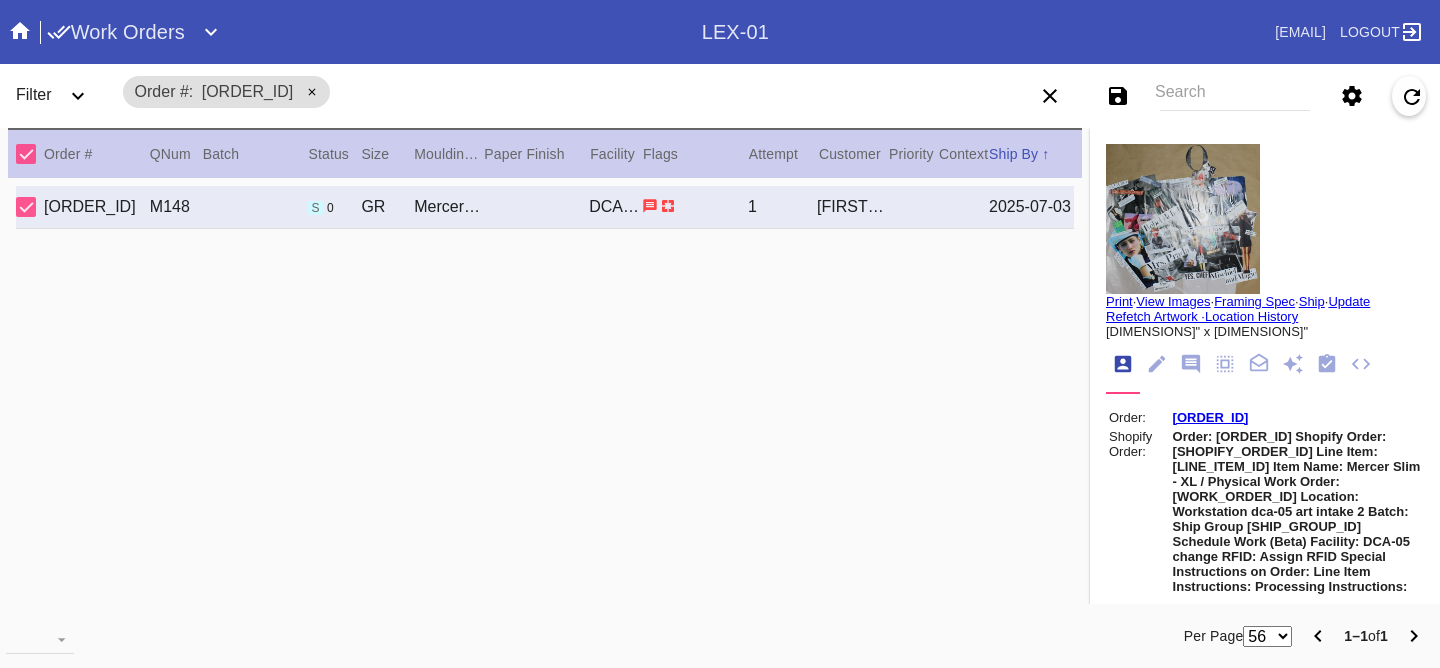 click at bounding box center [1183, 219] 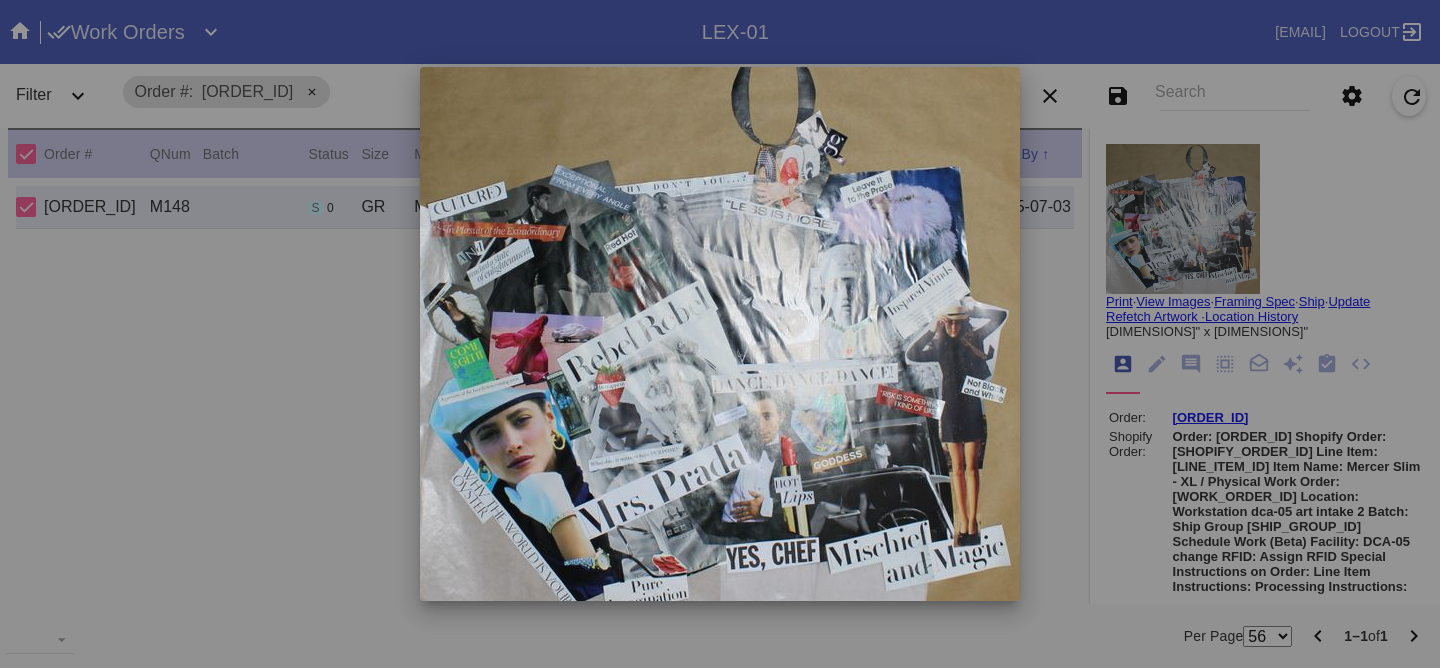 scroll, scrollTop: 48, scrollLeft: 0, axis: vertical 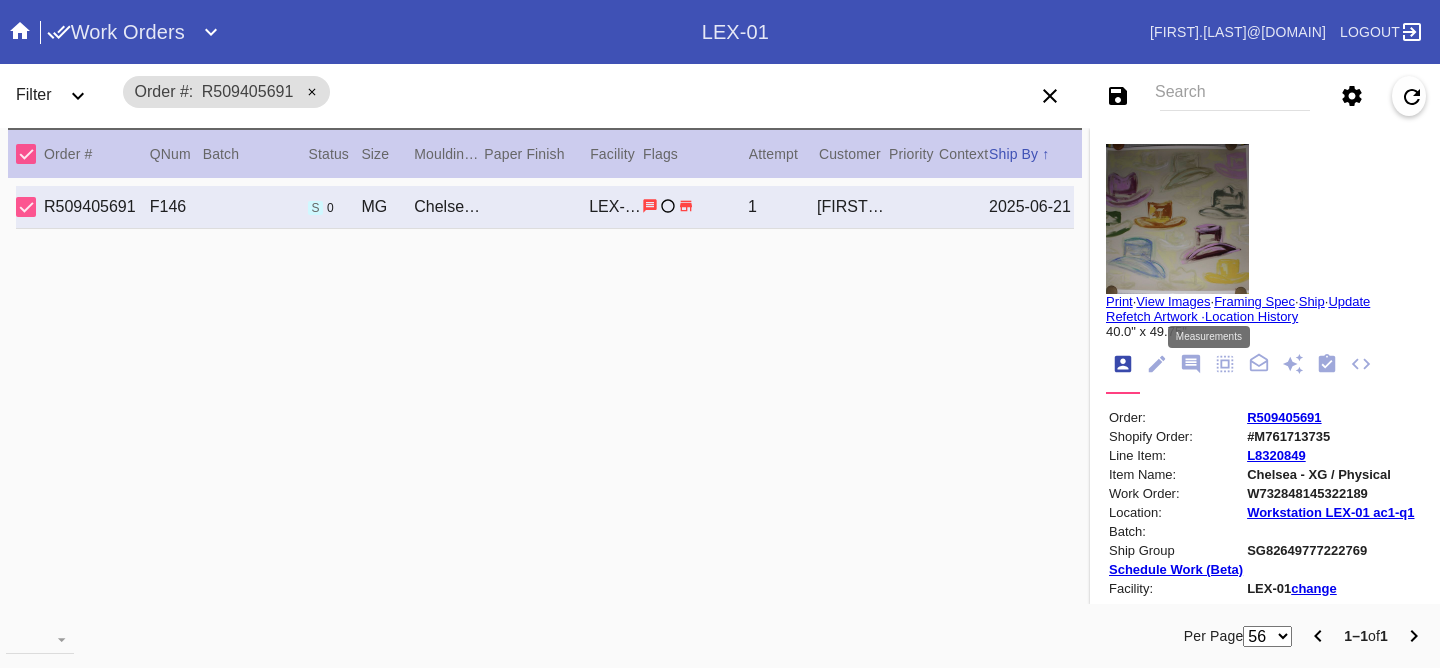 click at bounding box center [1225, 364] 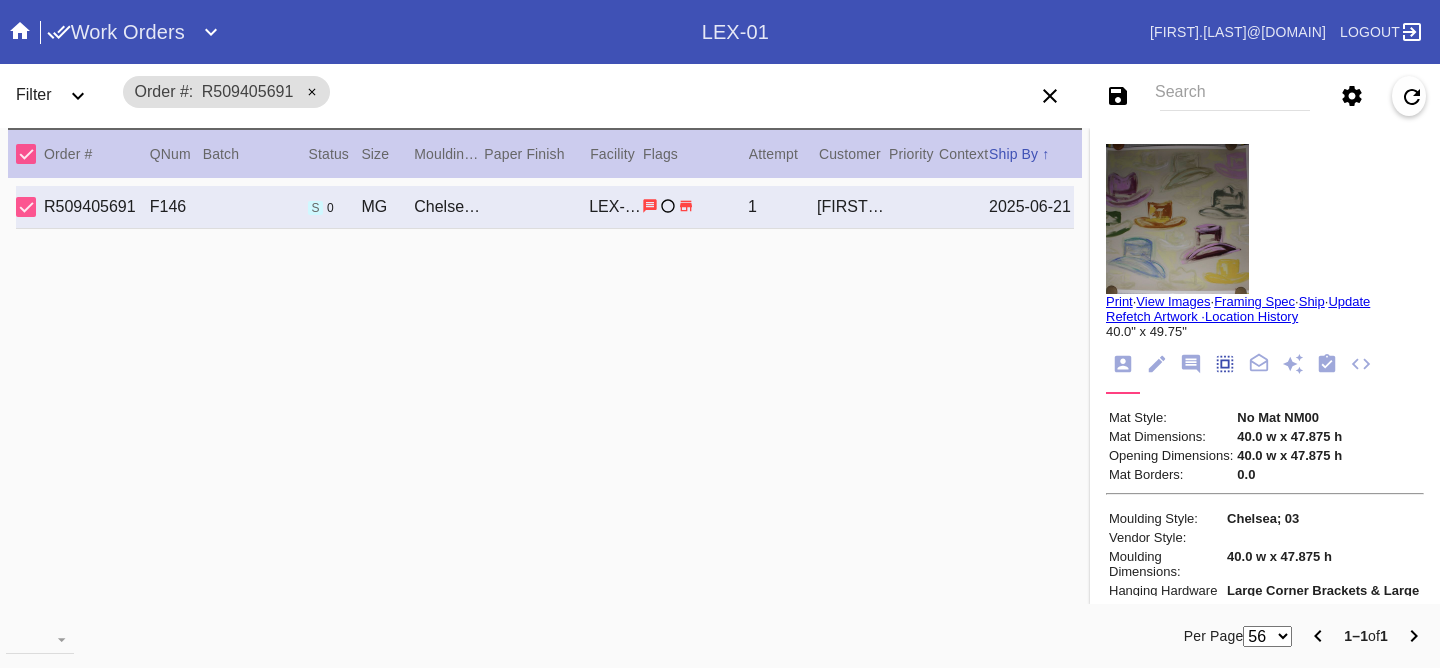 scroll, scrollTop: 172, scrollLeft: 0, axis: vertical 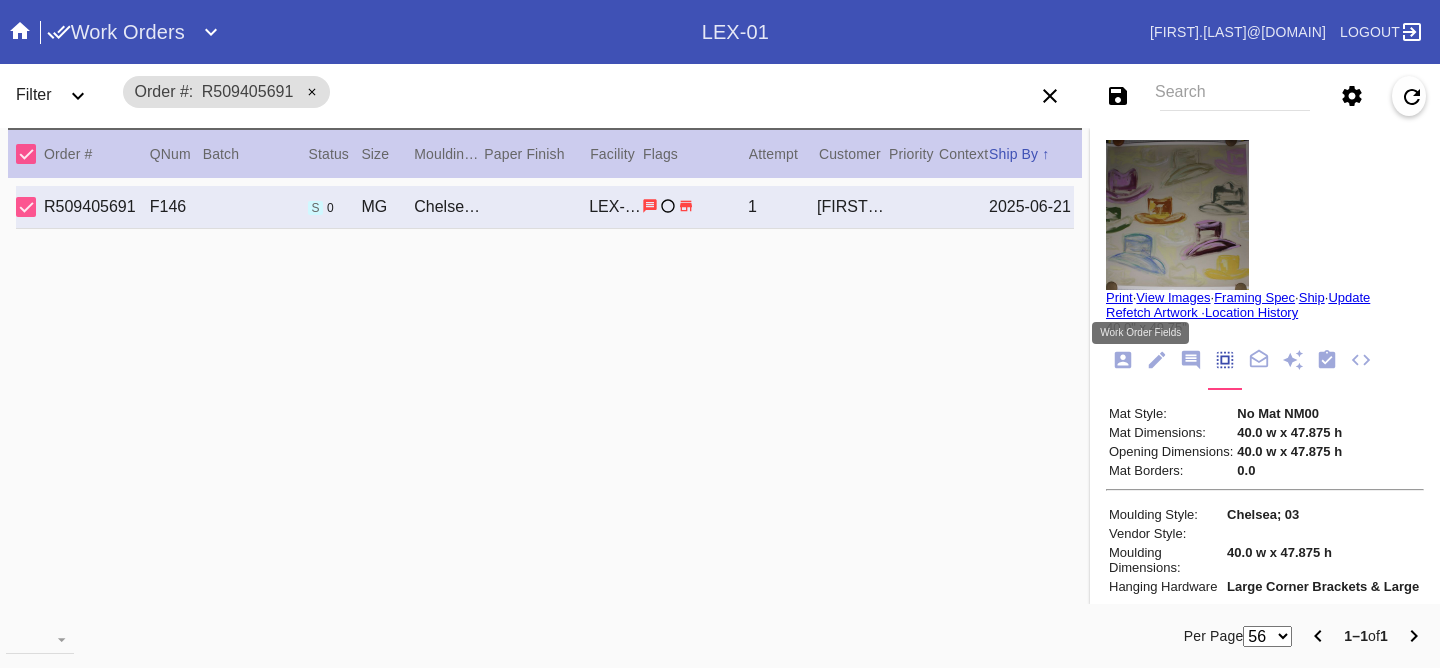 click at bounding box center [1123, 360] 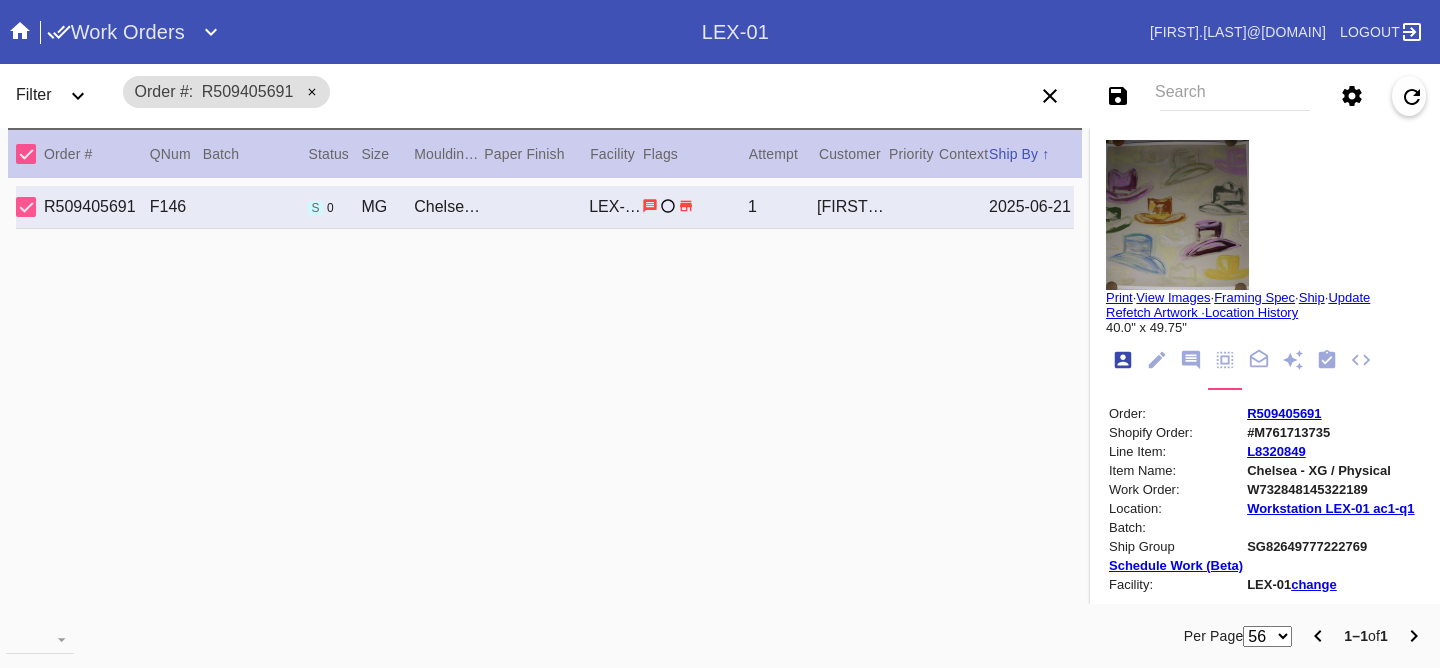 scroll, scrollTop: 24, scrollLeft: 0, axis: vertical 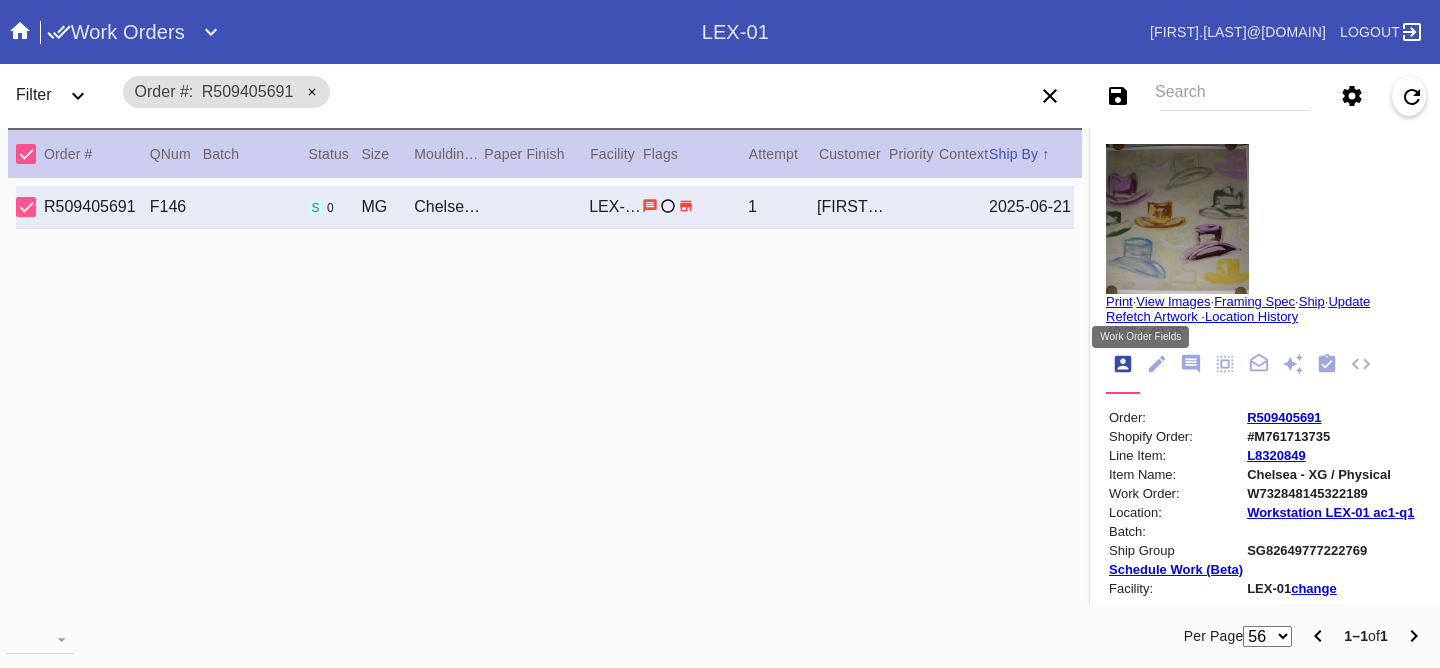 click at bounding box center (1157, 364) 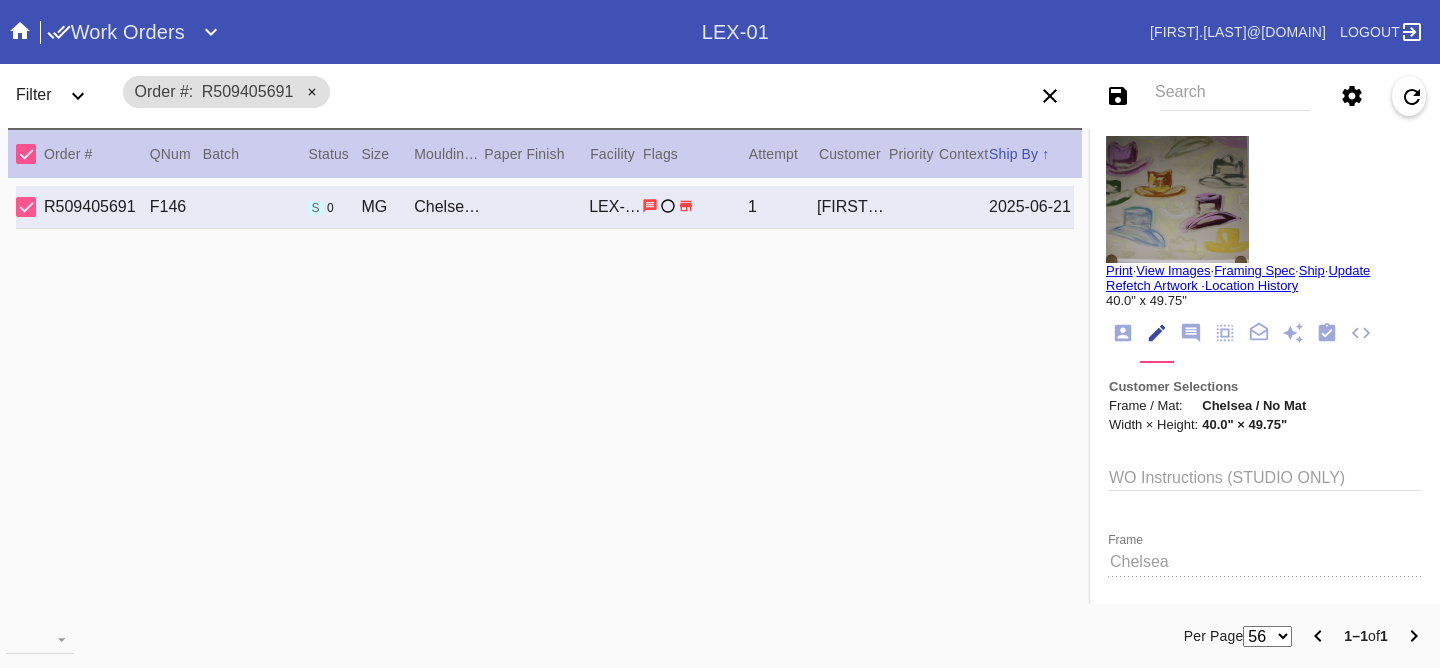 scroll, scrollTop: 0, scrollLeft: 0, axis: both 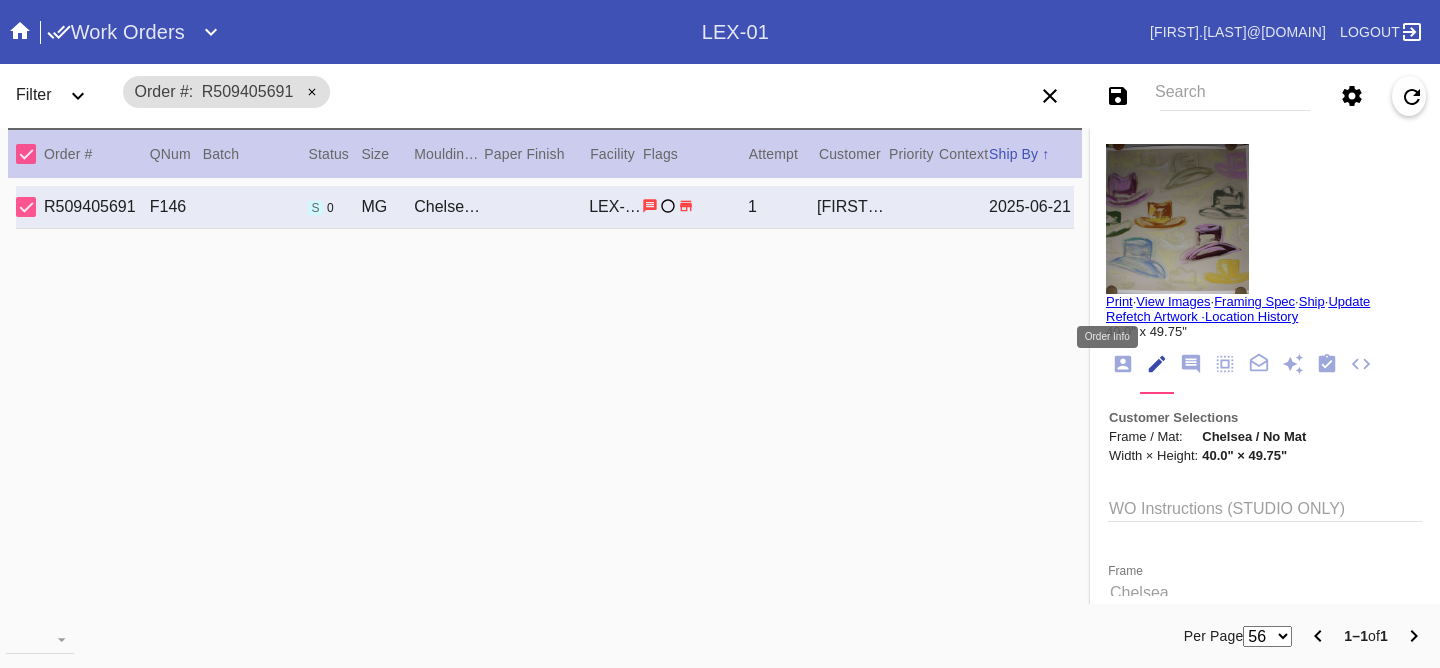 click at bounding box center (1123, 364) 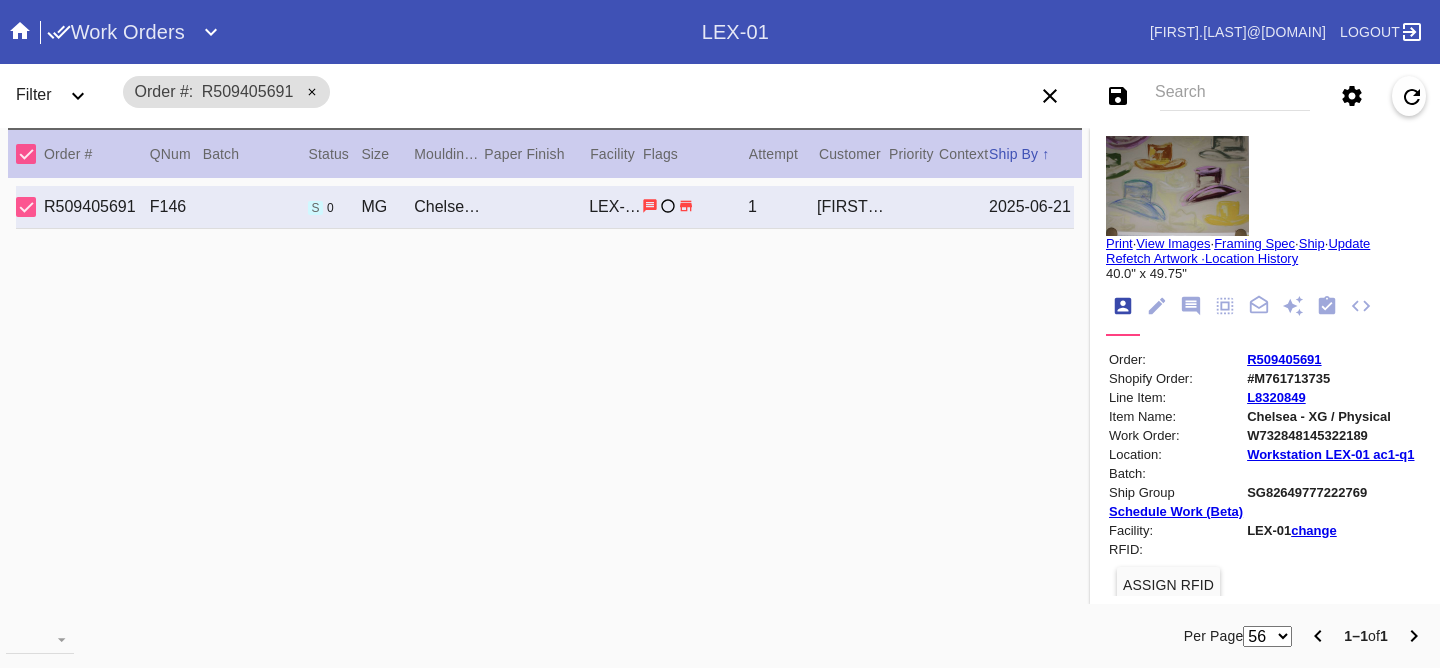 scroll, scrollTop: 0, scrollLeft: 0, axis: both 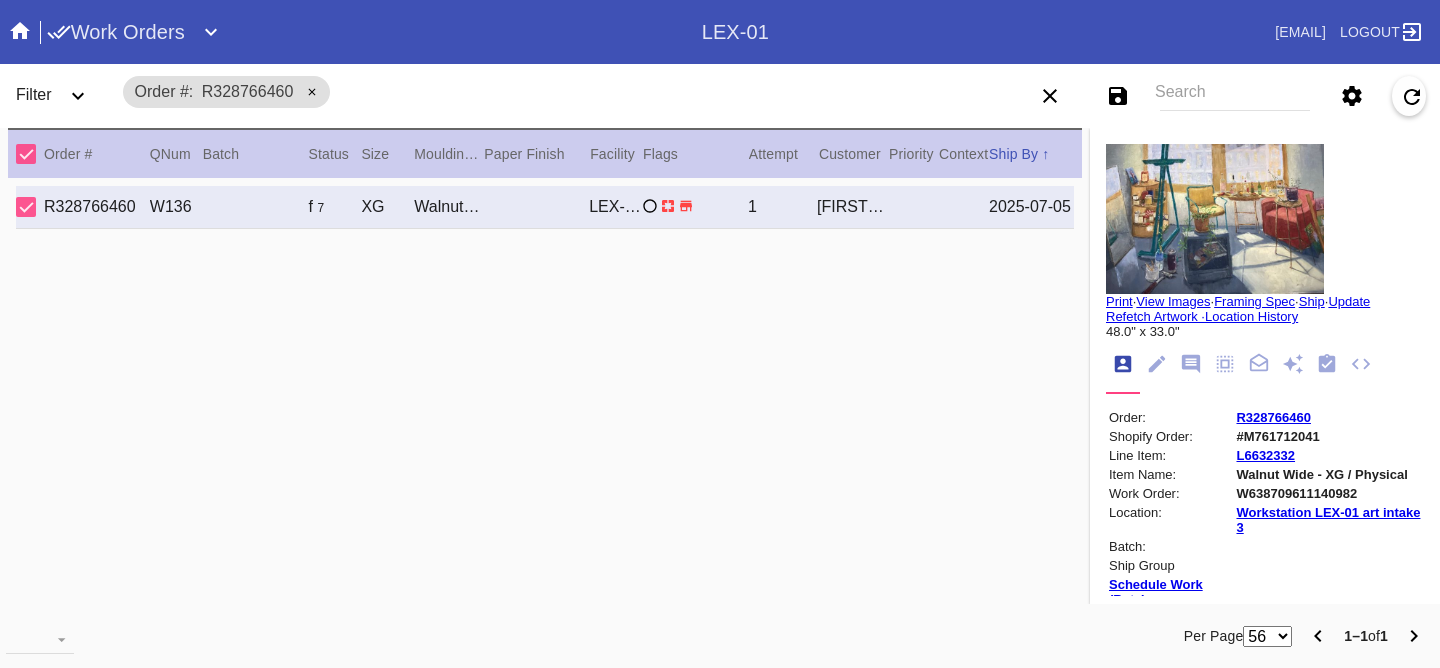 click at bounding box center [1191, 364] 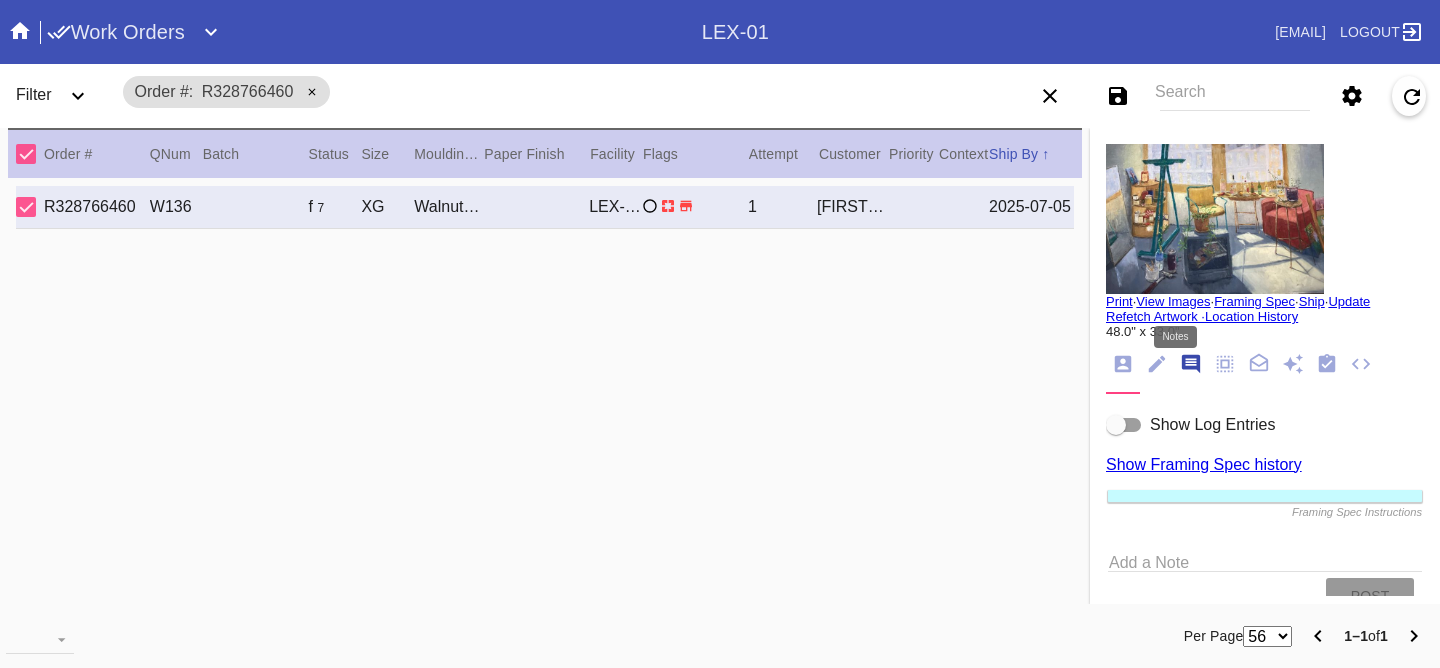 scroll, scrollTop: 123, scrollLeft: 0, axis: vertical 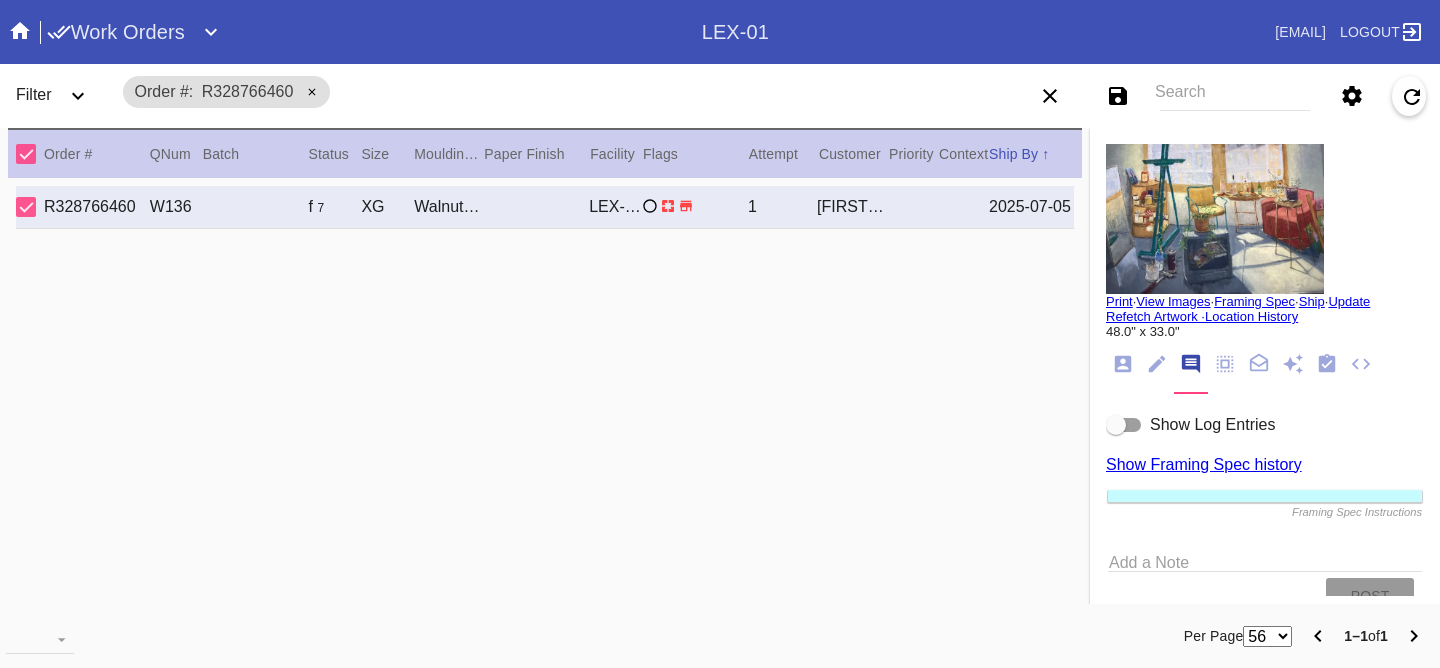 click on "Show Log Entries" at bounding box center [1212, 424] 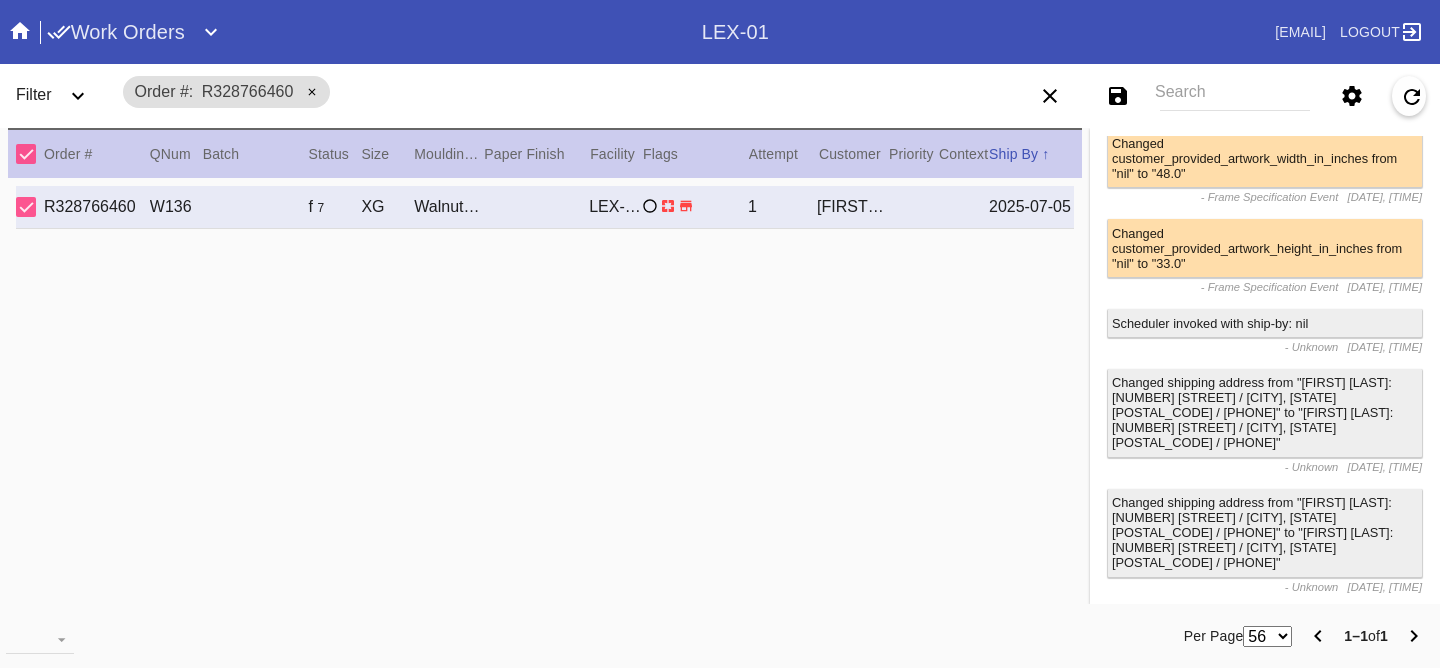 scroll, scrollTop: 0, scrollLeft: 0, axis: both 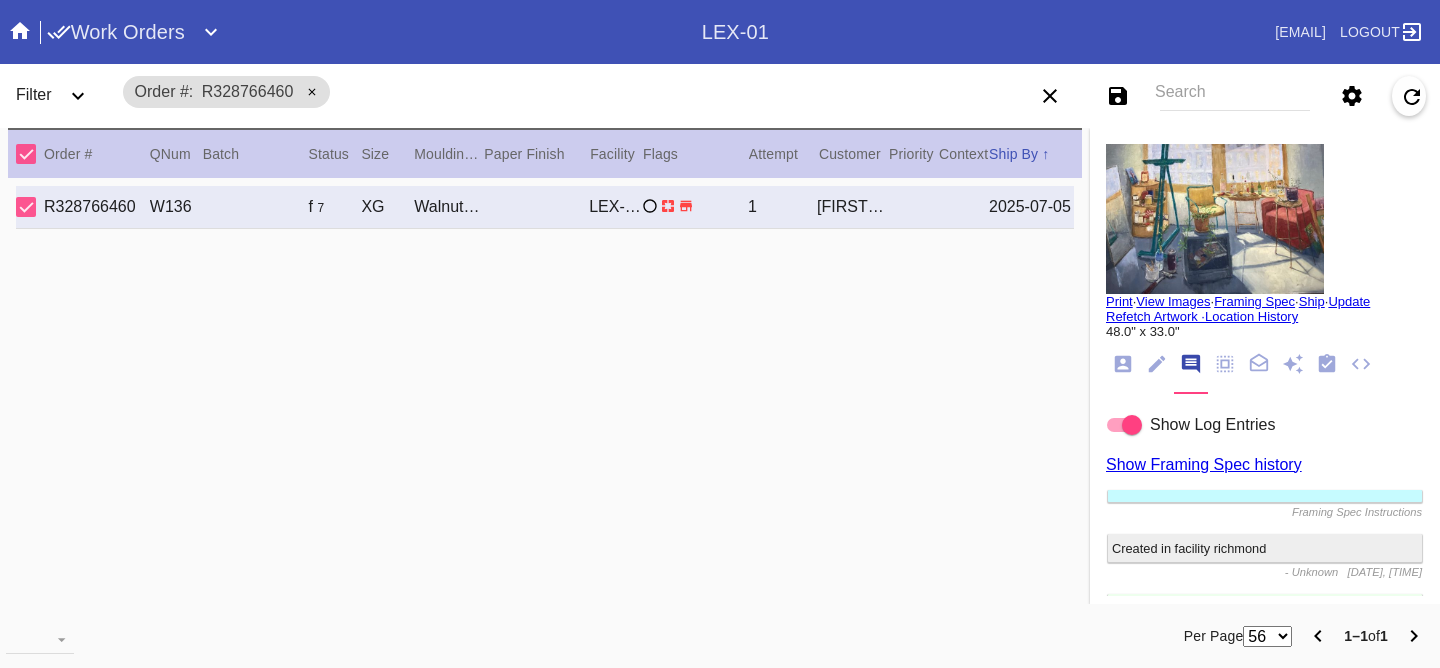 click on "48.0" x 33.0"" at bounding box center [1265, 331] 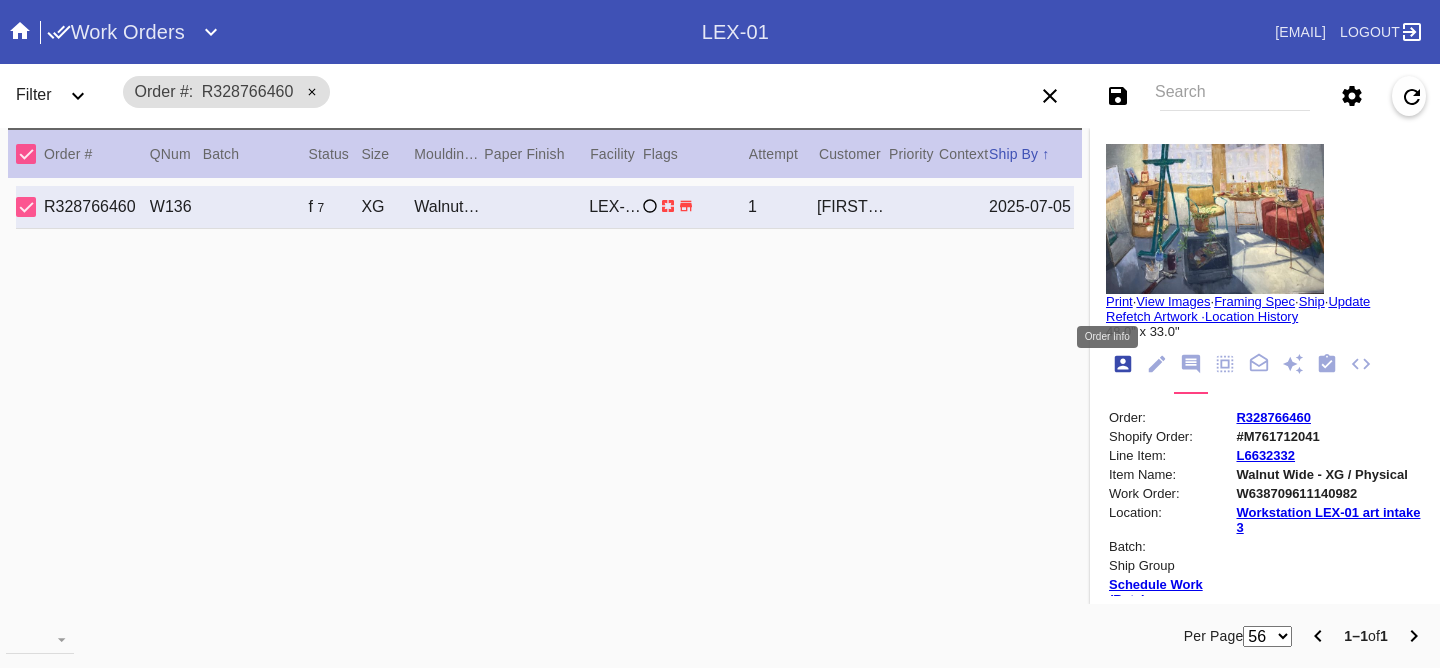 scroll, scrollTop: 24, scrollLeft: 0, axis: vertical 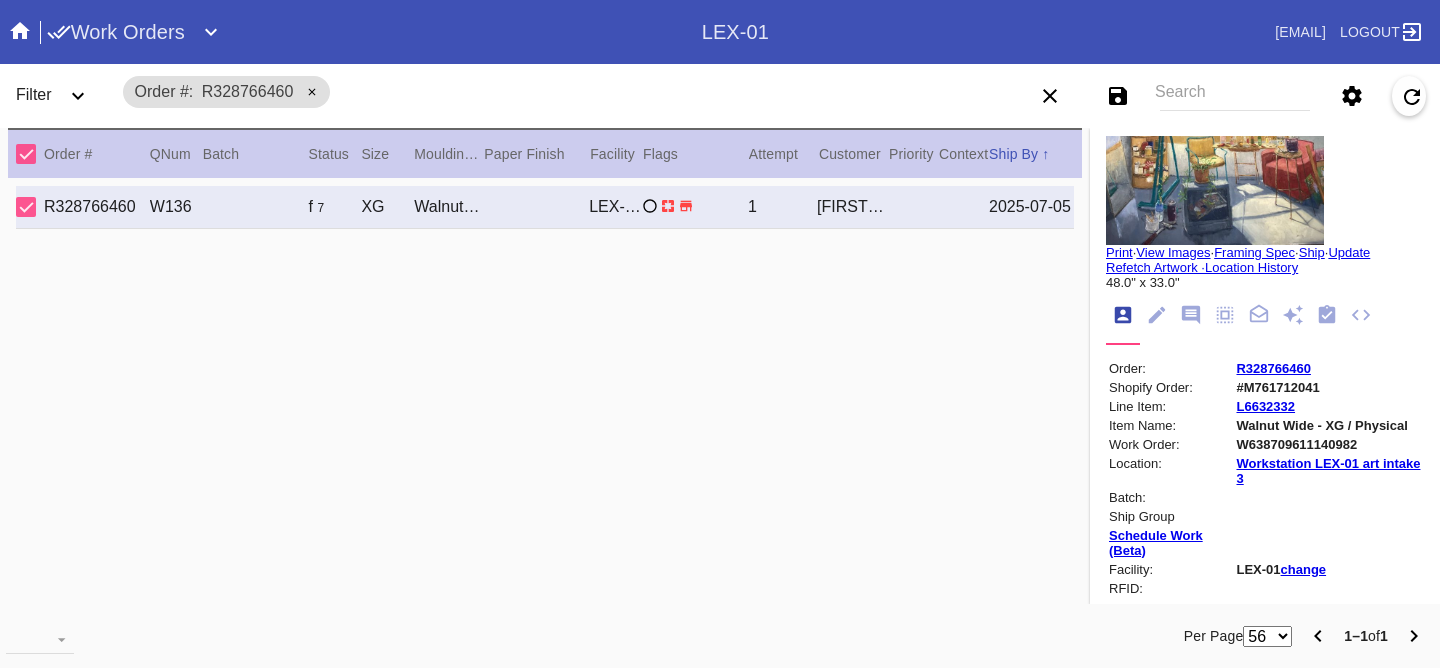 click at bounding box center (1191, 316) 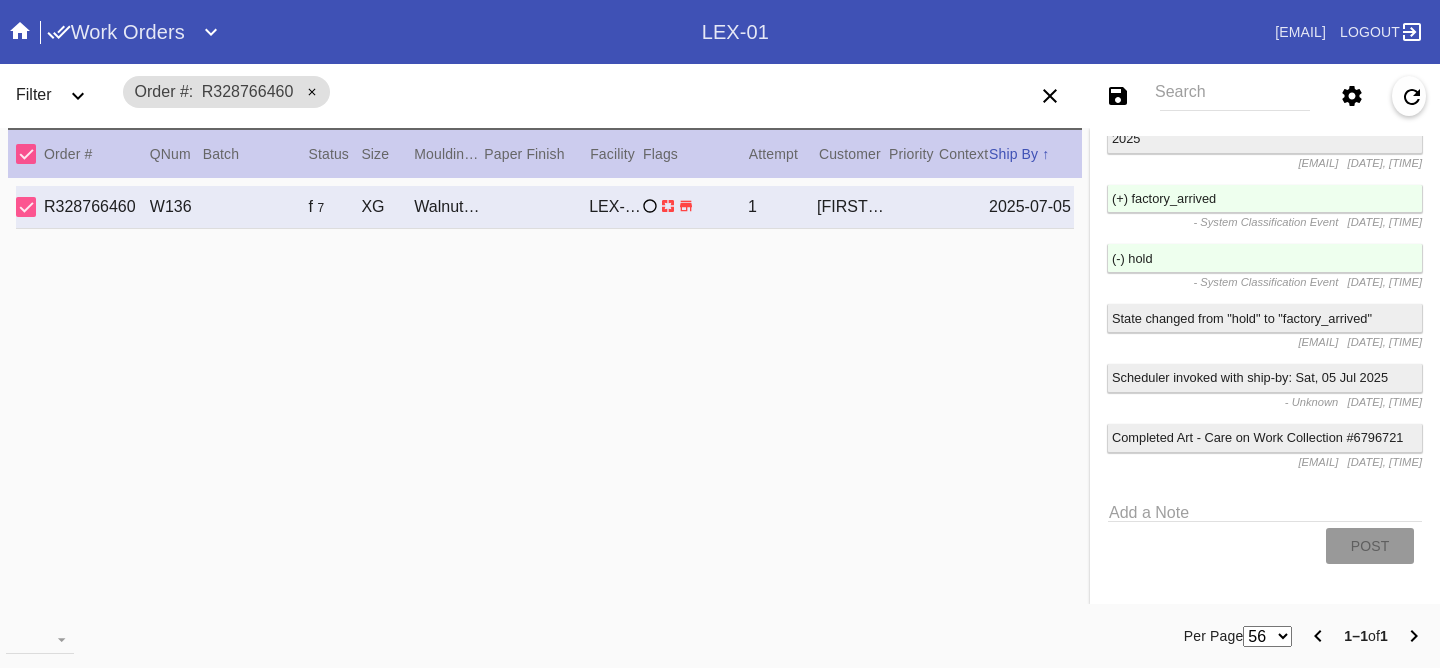 scroll, scrollTop: 2382, scrollLeft: 0, axis: vertical 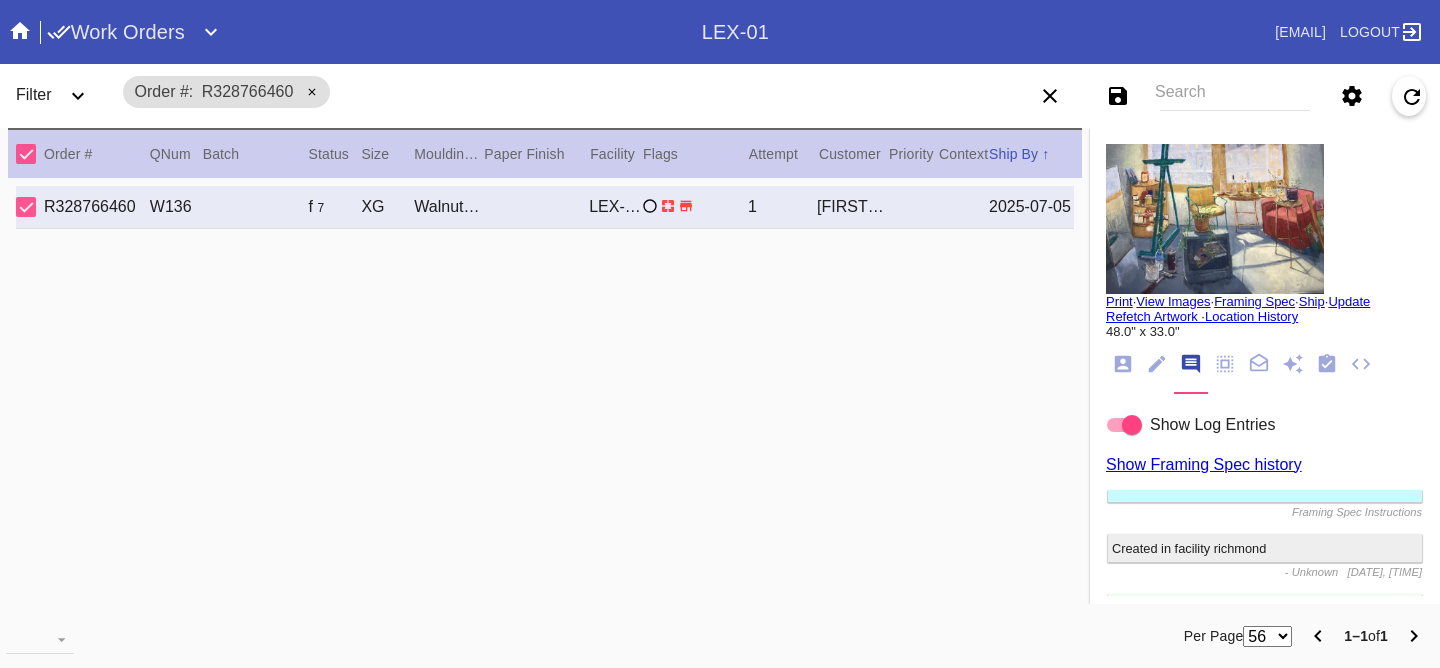 click at bounding box center (1123, 364) 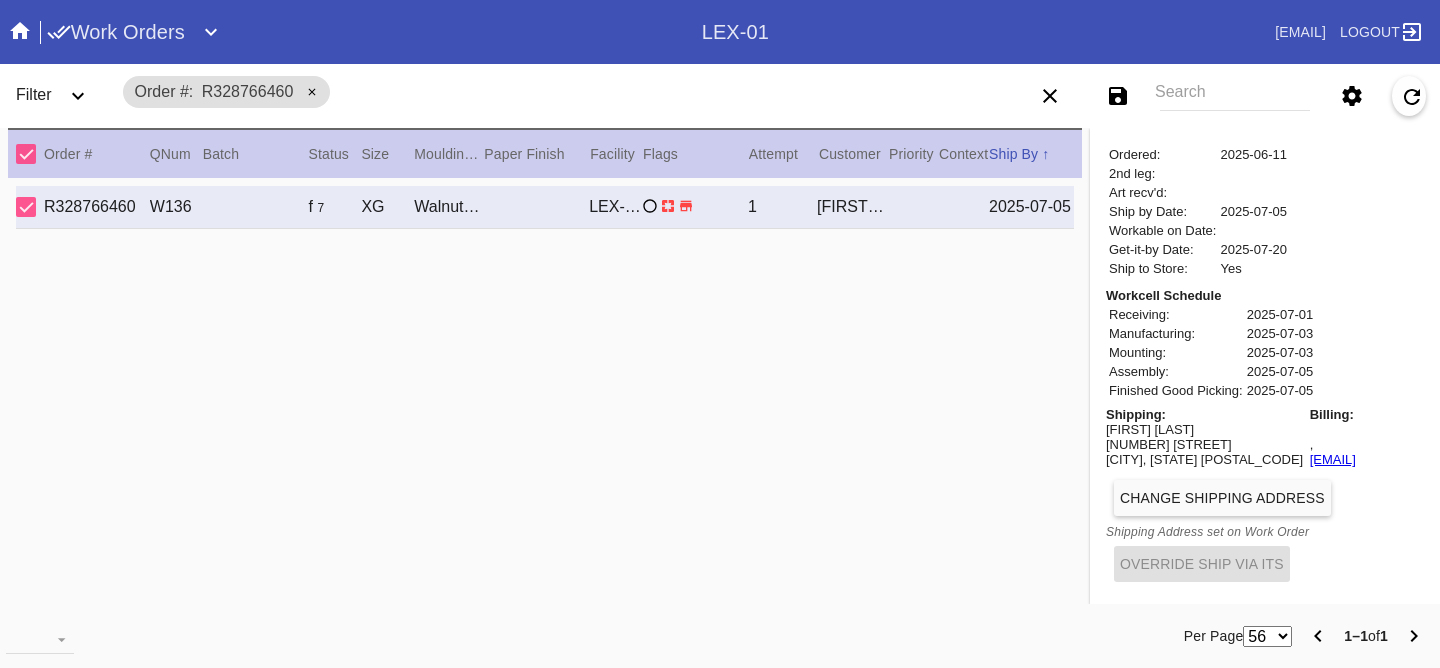 scroll, scrollTop: 0, scrollLeft: 0, axis: both 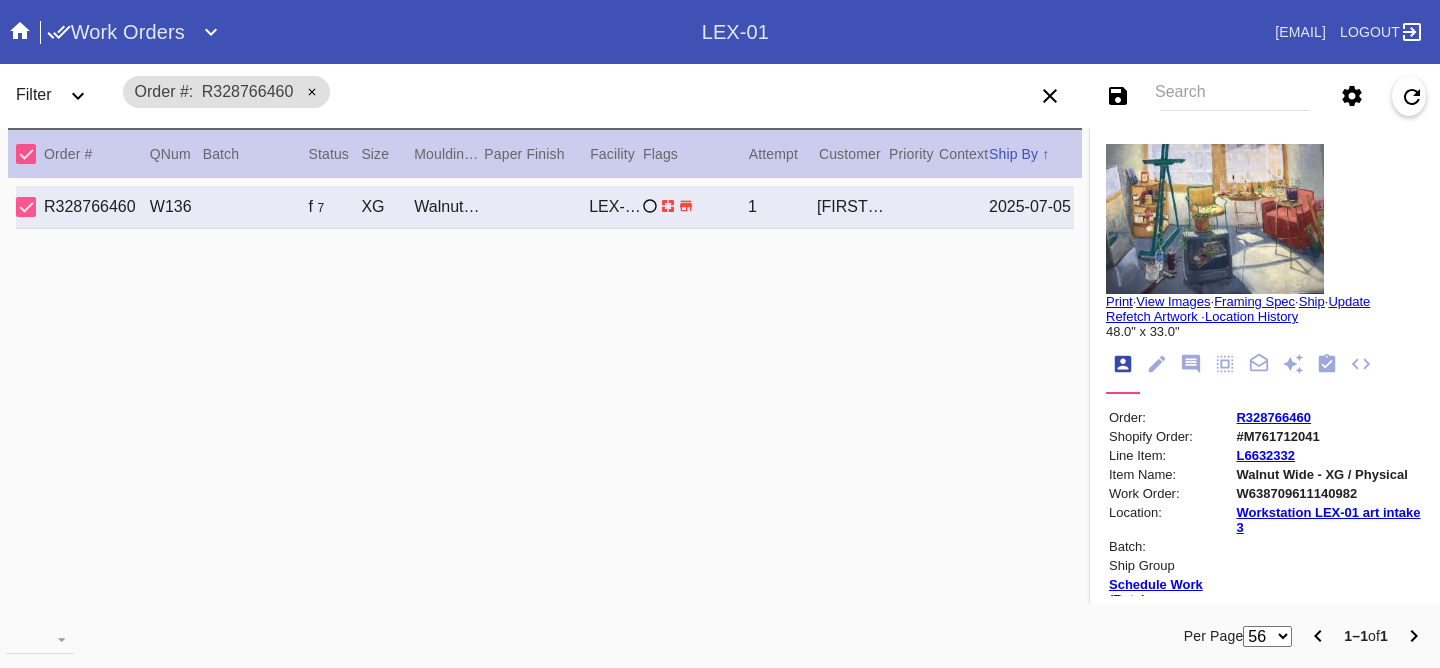 click at bounding box center [1215, 219] 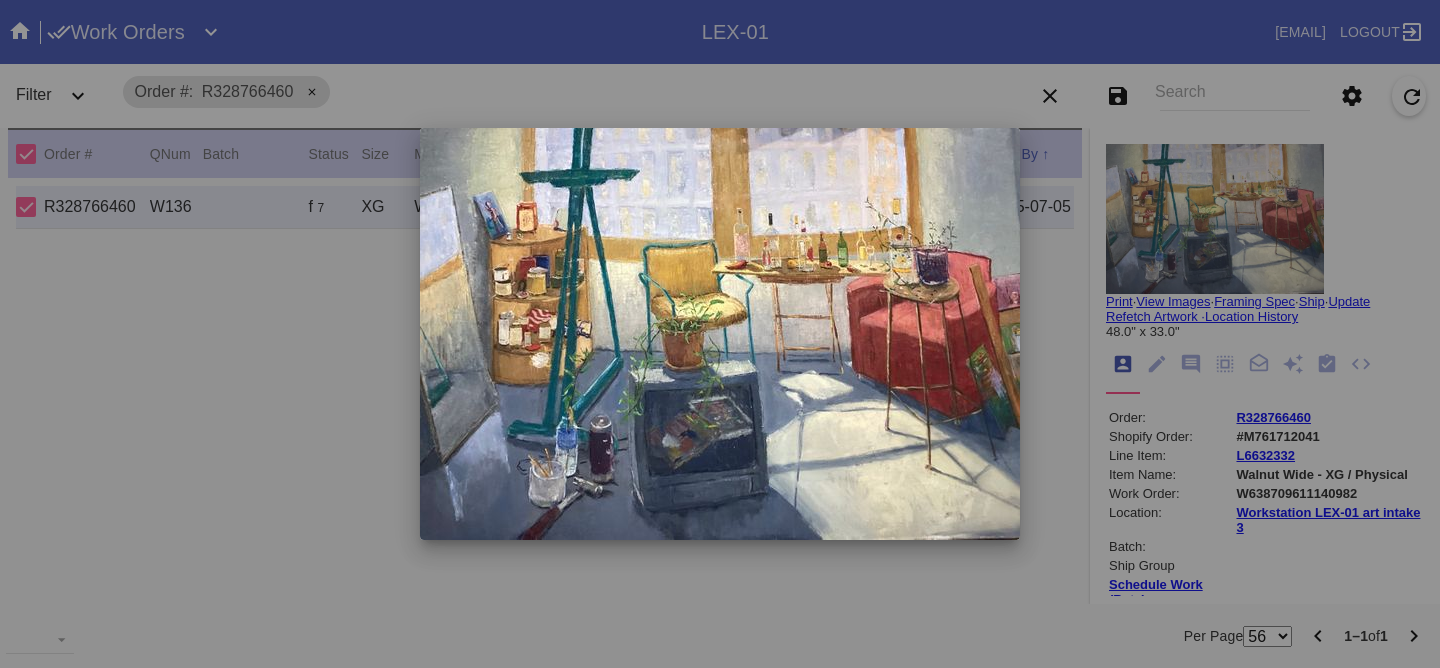 drag, startPoint x: 990, startPoint y: 580, endPoint x: 1028, endPoint y: 237, distance: 345.09854 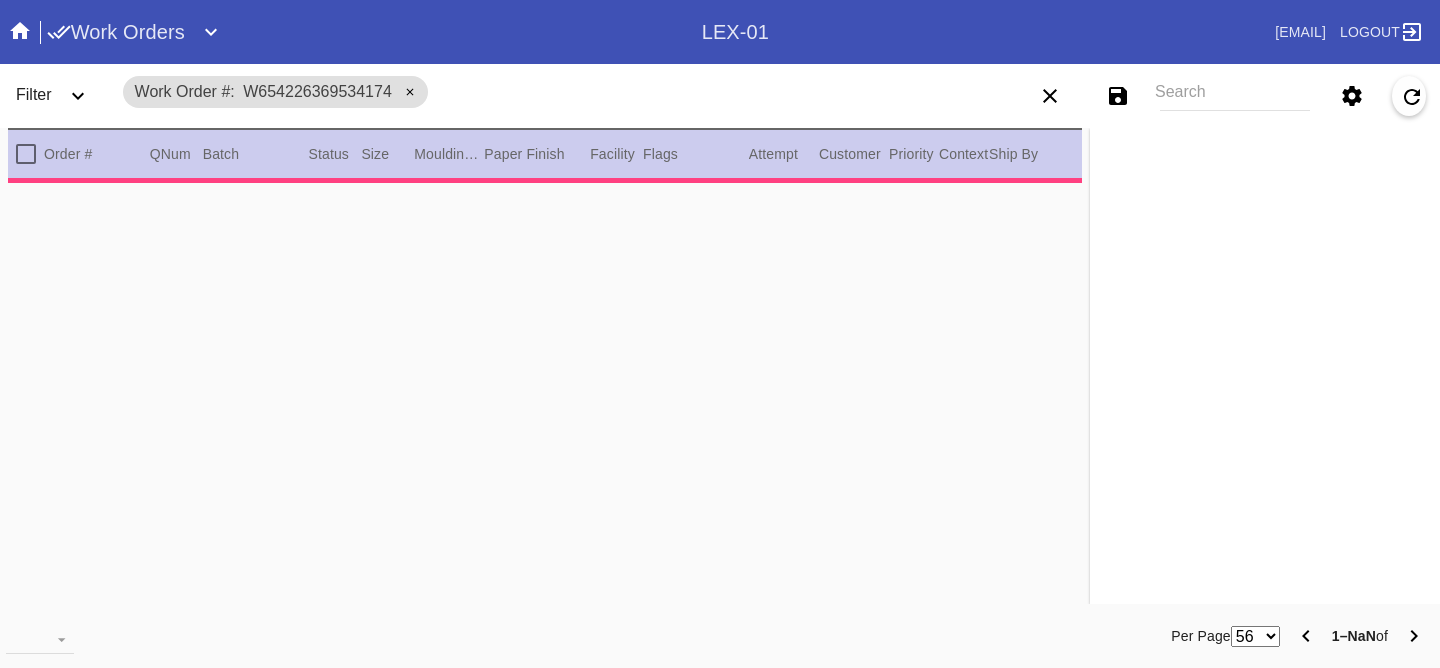 scroll, scrollTop: 0, scrollLeft: 0, axis: both 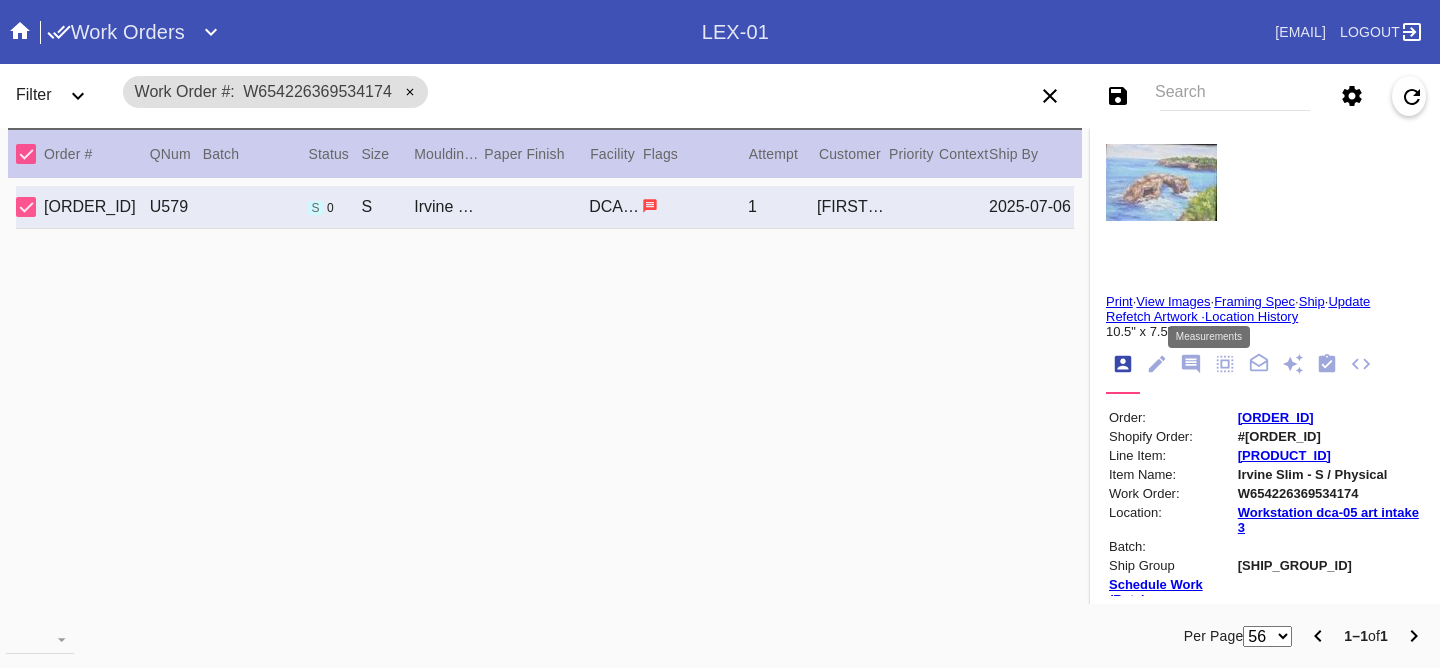 click at bounding box center (1191, 364) 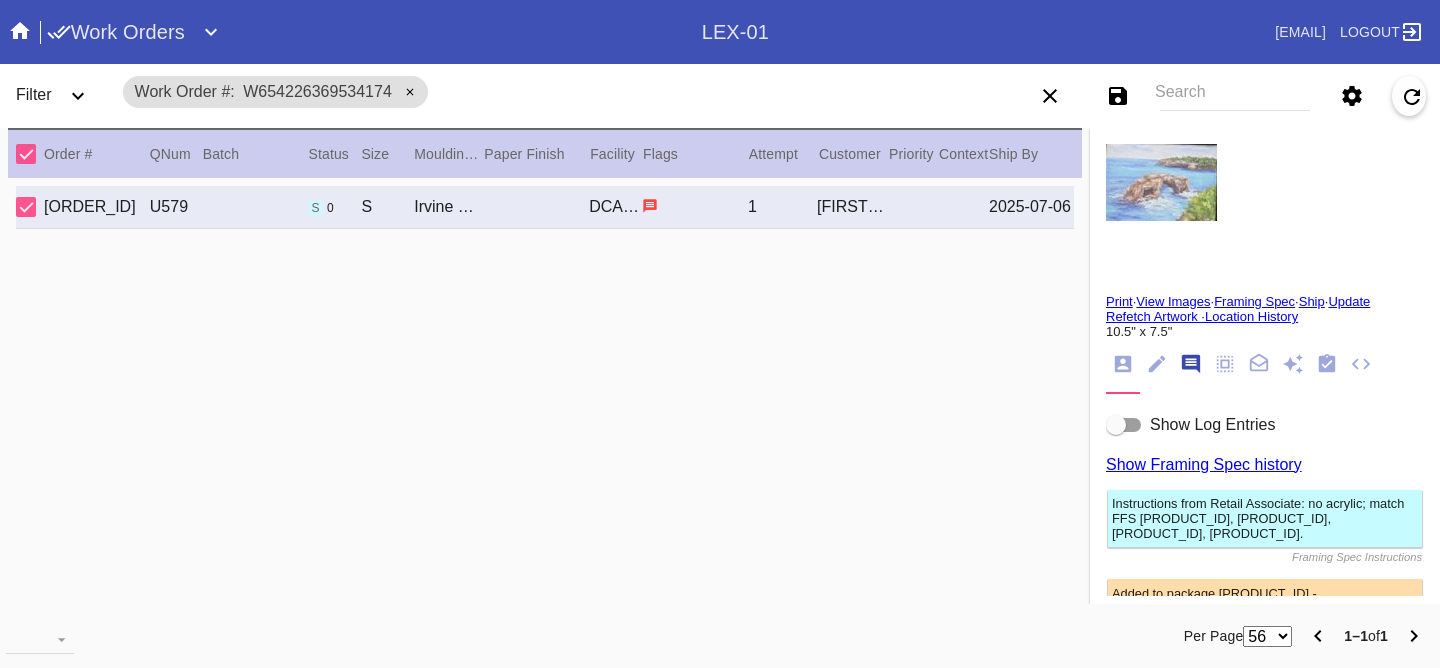 scroll, scrollTop: 123, scrollLeft: 0, axis: vertical 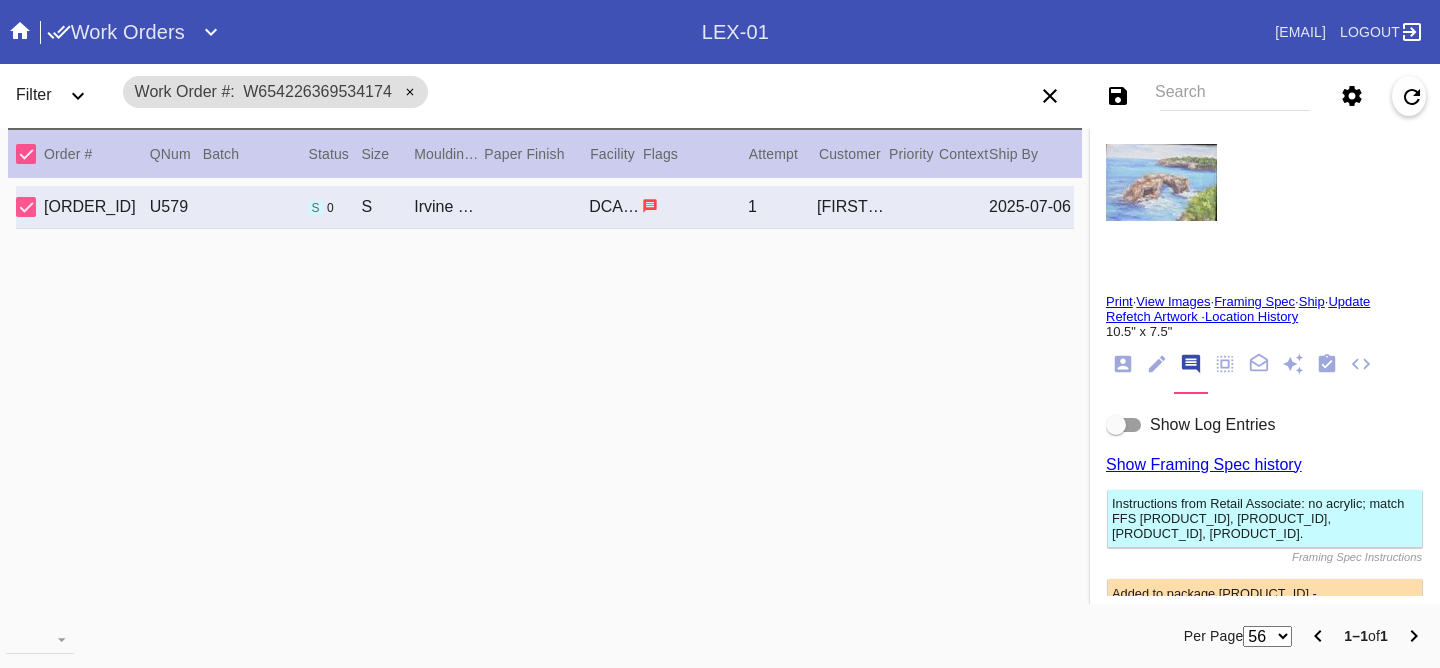 click on "Show Log Entries" at bounding box center (1212, 424) 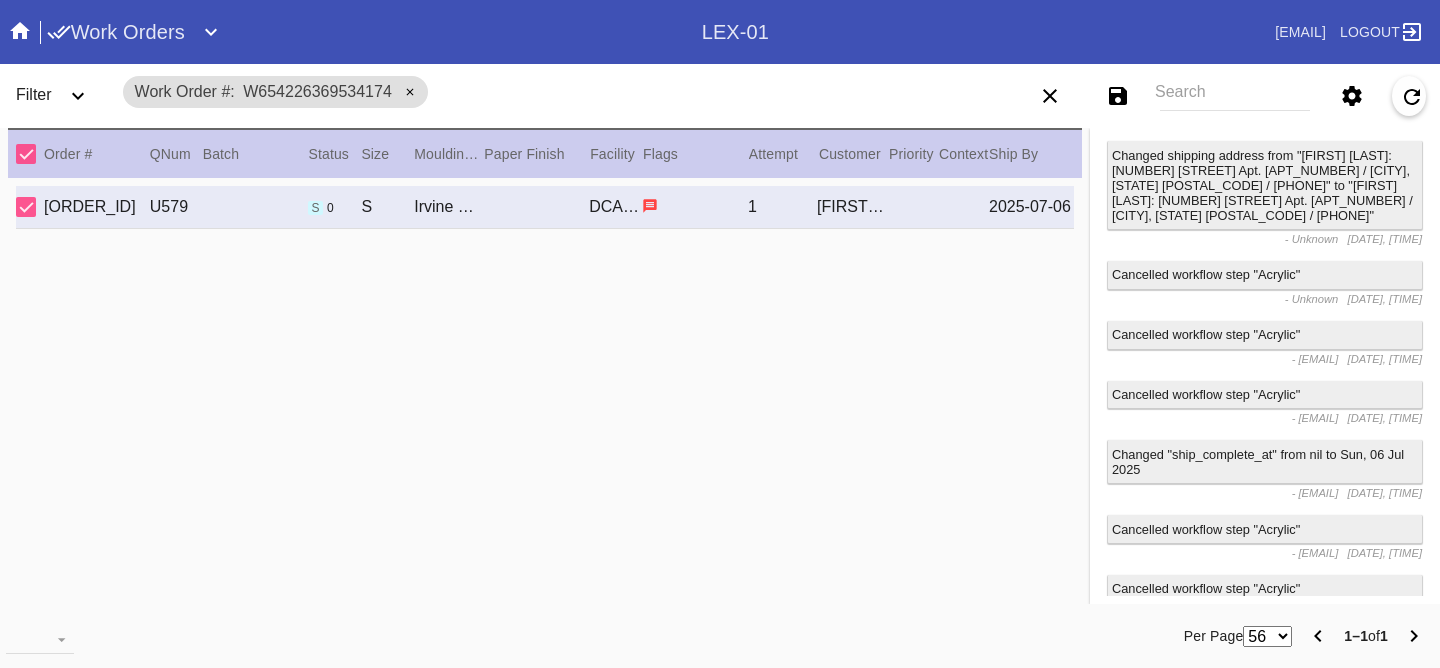 scroll, scrollTop: 5906, scrollLeft: 0, axis: vertical 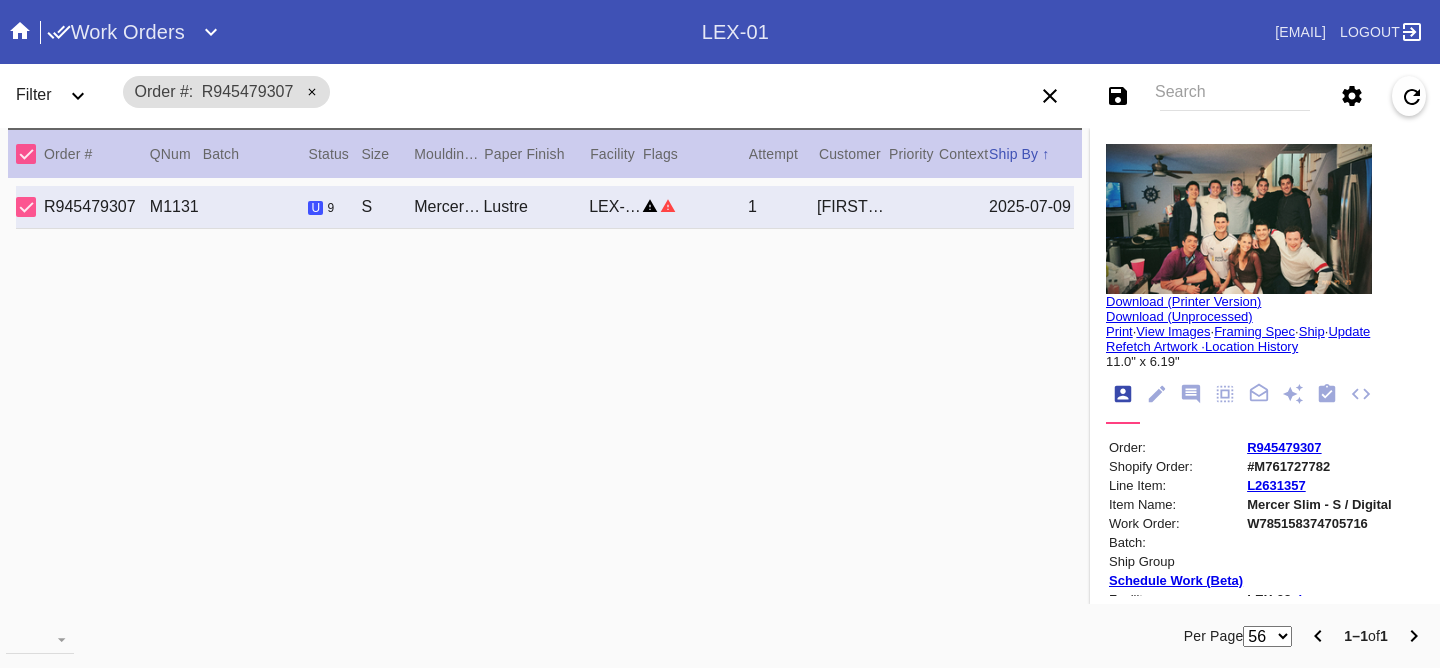 click at bounding box center [1239, 219] 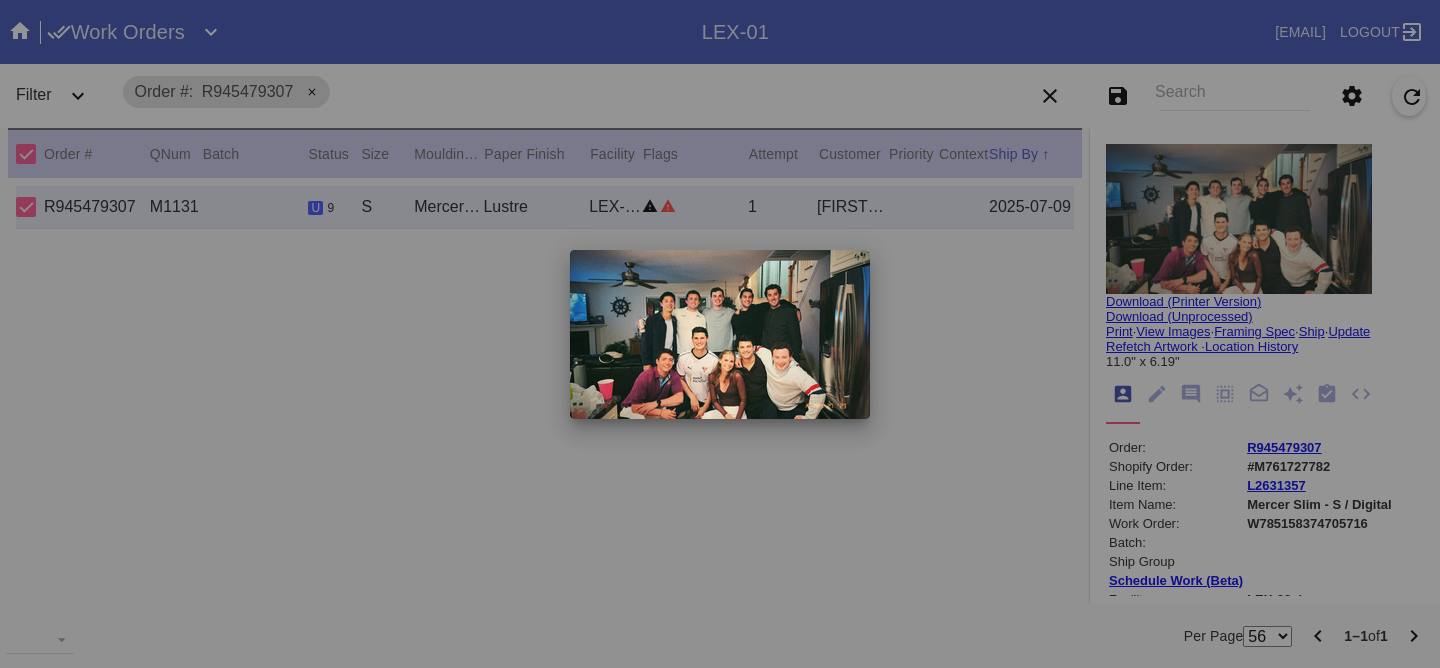 click at bounding box center (720, 334) 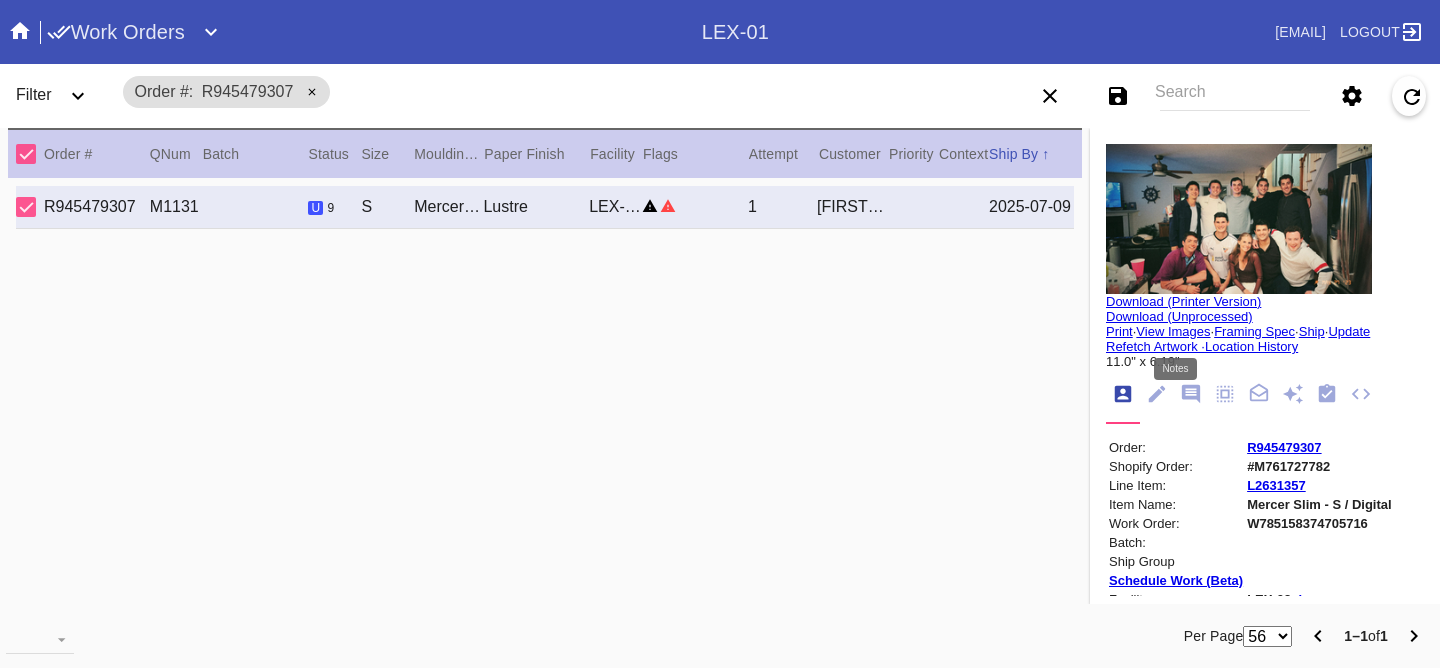 click at bounding box center [1157, 394] 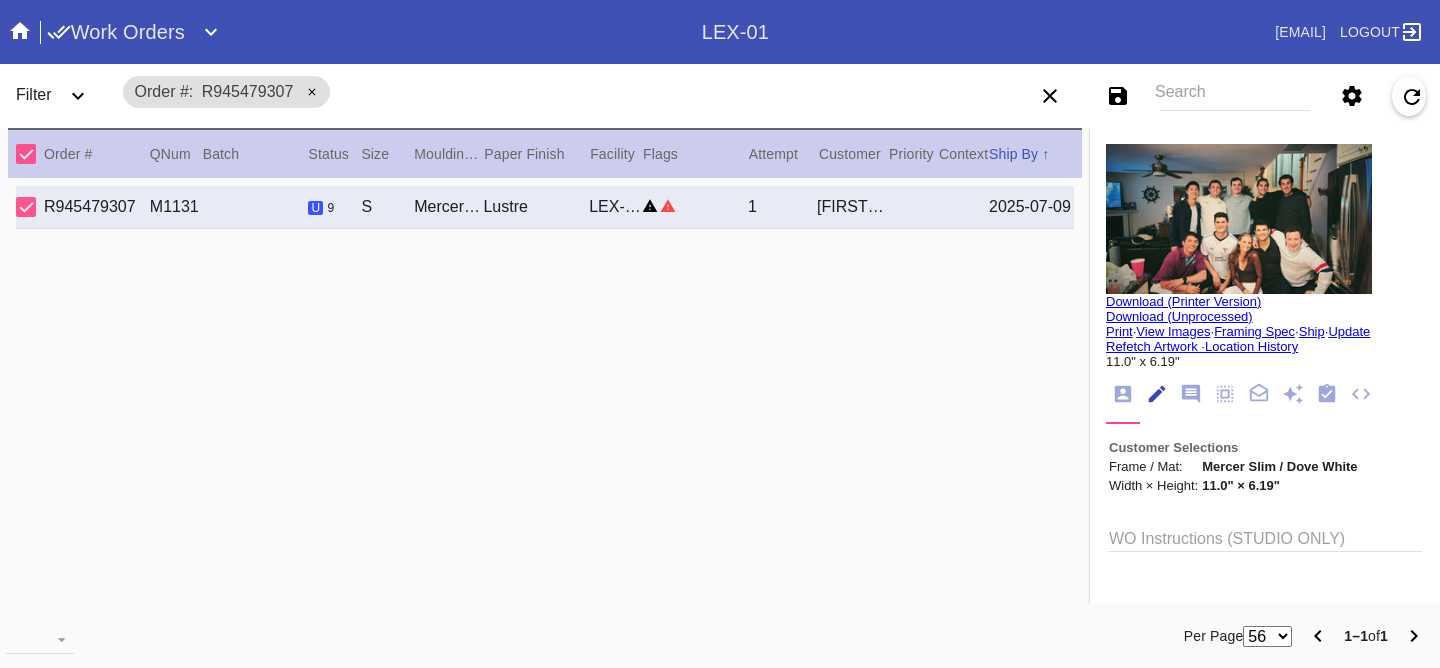 scroll, scrollTop: 73, scrollLeft: 0, axis: vertical 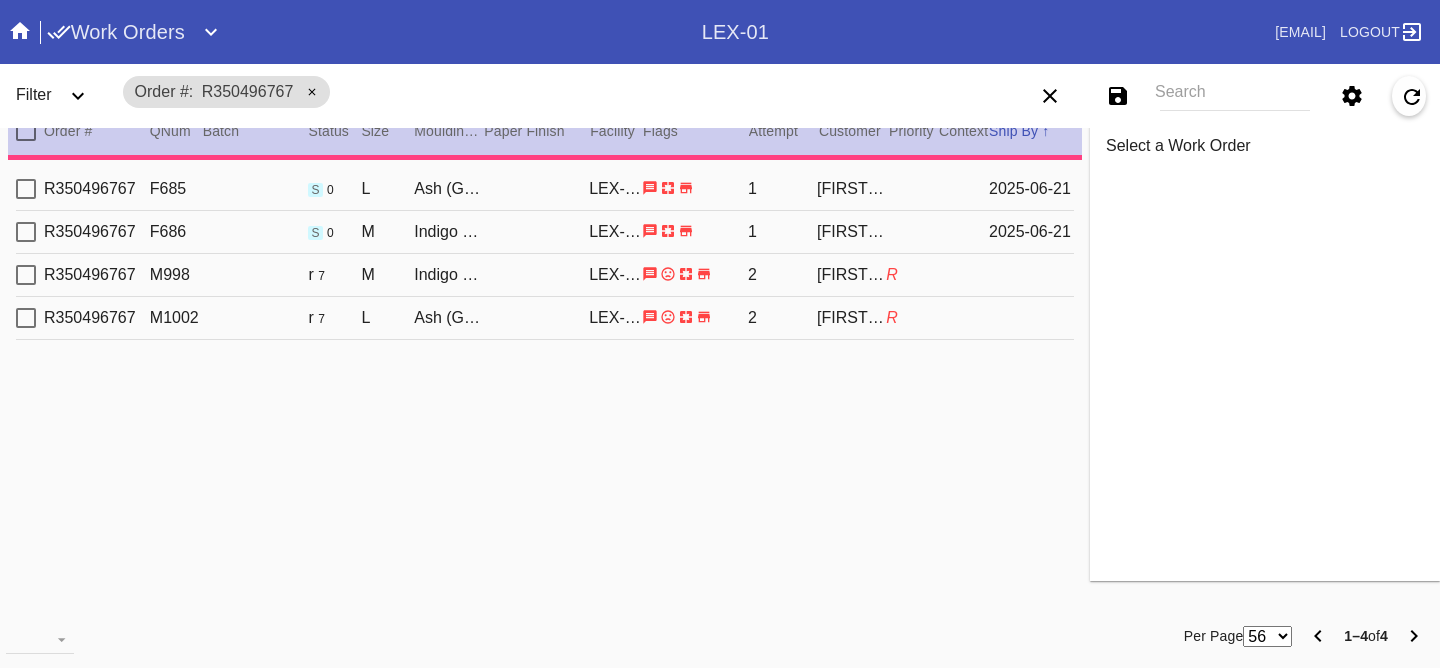 click on "R350496767 M998 r   7 M Indigo Walnut Gallery / White LEX-01 2 [FIRST] [LAST]
R" at bounding box center (545, 275) 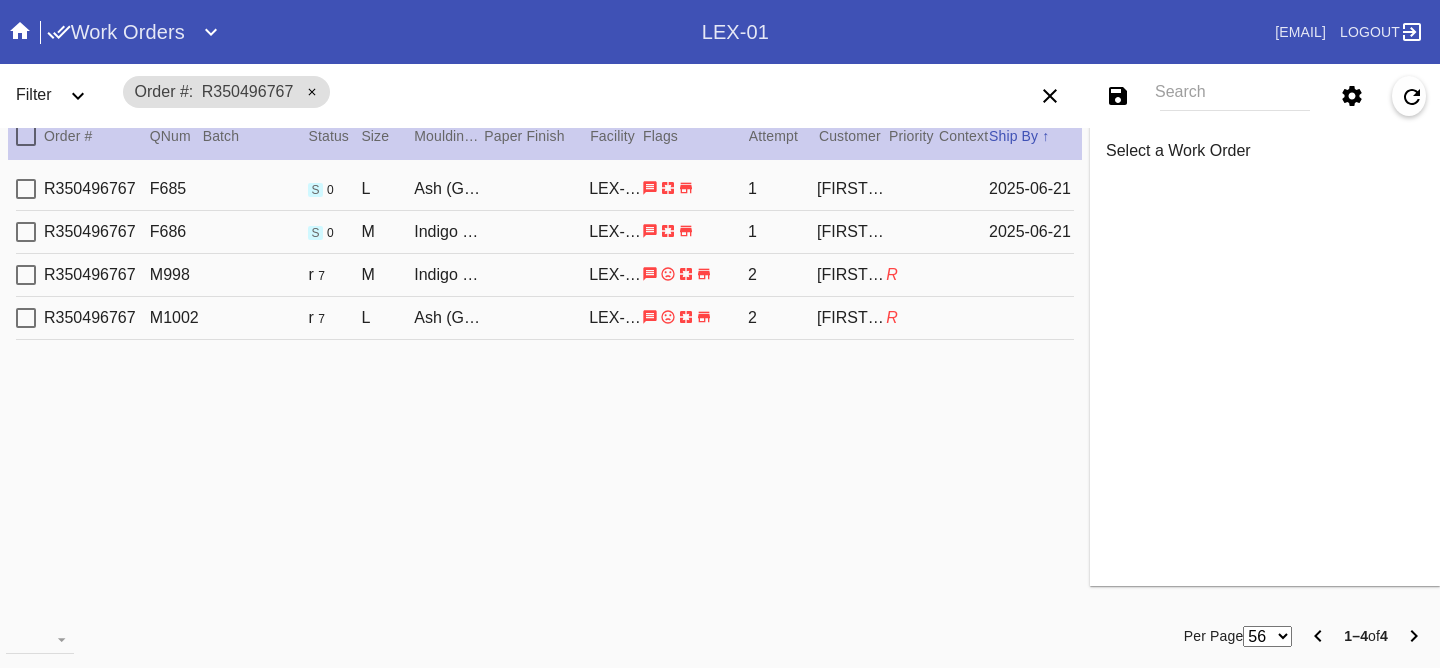 scroll, scrollTop: 18, scrollLeft: 0, axis: vertical 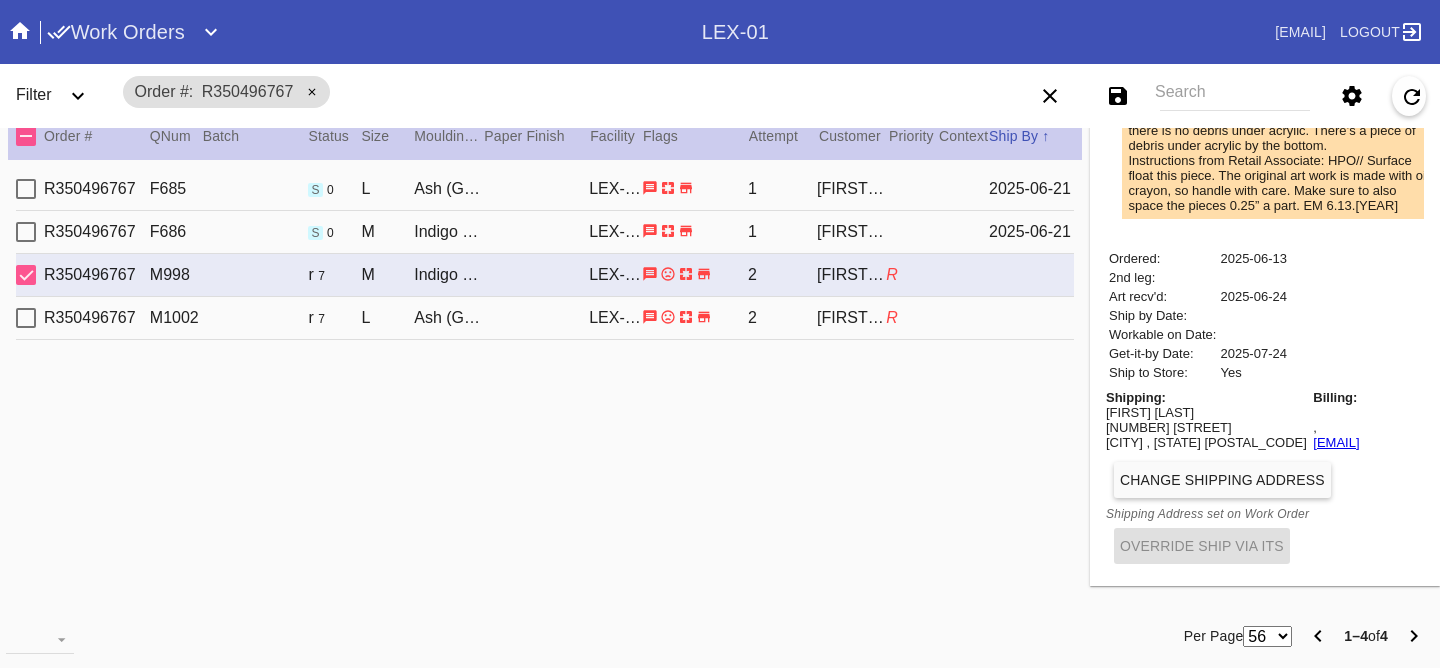 click on "R350496767 M1002 r   7 L Ash (Gallery) / White LEX-01 2 Madeline Reagan
R" at bounding box center (545, 318) 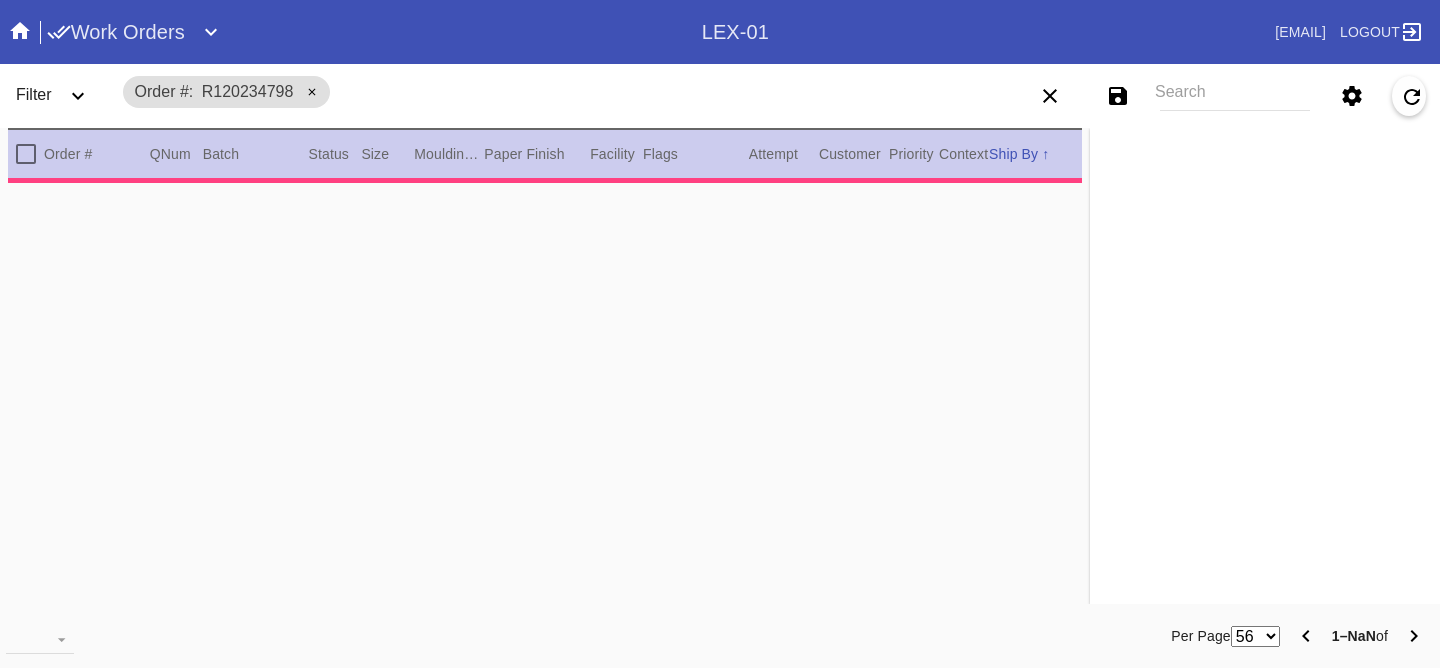 scroll, scrollTop: 0, scrollLeft: 0, axis: both 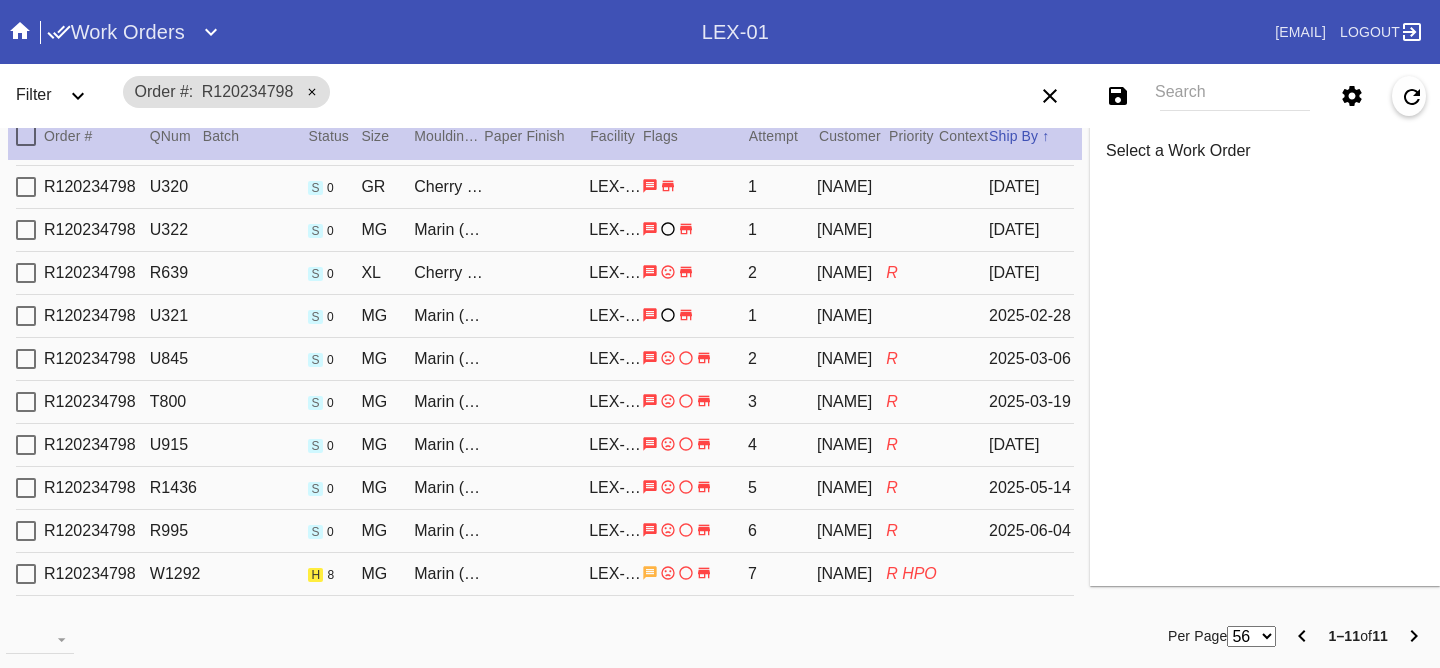click on "[ORDER_ID] [WORK_ORDER_ID] s   0 MG Marin (Deep) / No MatLEX-01 6 [NAME]
R
[DATE]" at bounding box center [545, 531] 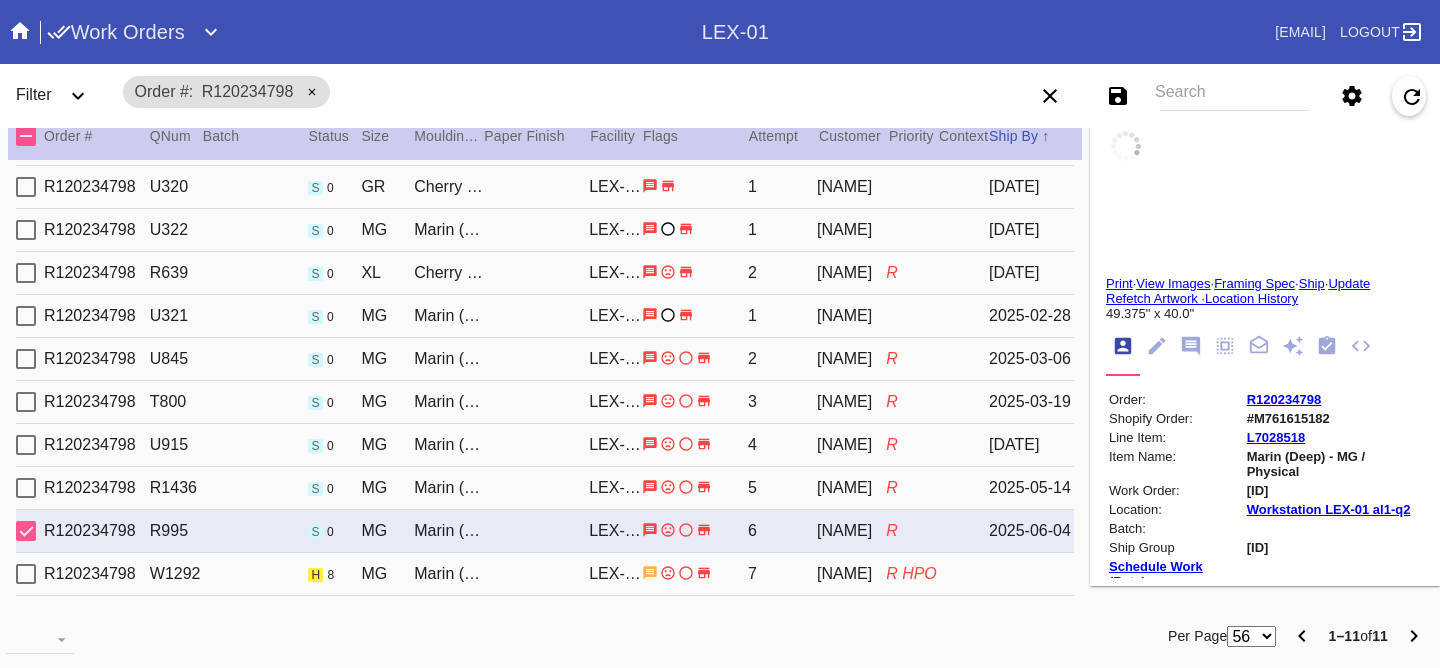 click on "R120234798 W1292 h   8 MG Marin (Deep) / No Mat LEX-01 7 Easter Kim
R
HPO" at bounding box center [545, 574] 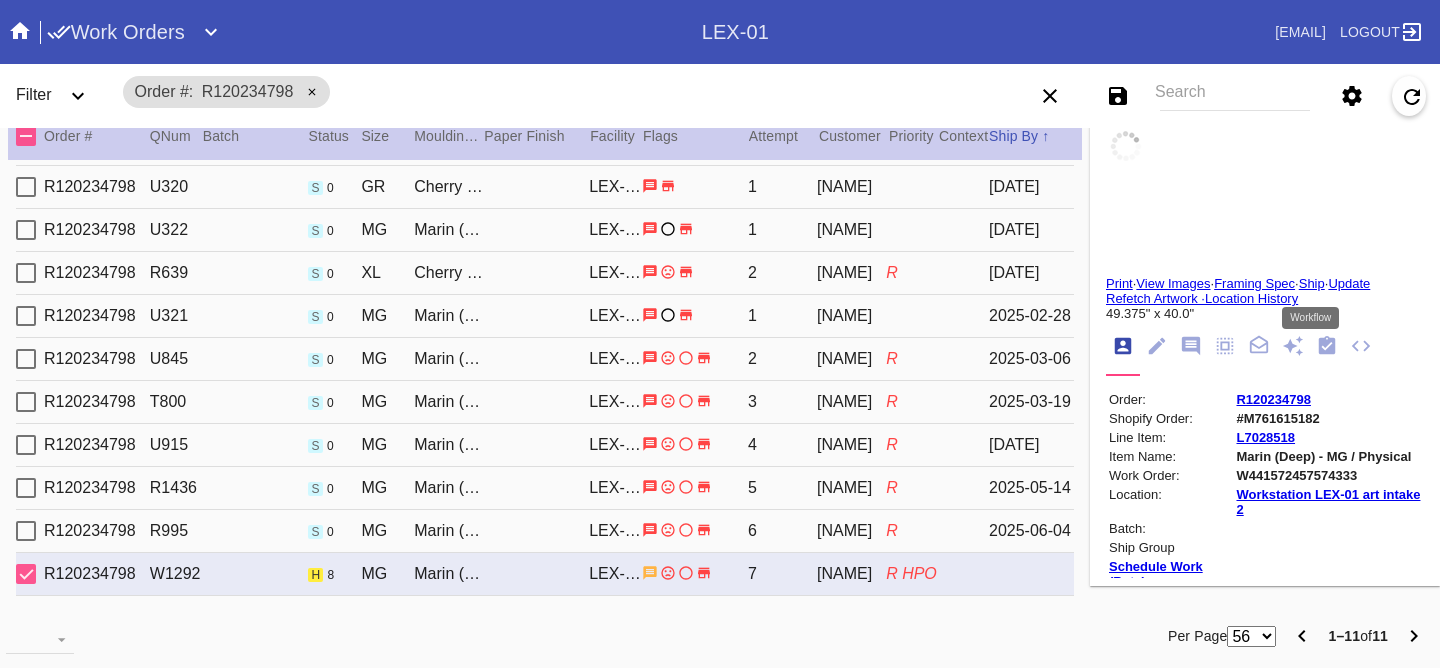 click at bounding box center [1327, 346] 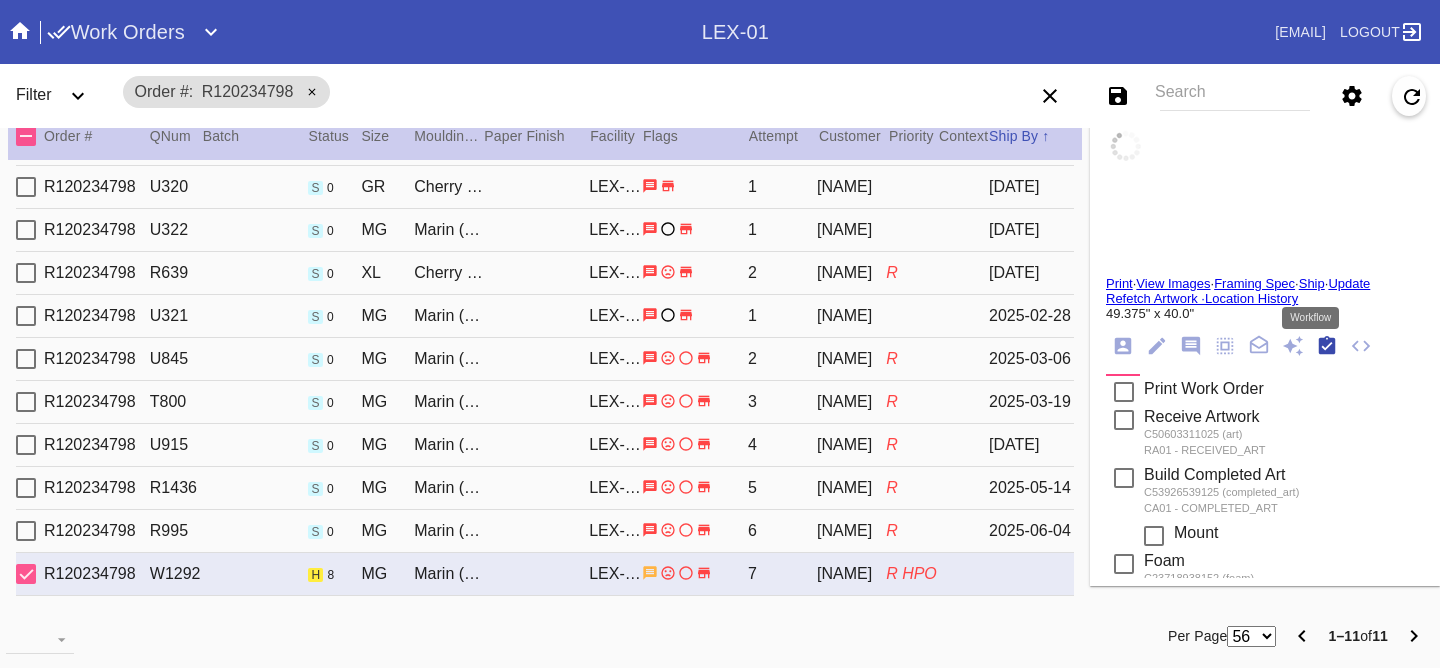 scroll, scrollTop: 320, scrollLeft: 0, axis: vertical 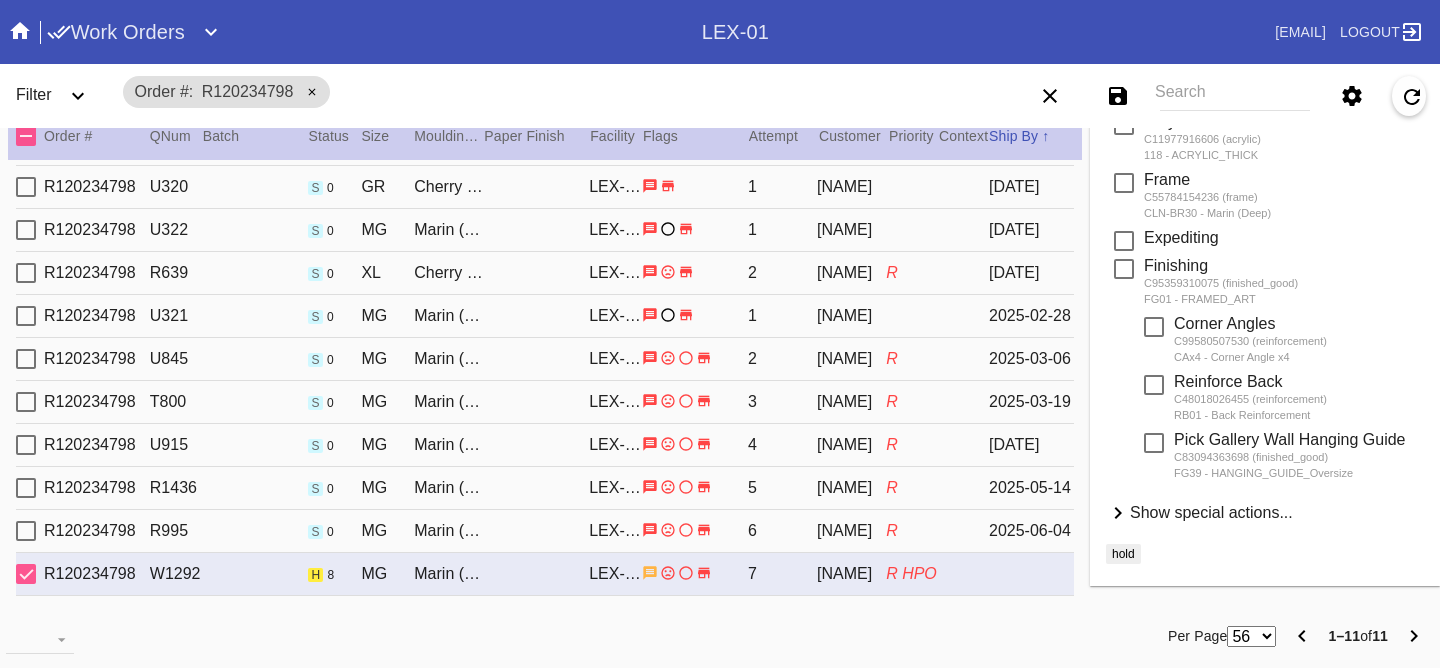 click on "Print Work Order
saving
Receive Artwork
saving
C50603311025 (art)
RA01 - RECEIVED_ART
Build Completed Art
saving
C53926539125 (completed_art)
CA01 - COMPLETED_ART
Mount
saving
Foam
saving
C23718938152 (foam)
FM38 - FOAM_THREE_EIGHTHS_INCH
Acrylic
saving
C11977916606 (acrylic)
118 - ACRYLIC_THICK
Frame
saving" at bounding box center [1265, 224] 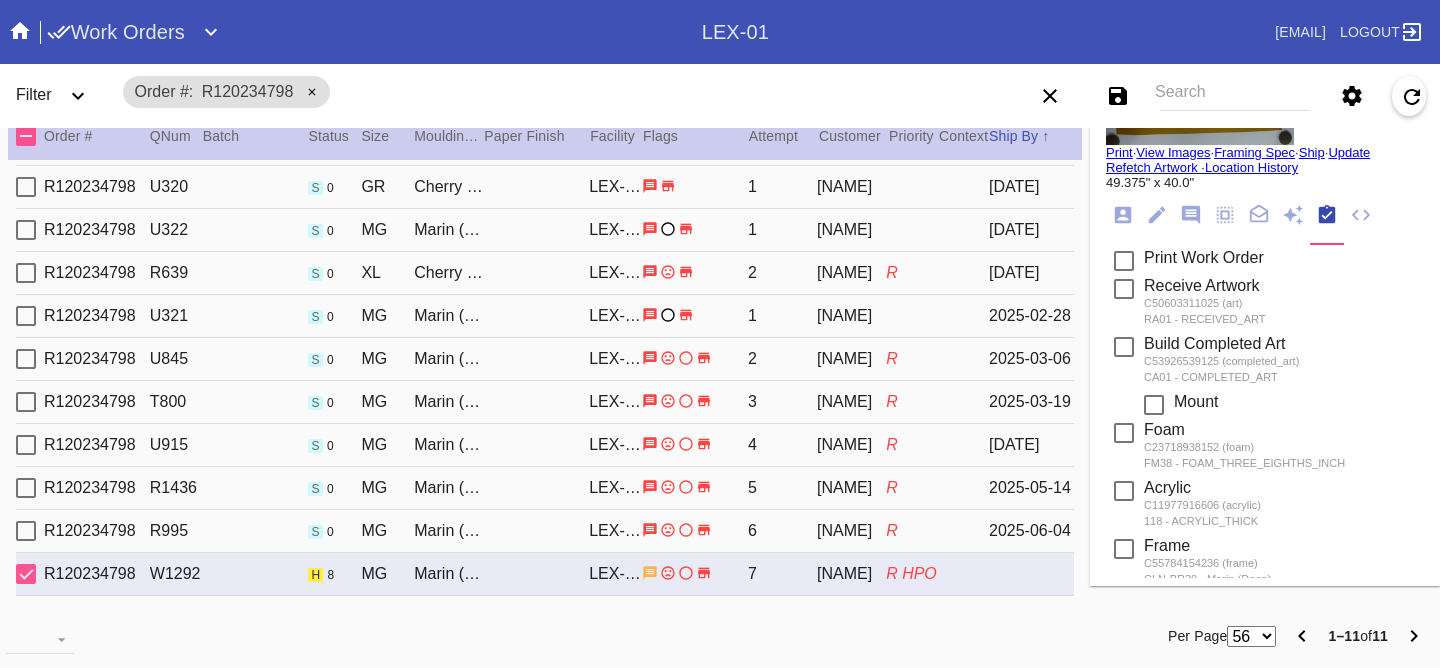 scroll, scrollTop: 0, scrollLeft: 0, axis: both 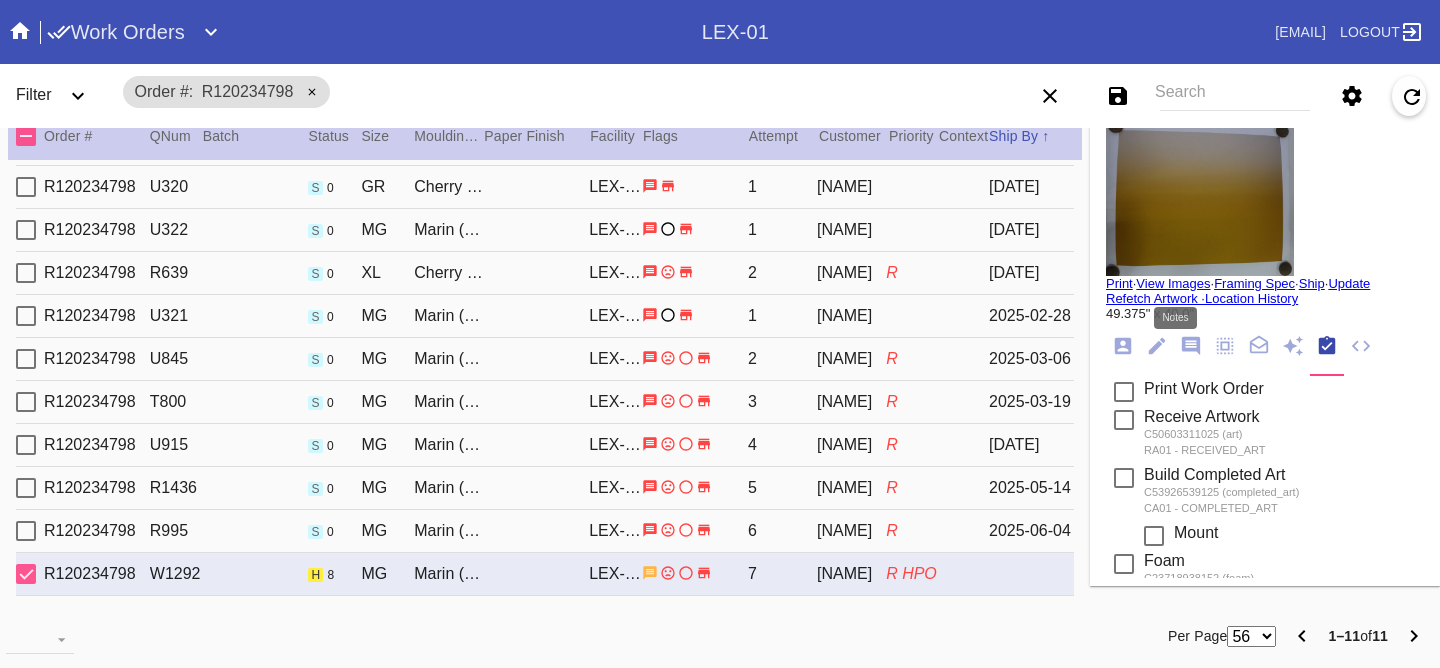 click at bounding box center (1191, 346) 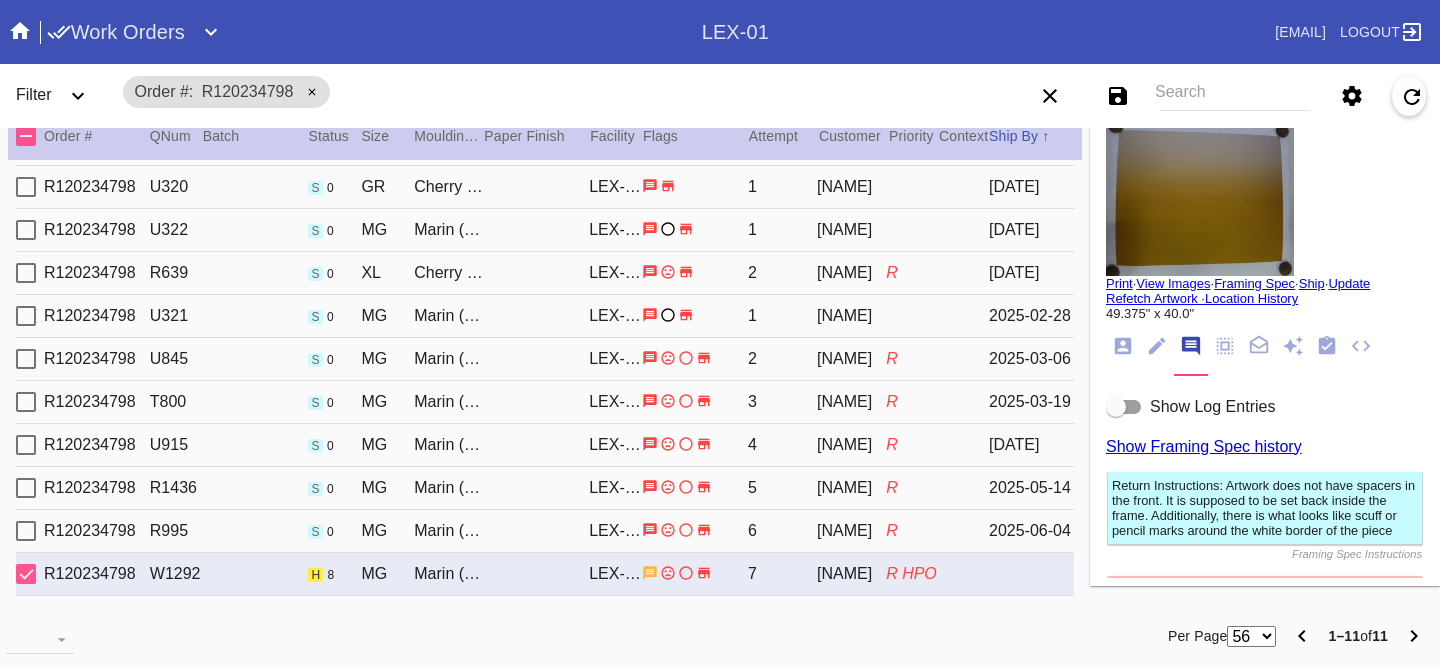 click on "Show Log Entries
Show Framing Spec history
Return Instructions: Artwork does not have spacers in the front. It is supposed to be set back inside the frame. Additionally, there is what looks like scuff or pencil marks around the white border of the piece
Framing Spec Instructions
DELICATE. HANDLE WITH CARE. No hanging hardware on any pieces. Customer will decide orientation after pickup.  - Special Instructions on Order ***HPO -  - Must be approved by CA team to ship. *** - Work Order Instructions
Add a Note
Post" at bounding box center (1265, 603) 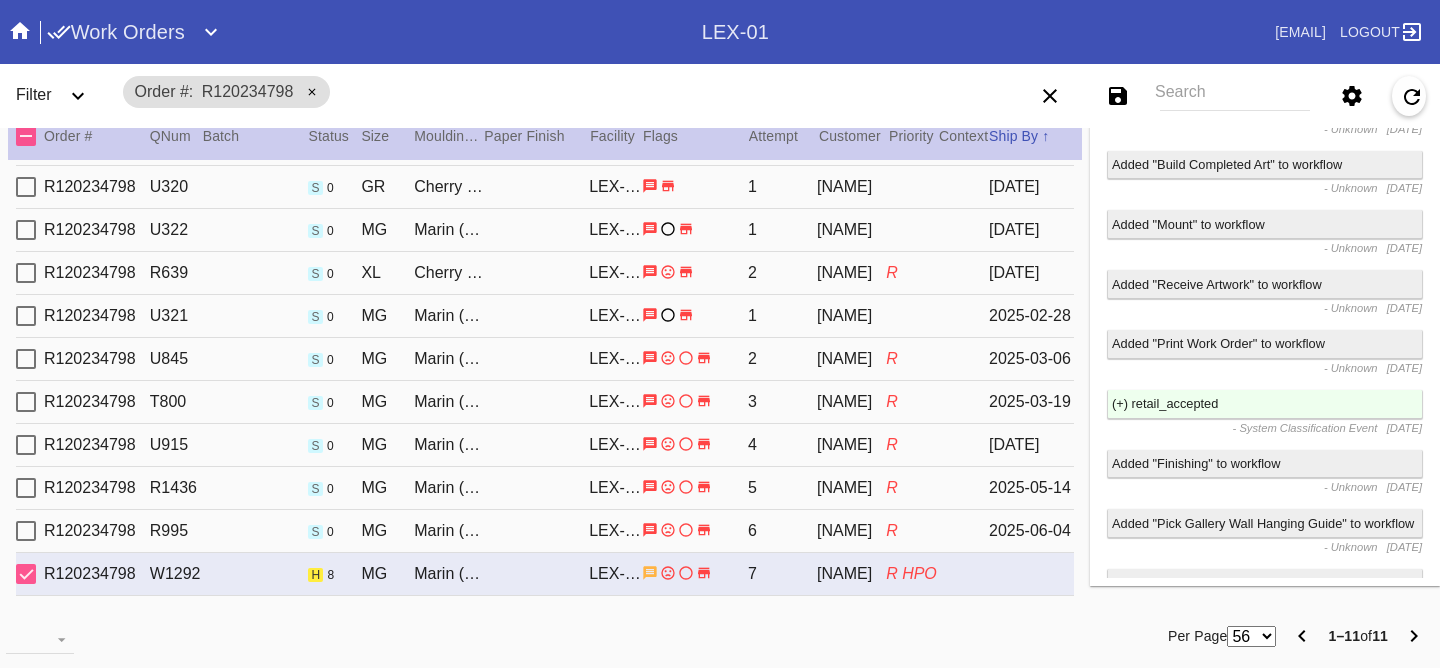 scroll, scrollTop: 0, scrollLeft: 0, axis: both 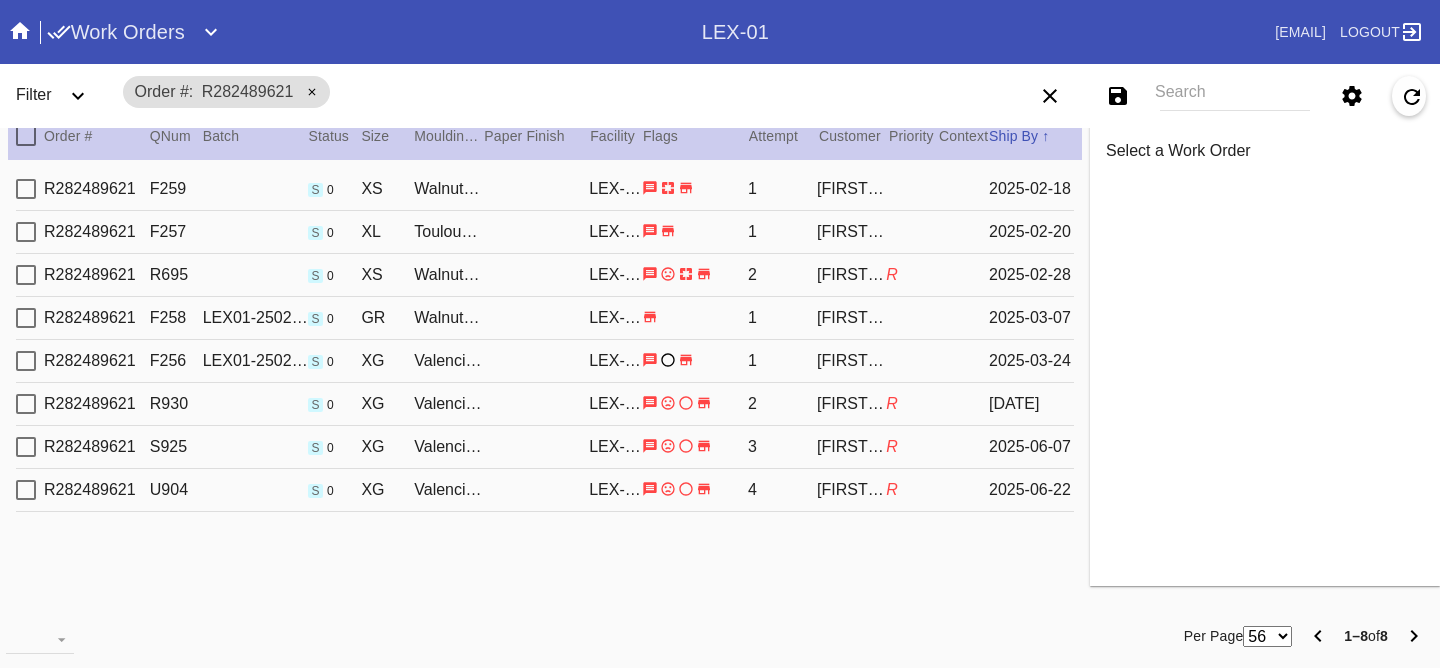click on "R282489621 U904 s 0 XG Valencia / Canvas LEX-01 4 Jessica Mattes
R
[DATE]" at bounding box center [545, 490] 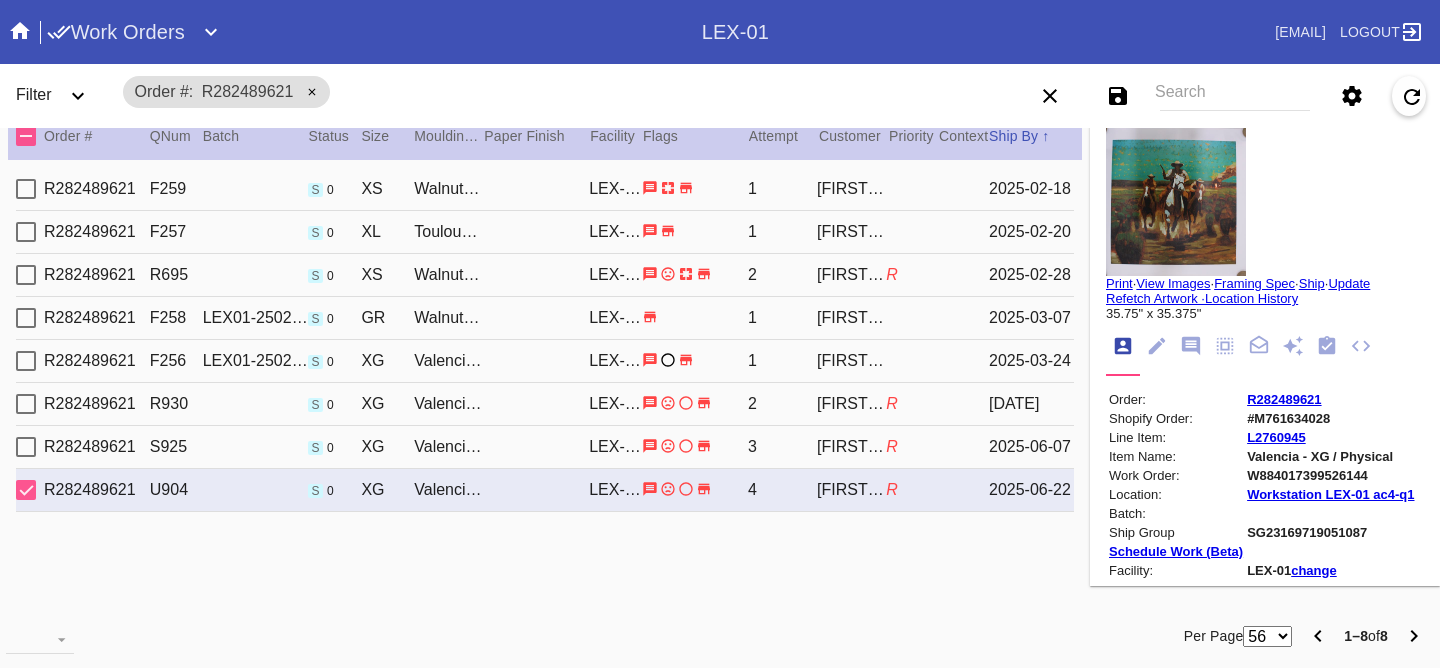 click at bounding box center [1191, 346] 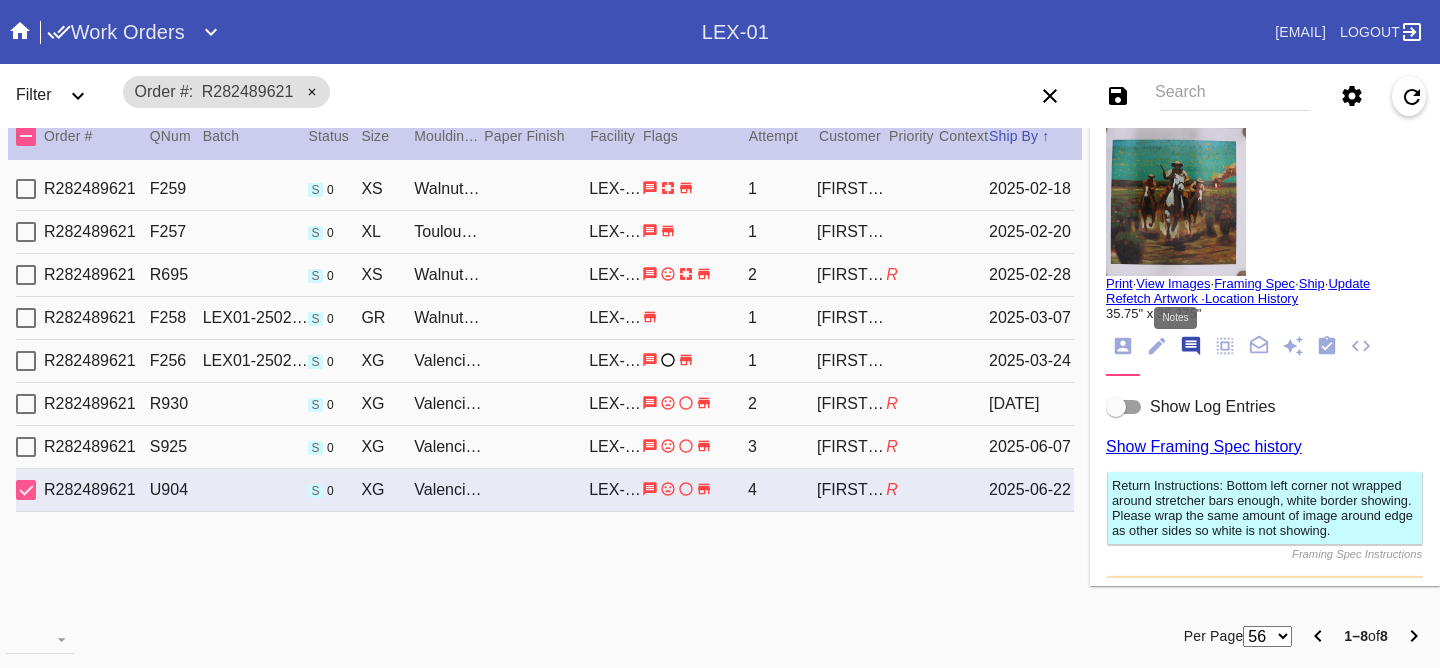 scroll, scrollTop: 123, scrollLeft: 0, axis: vertical 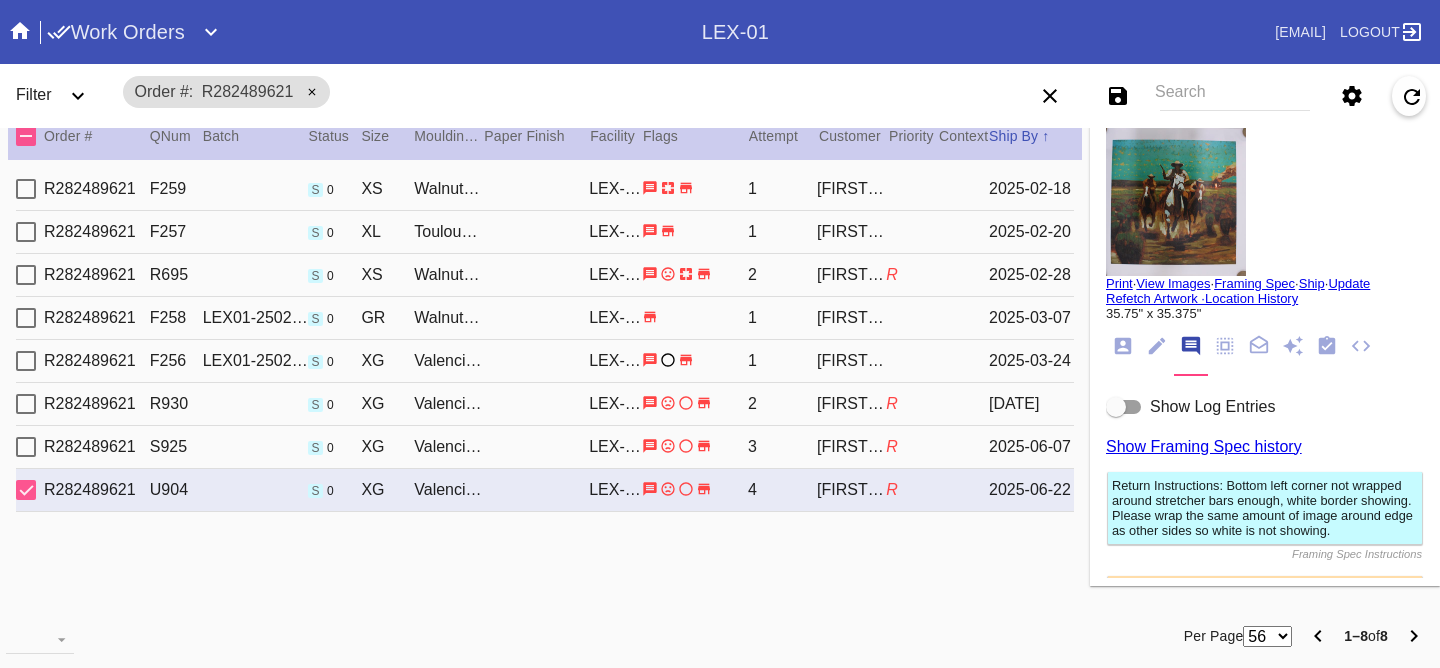 click on "Show Log Entries" at bounding box center [1212, 406] 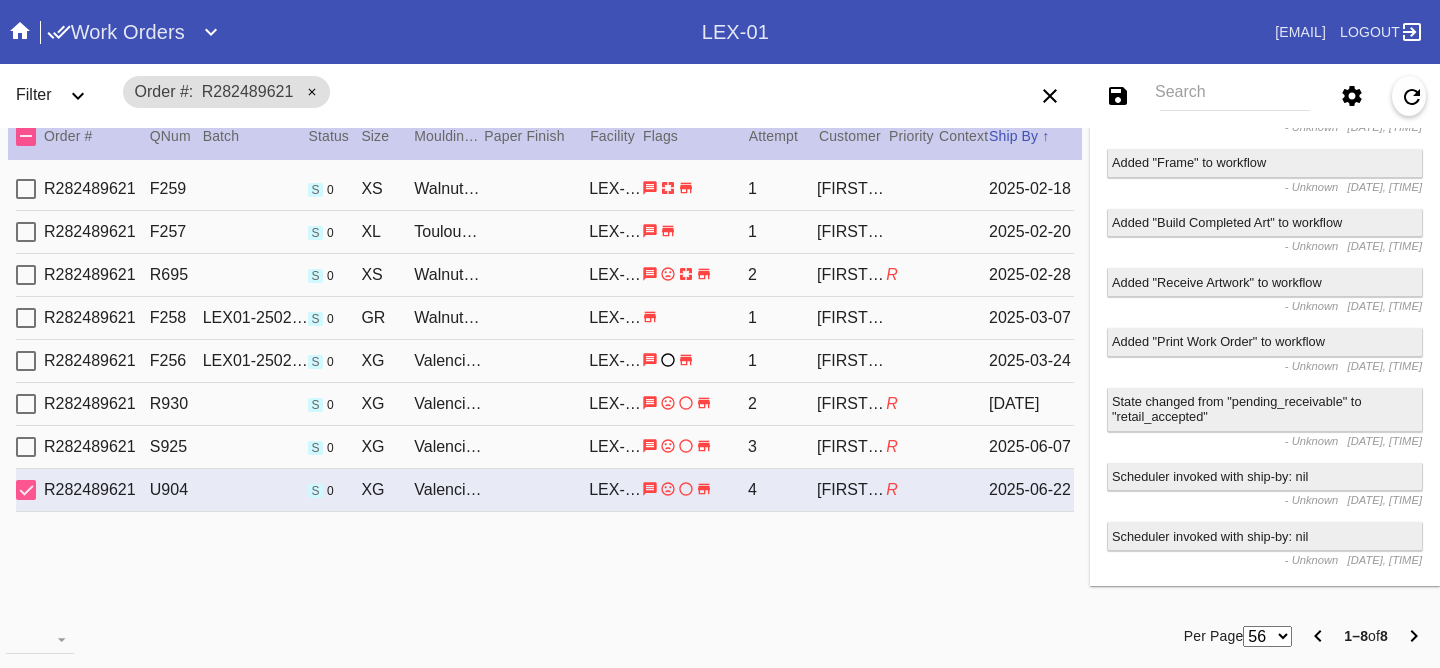 scroll, scrollTop: 0, scrollLeft: 0, axis: both 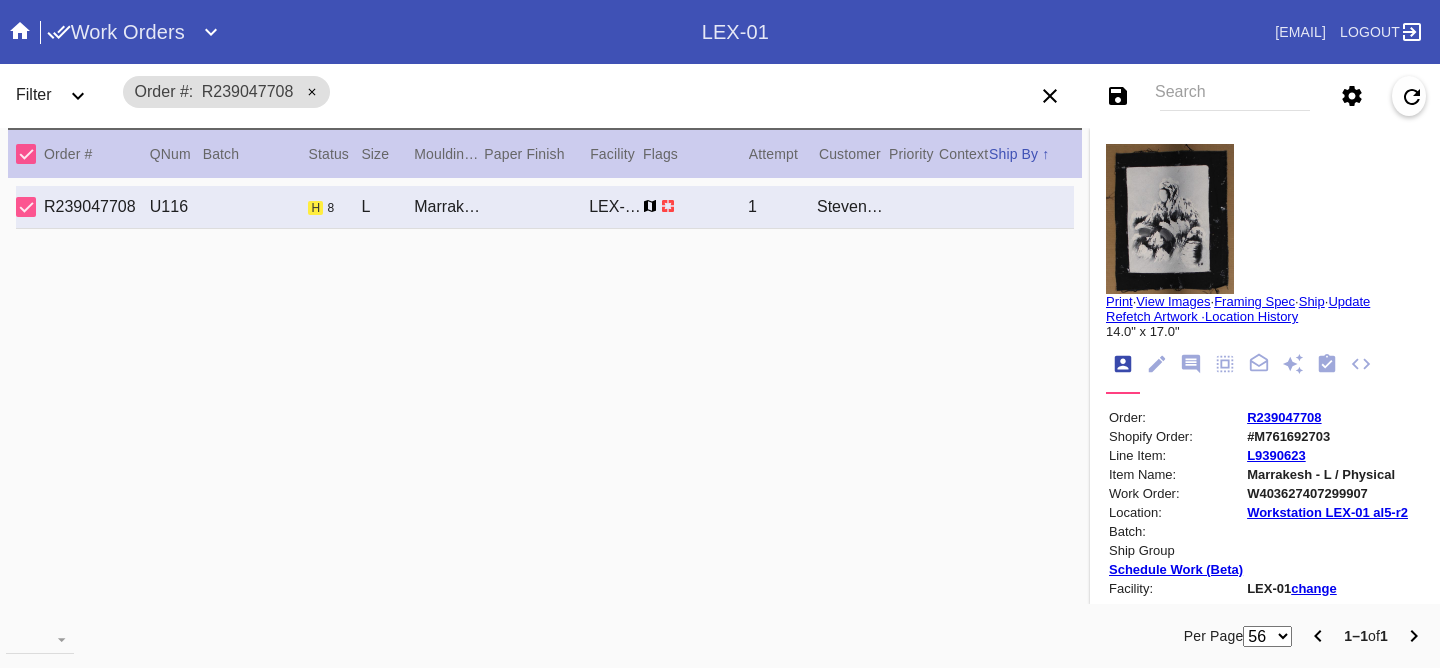 click at bounding box center (1170, 219) 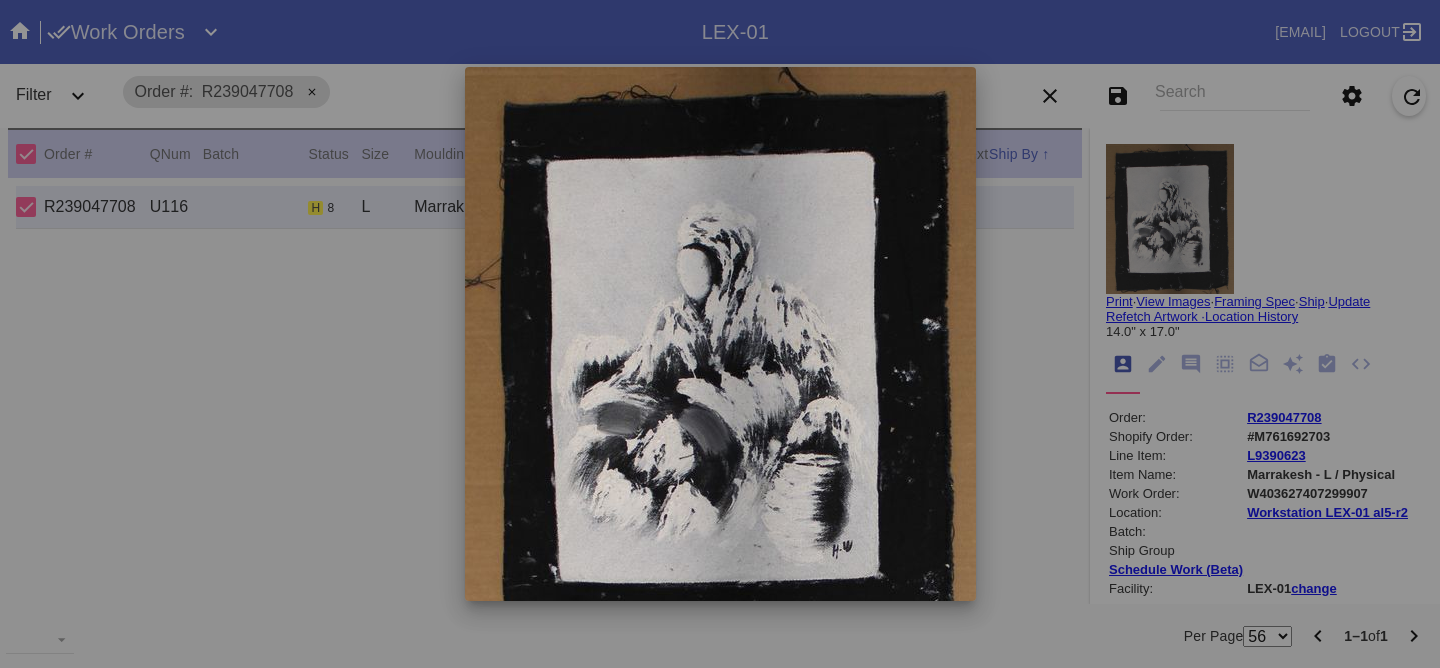 click at bounding box center (720, 334) 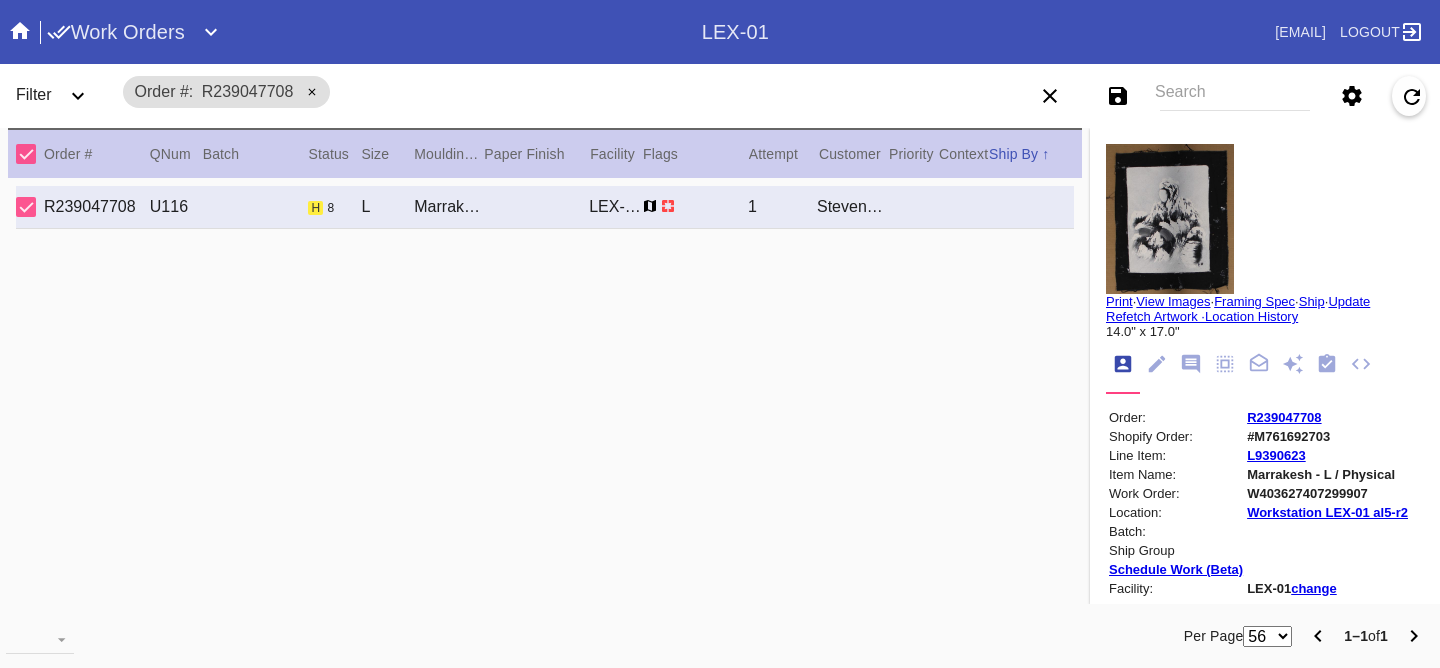 click at bounding box center (1386, 370) 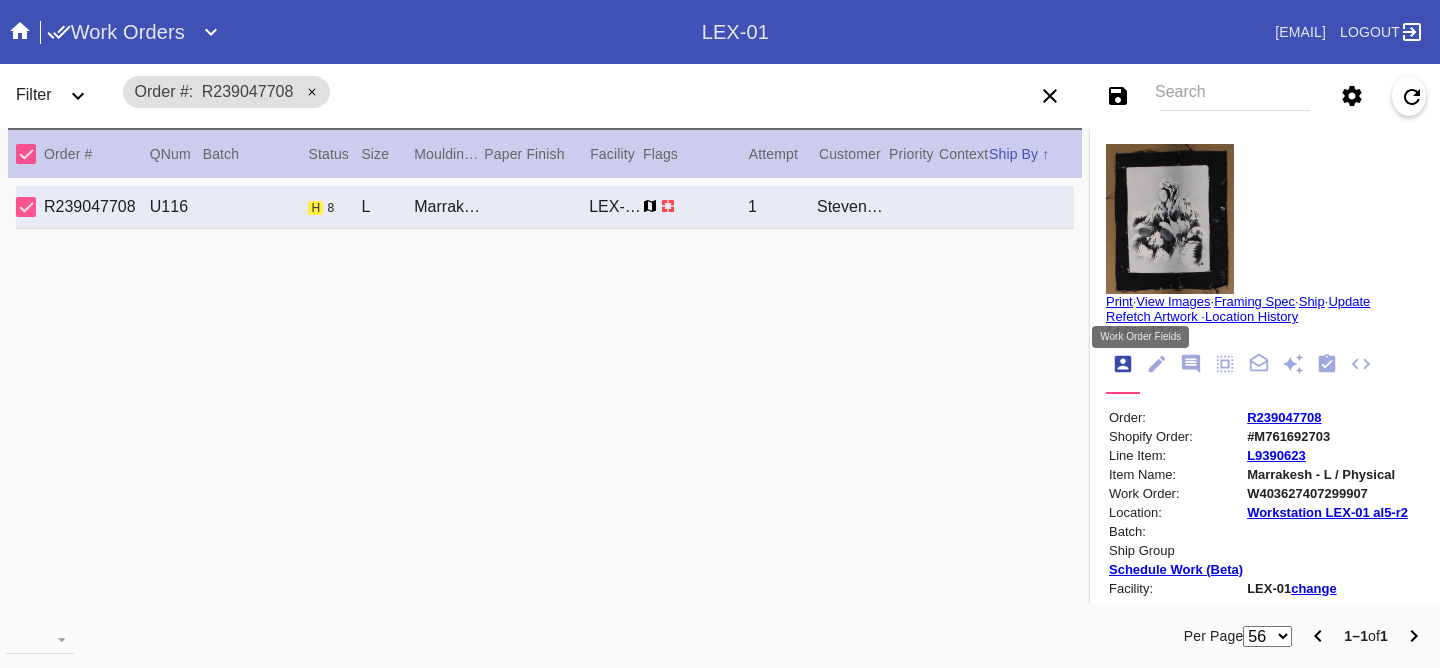 click at bounding box center [1157, 364] 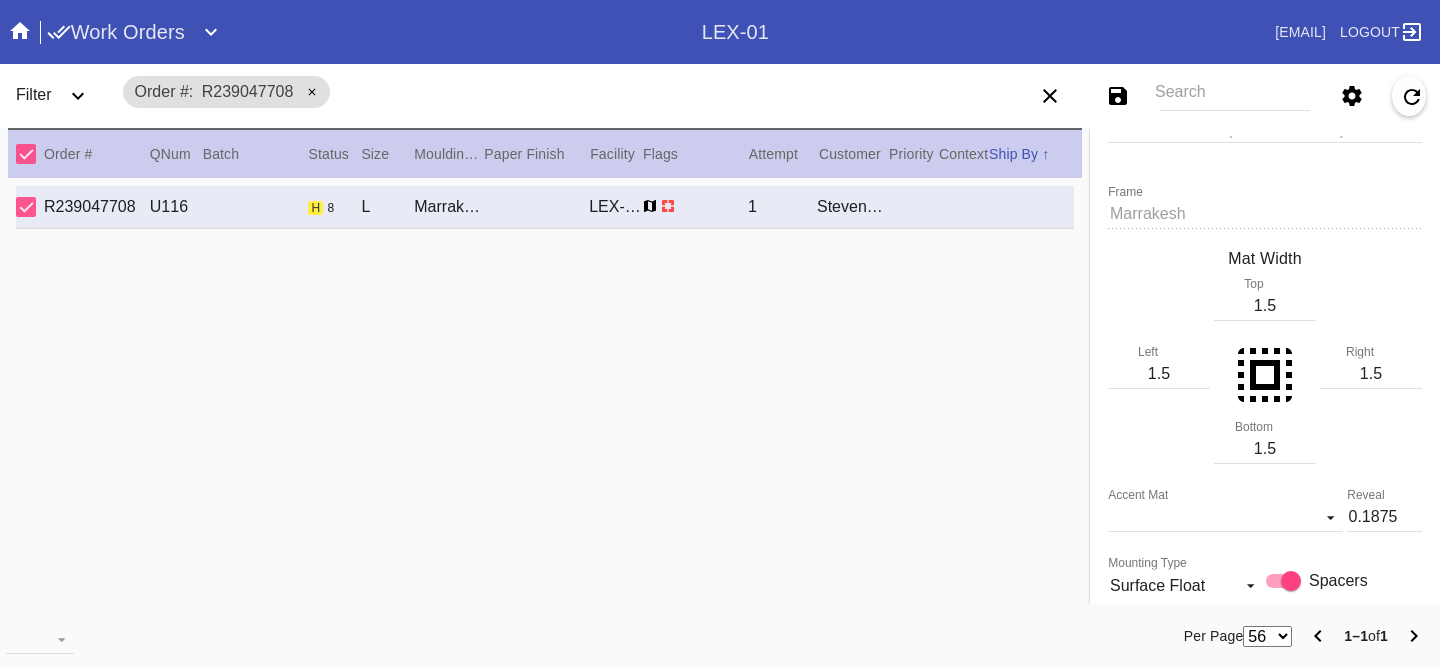 scroll, scrollTop: 0, scrollLeft: 0, axis: both 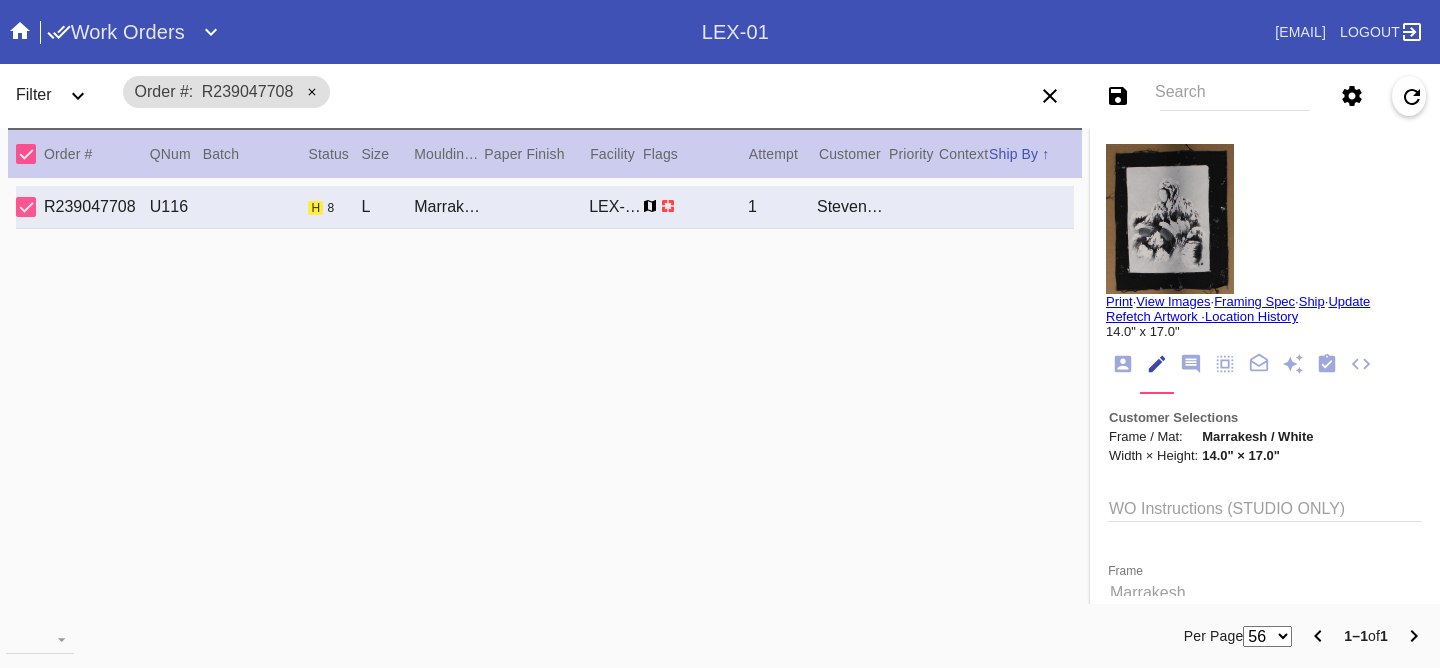 click on "WO Instructions (STUDIO ONLY) Frame Marrakesh Mat Width Top 1.5 Left 1.5 Right 1.5 1.5 Bottom Accent Mat Acrylic - ACRY01 Black with Black Core, novacore - 5089 Black - BL42 Black - Linen - 5560 Black Oversized - BLOV-1 Blue Floral Mat - FL01 Blue - Linen - 11-076 Blush - BW9571C Bottle Blue - BW334 Brazilian White, novacore - E4346 Brulée - E4770 Burgundy - BW038 Burgundy Mini Stripe - MSBG Burgundy Mini Stripe - Horizontal - MSBG-H Burgundy Mini Stripe Horizontal - Oversized - MSBG-OS-H Burgundy Mini Stripe - Oversized - MSBG-OS Cake - E4203 Camel - Linen - 5561 Canvas - CV62 Chai - 11-080 Chocolate - 11-065 Cool Gray - BW802 Cool White - 8 Ply - 229502 Corner Garden Landscape - KV02-L Cream - Linen - 5632 Dark Green - E4804P Dark Olive - 11-071 Denim - 11-074 Designer's Choice Mat - DC52 Digital White - BW8701 Digital White Oversized - BW8701O Dove White - BW222 Dove White Oversized - BW222O Dusty Blue - 11-073 Fabric White - SRM3567 Fabric White Oversized - SRM3567O Fern - 11-063 Flour White - E4065 14.0" at bounding box center [1265, 1318] 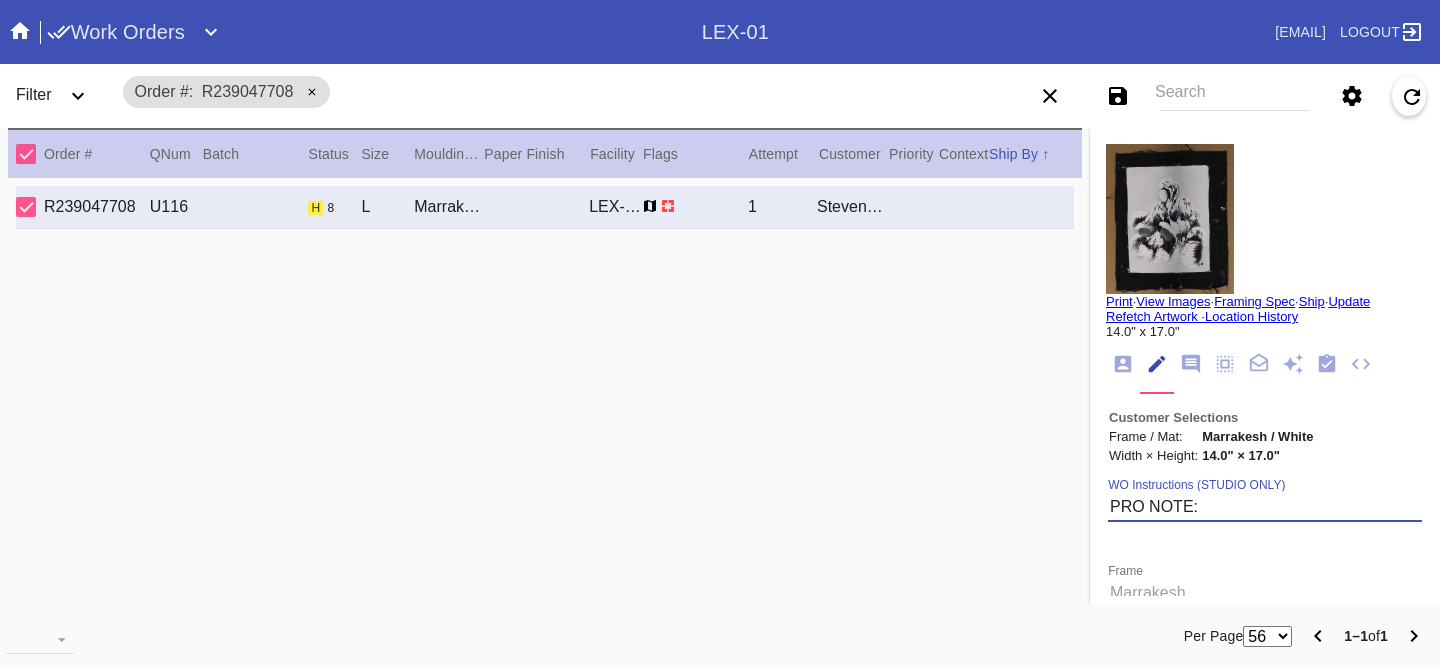 paste on "reveal the entire artwork with the black borders showing" 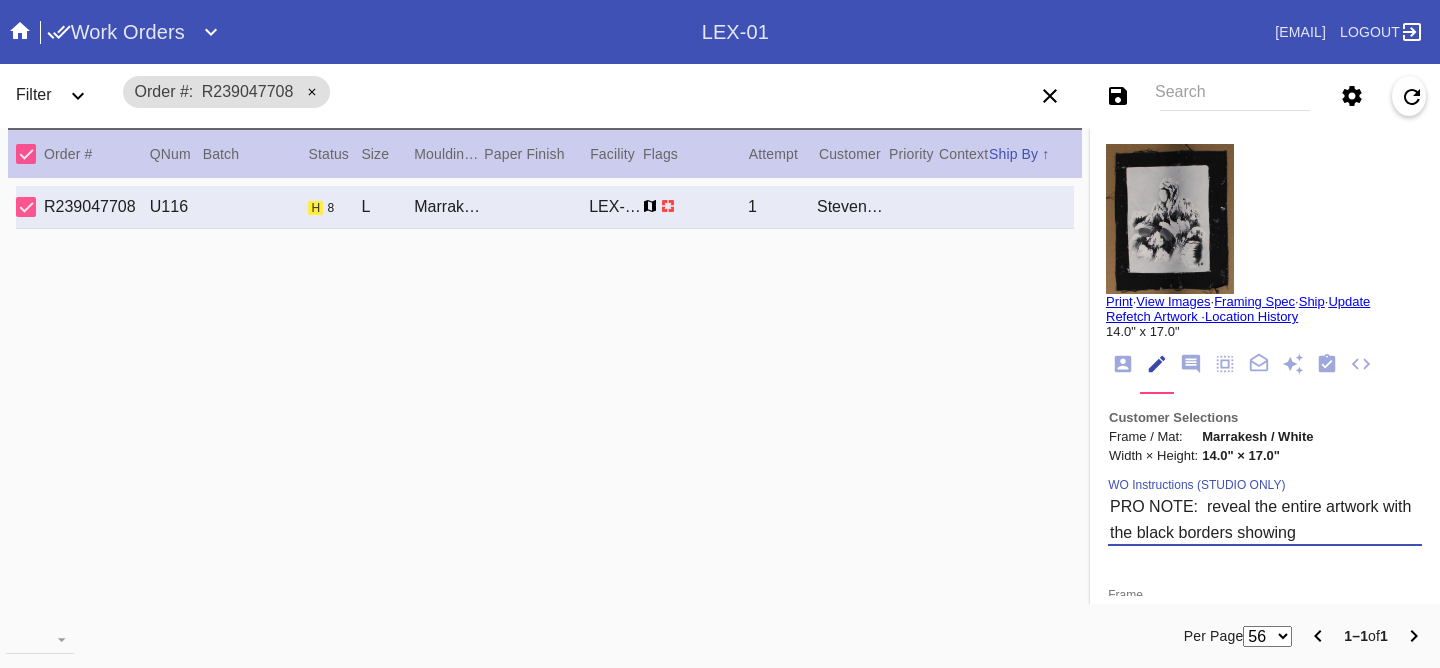 click on "PRO NOTE:  reveal the entire artwork with the black borders showing" at bounding box center [1265, 519] 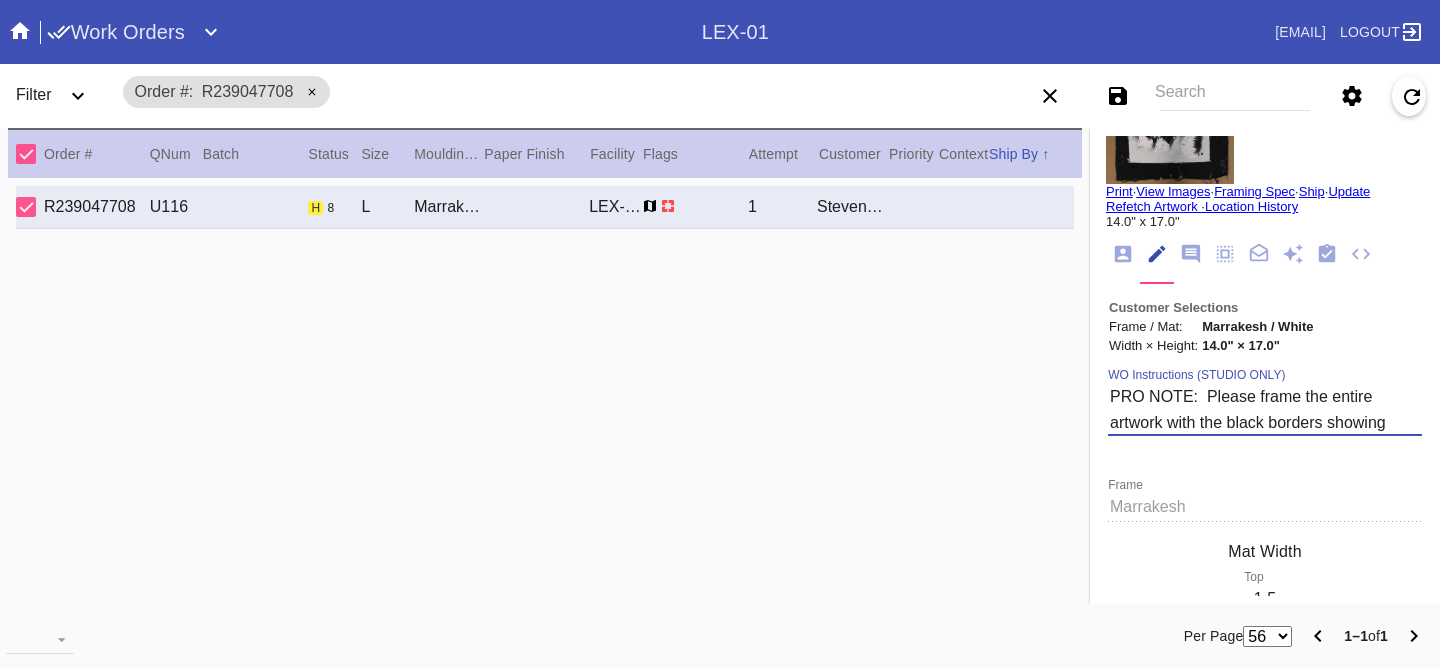 scroll, scrollTop: 118, scrollLeft: 0, axis: vertical 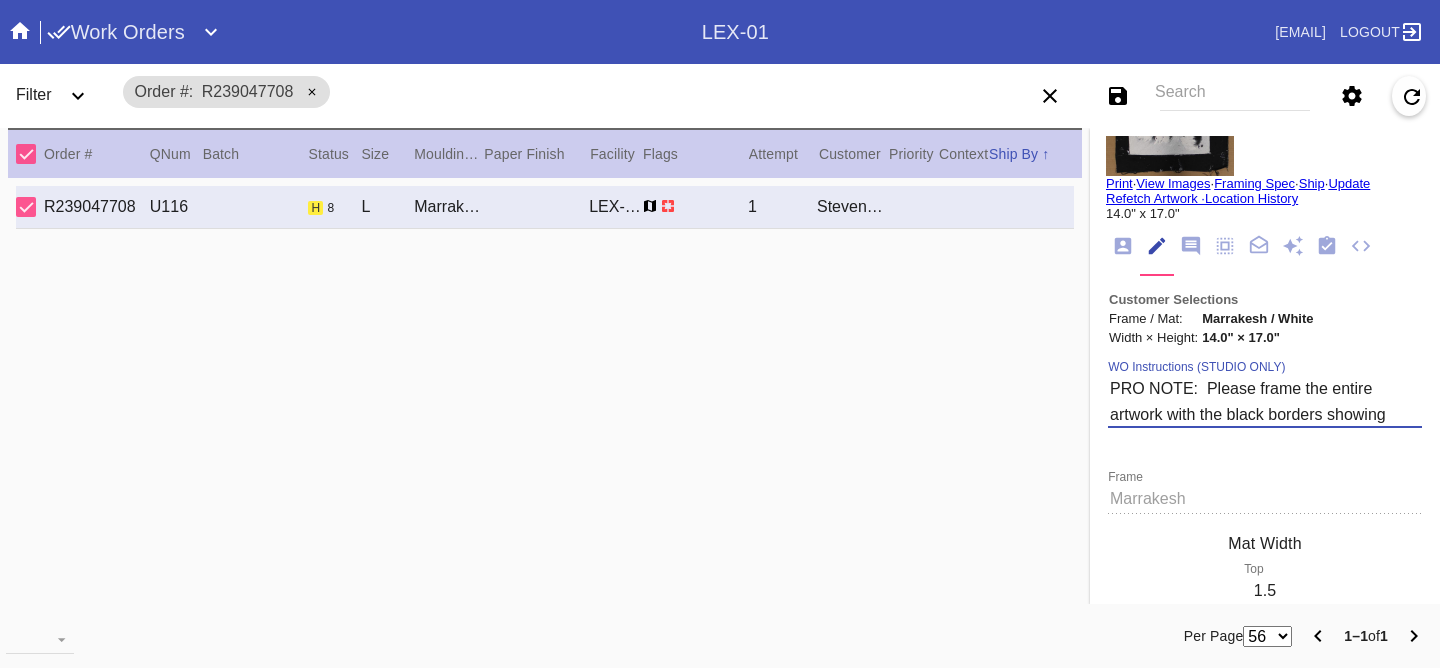 click on "PRO NOTE:  Please frame the entire artwork with the black borders showing" at bounding box center [1265, 401] 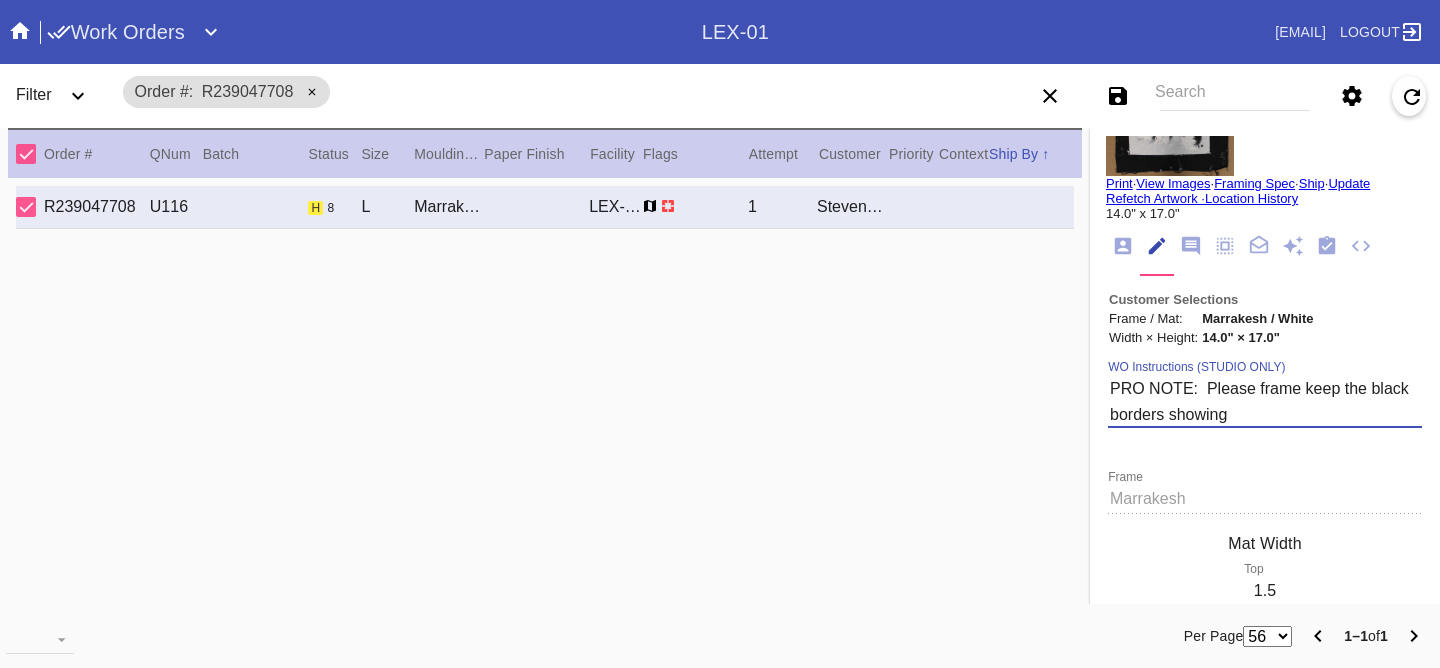 click on "PRO NOTE:  Please frame keep the black borders showing" at bounding box center (1265, 401) 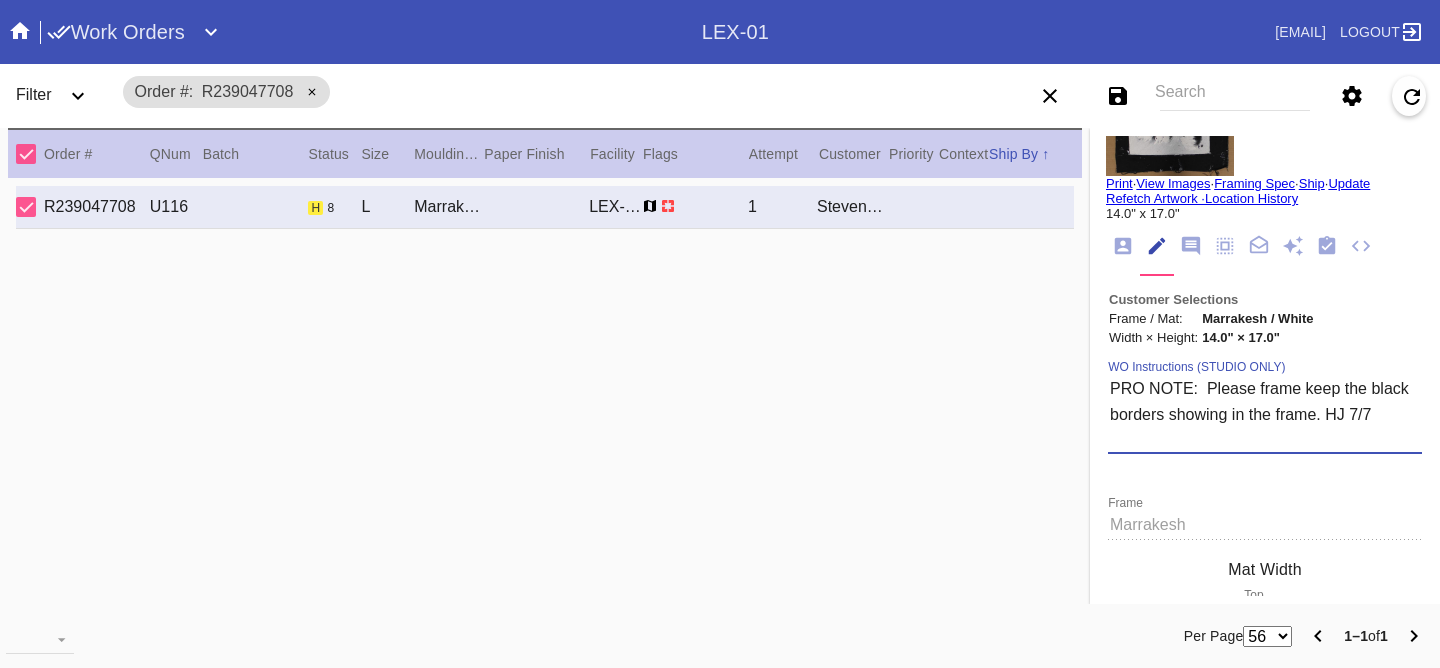 click on "PRO NOTE:  Please frame keep the black borders showing in the frame. HJ 7/7" at bounding box center (1265, 414) 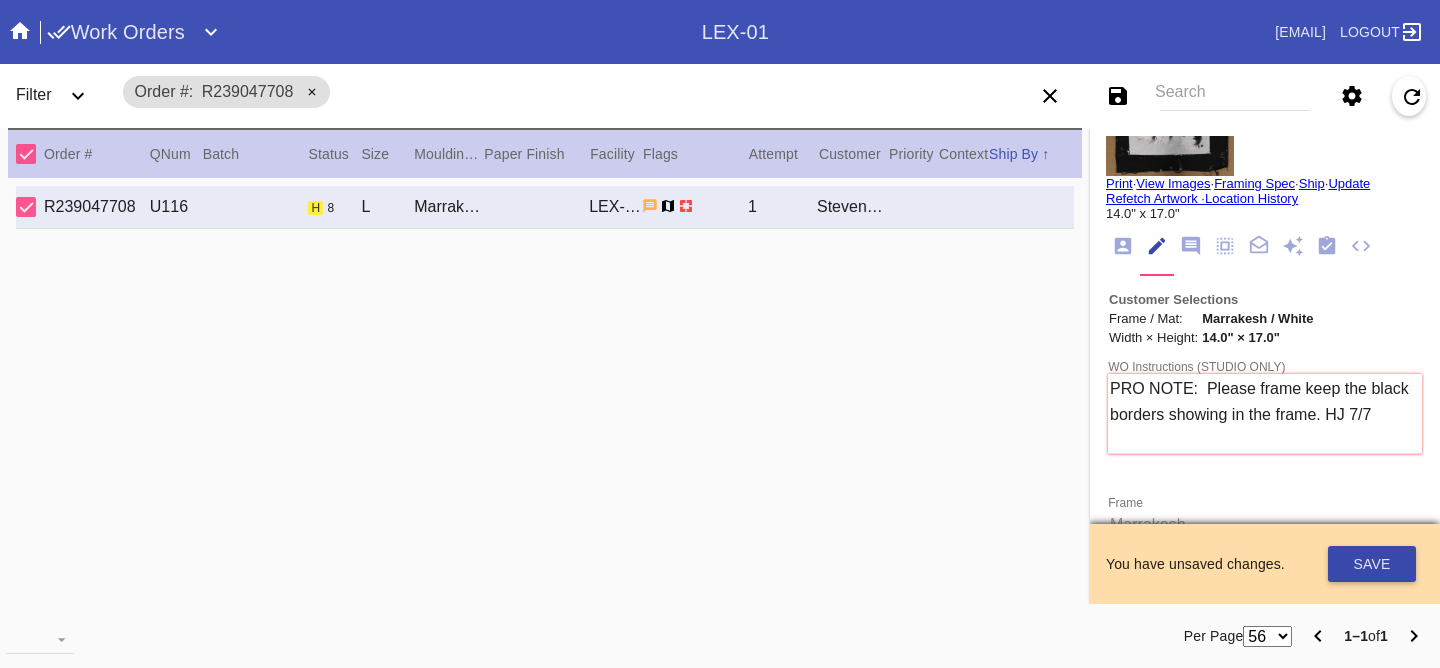 click on "Save" at bounding box center [1372, 564] 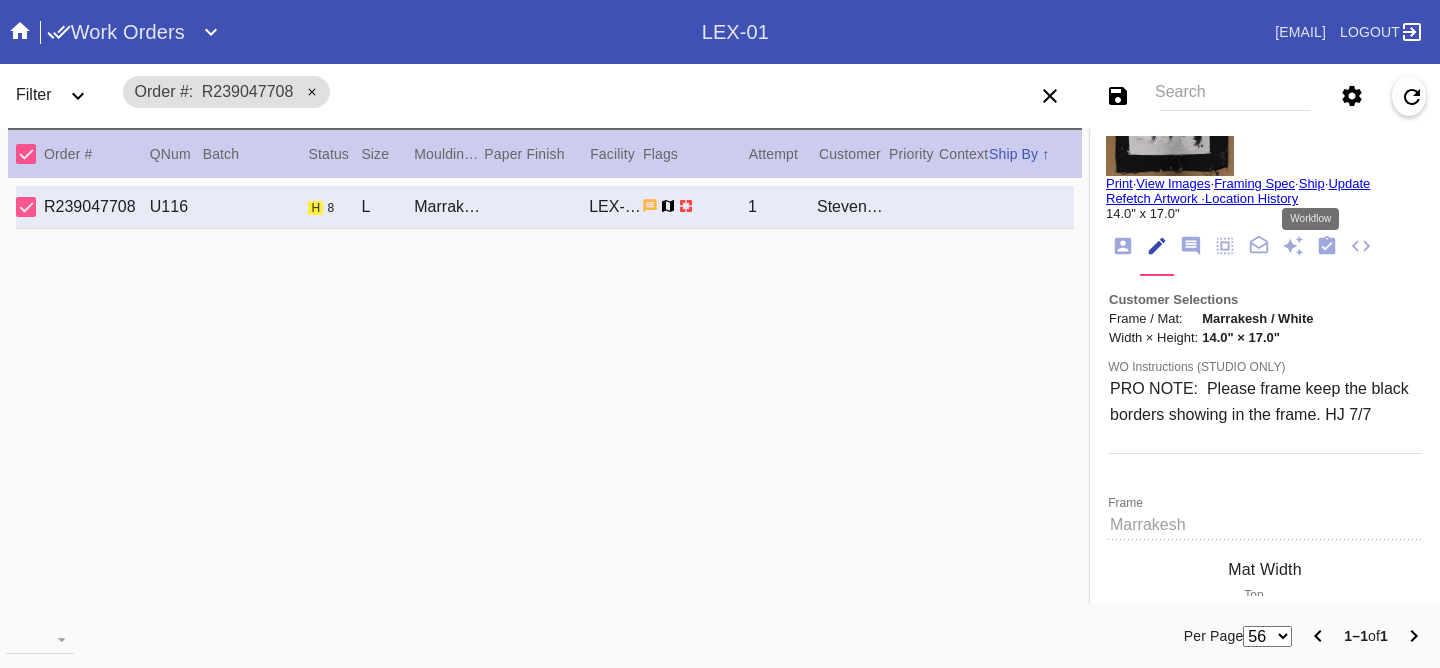 click at bounding box center [1327, 245] 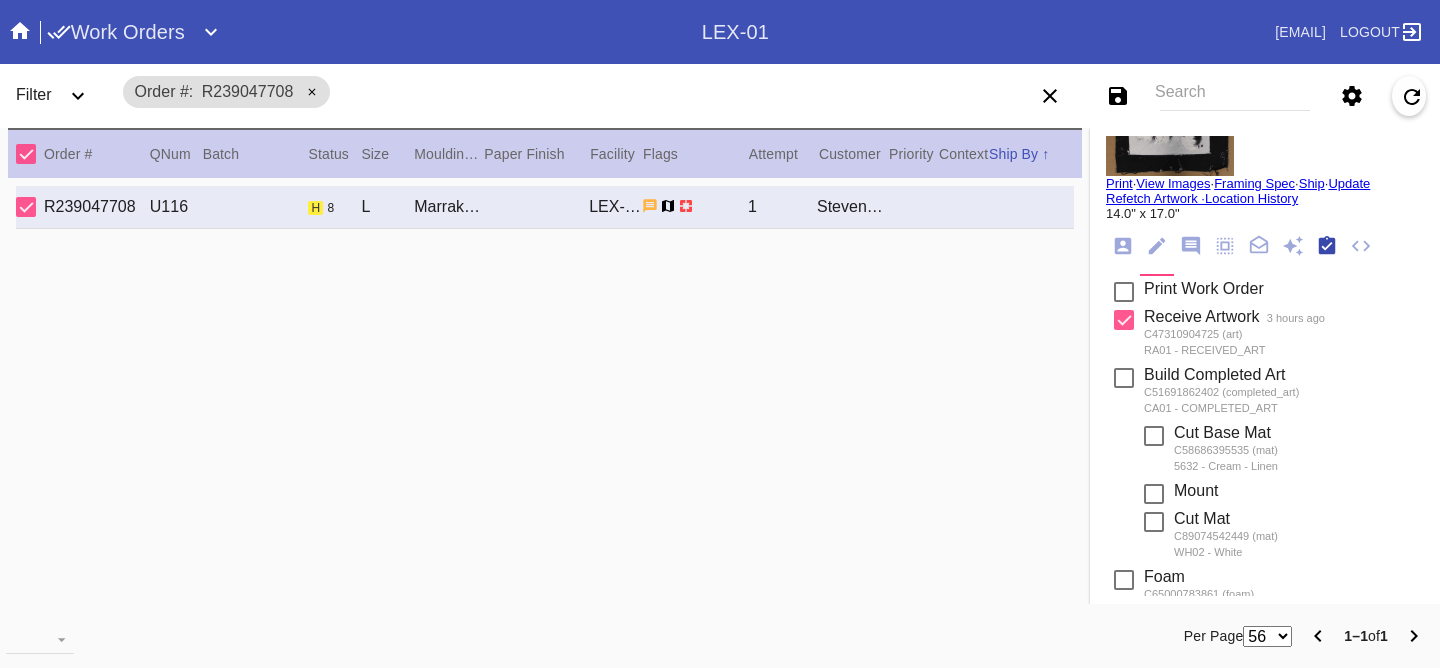 scroll, scrollTop: 320, scrollLeft: 0, axis: vertical 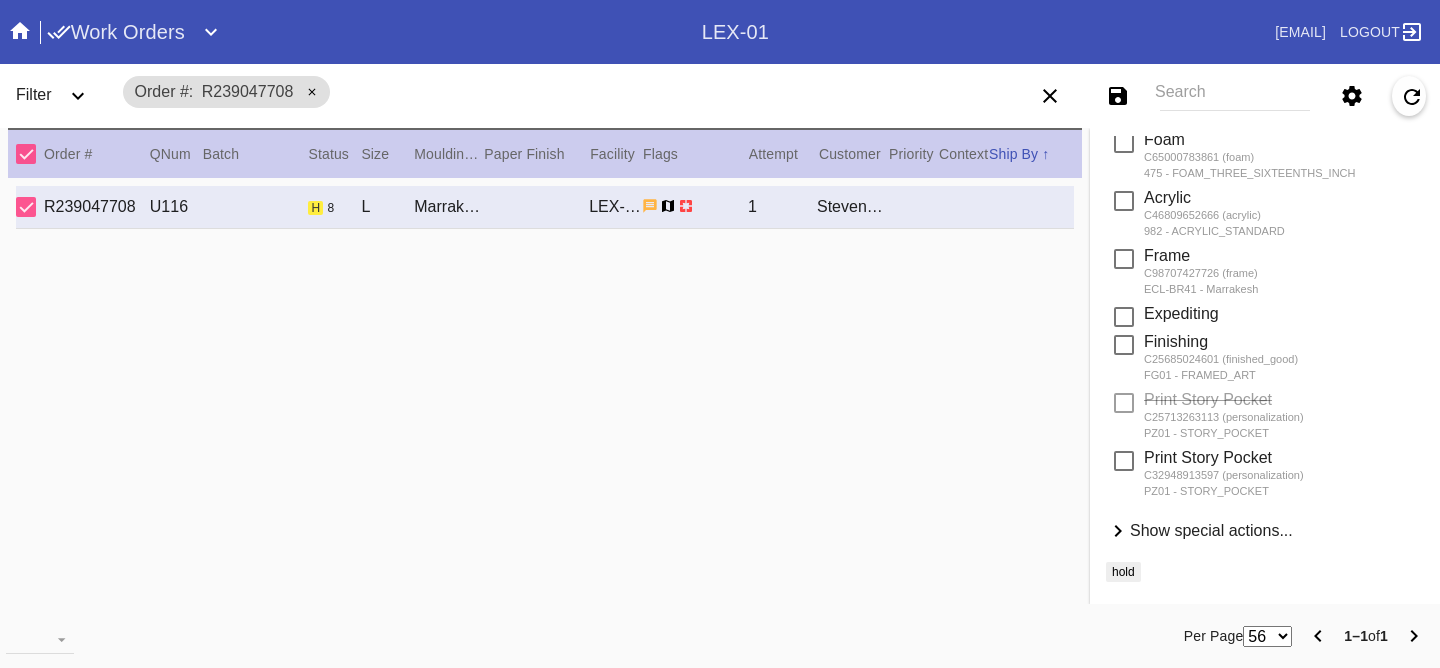 click on "Show special actions..." at bounding box center [1211, 530] 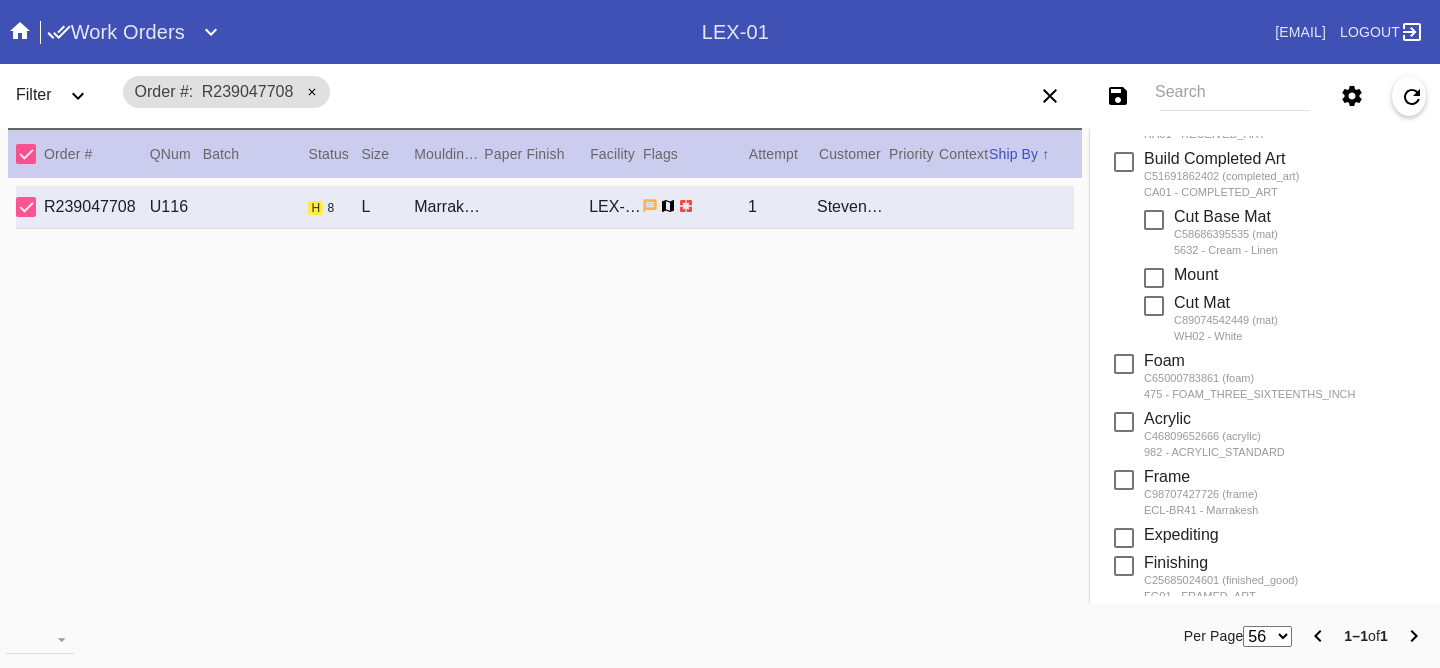 scroll, scrollTop: 0, scrollLeft: 0, axis: both 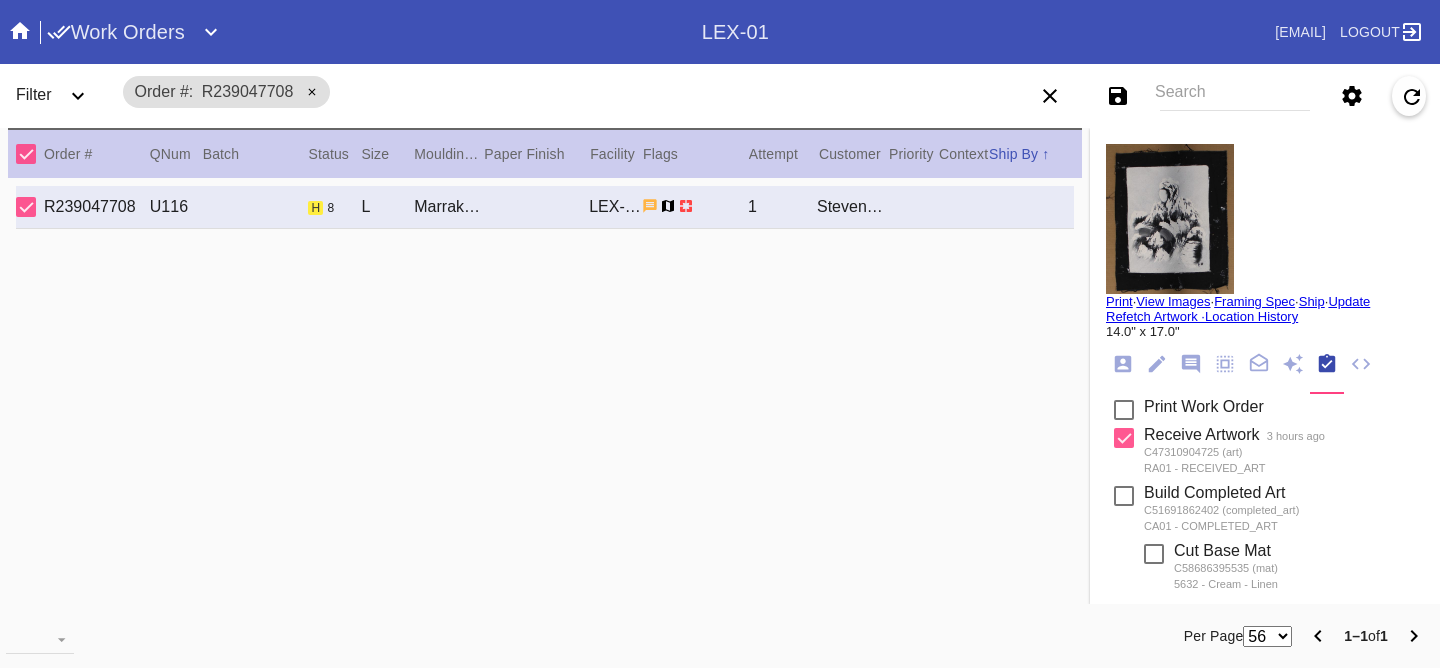 click at bounding box center [1157, 364] 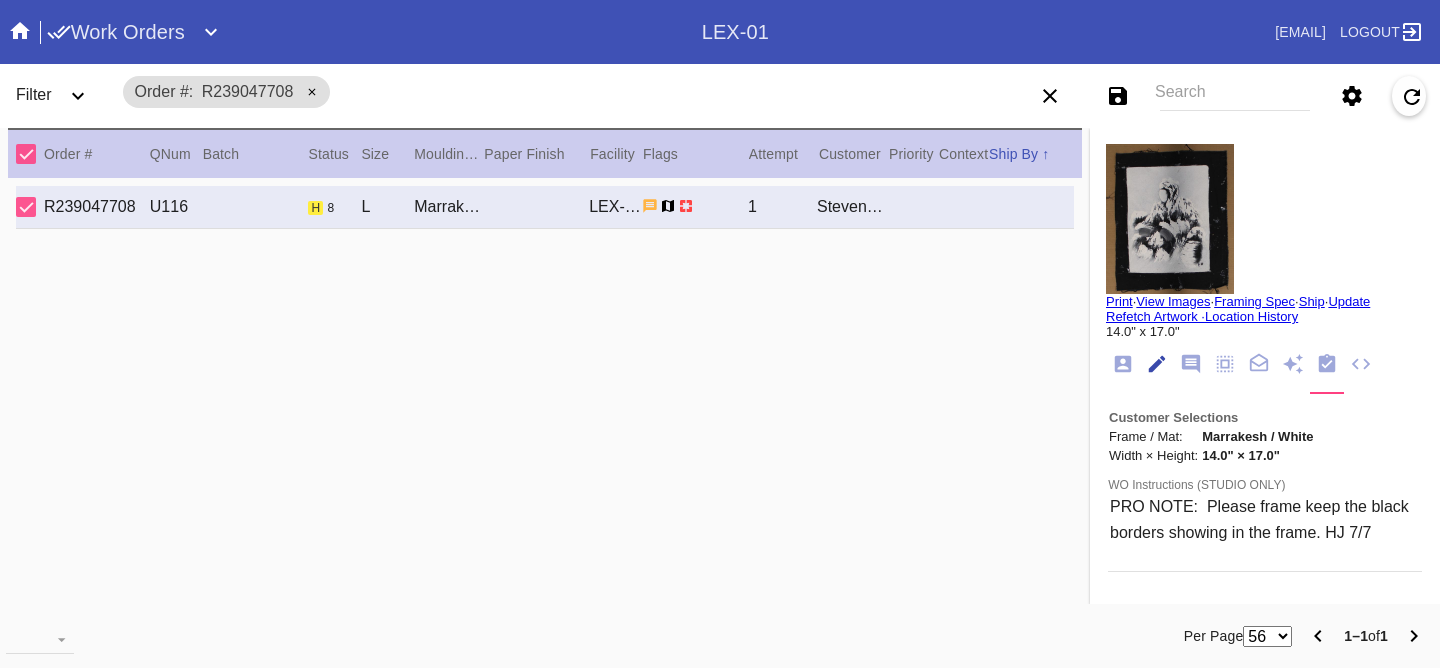 scroll, scrollTop: 73, scrollLeft: 0, axis: vertical 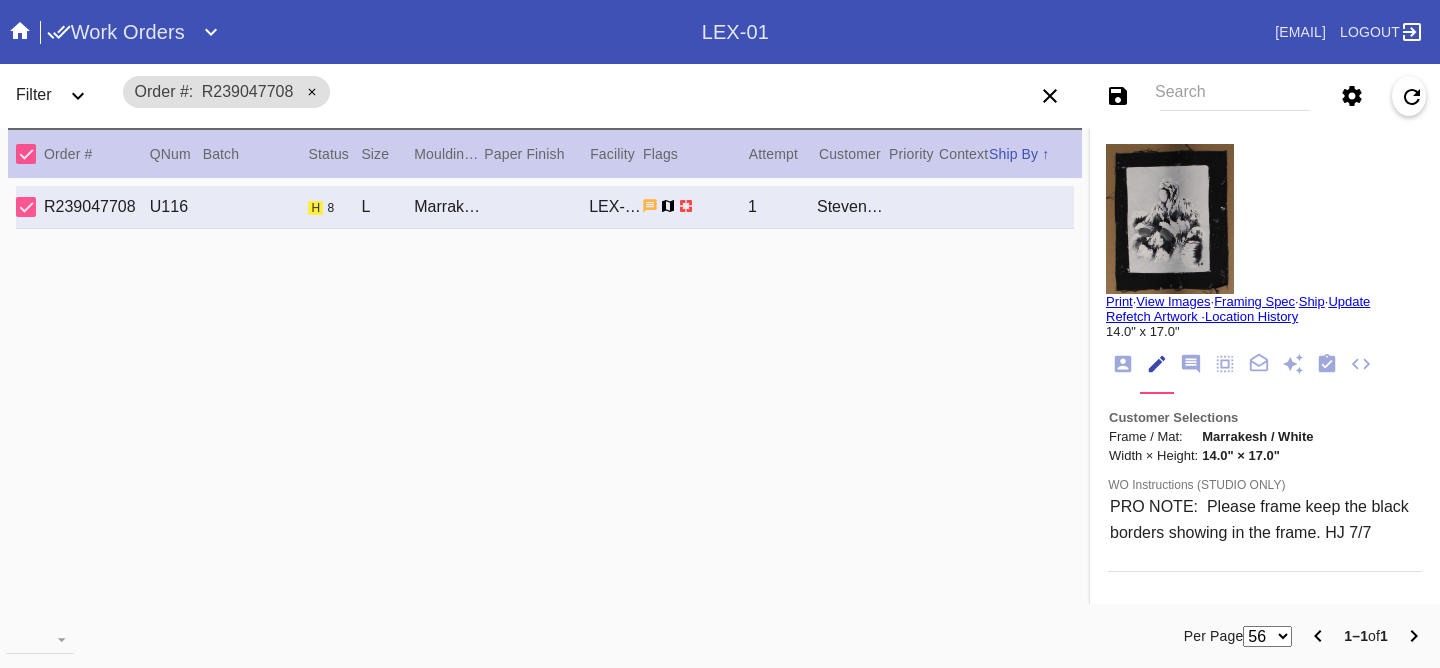 click on "PRO NOTE:  Please frame keep the black borders showing in the frame. HJ 7/7" at bounding box center (1265, 532) 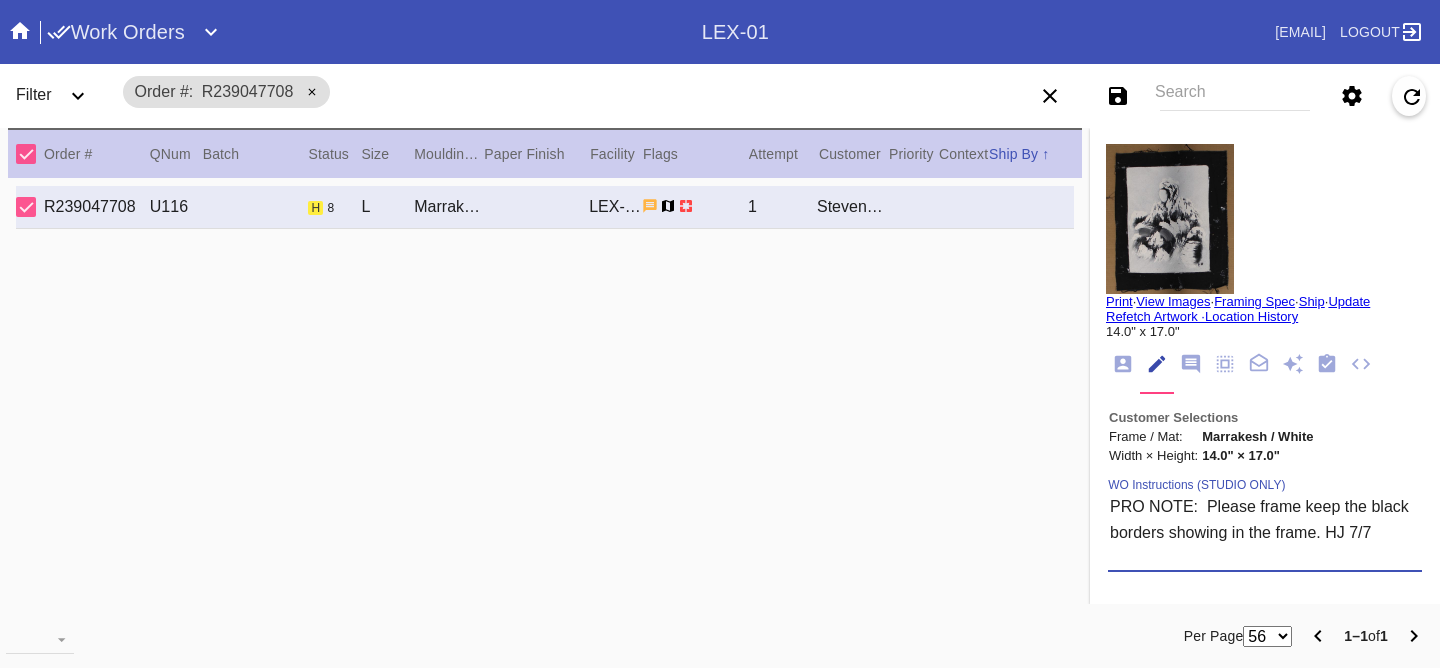 click on "PRO NOTE:  Please frame keep the black borders showing in the frame. HJ 7/7" at bounding box center [1265, 532] 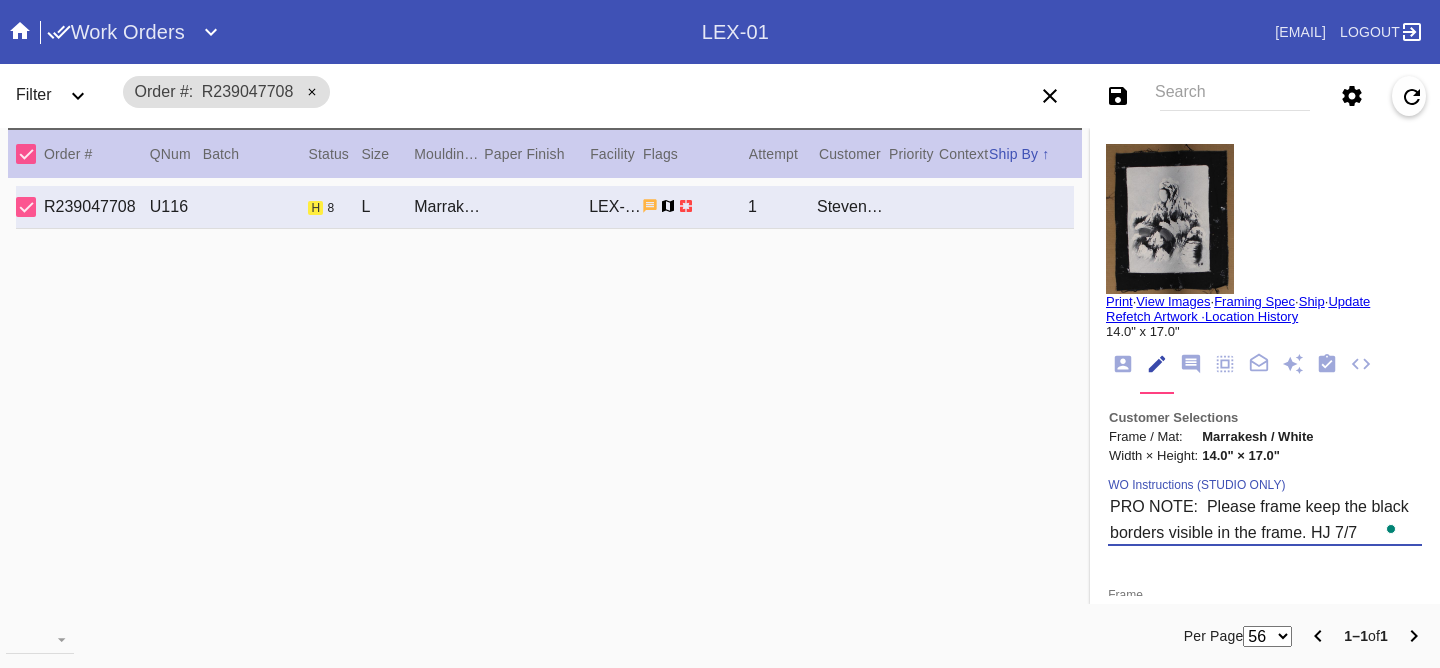 click on "R239047708 U116 h   8 L Marrakesh / White LEX-01 1 [FIRST] [LAST]" at bounding box center [545, 400] 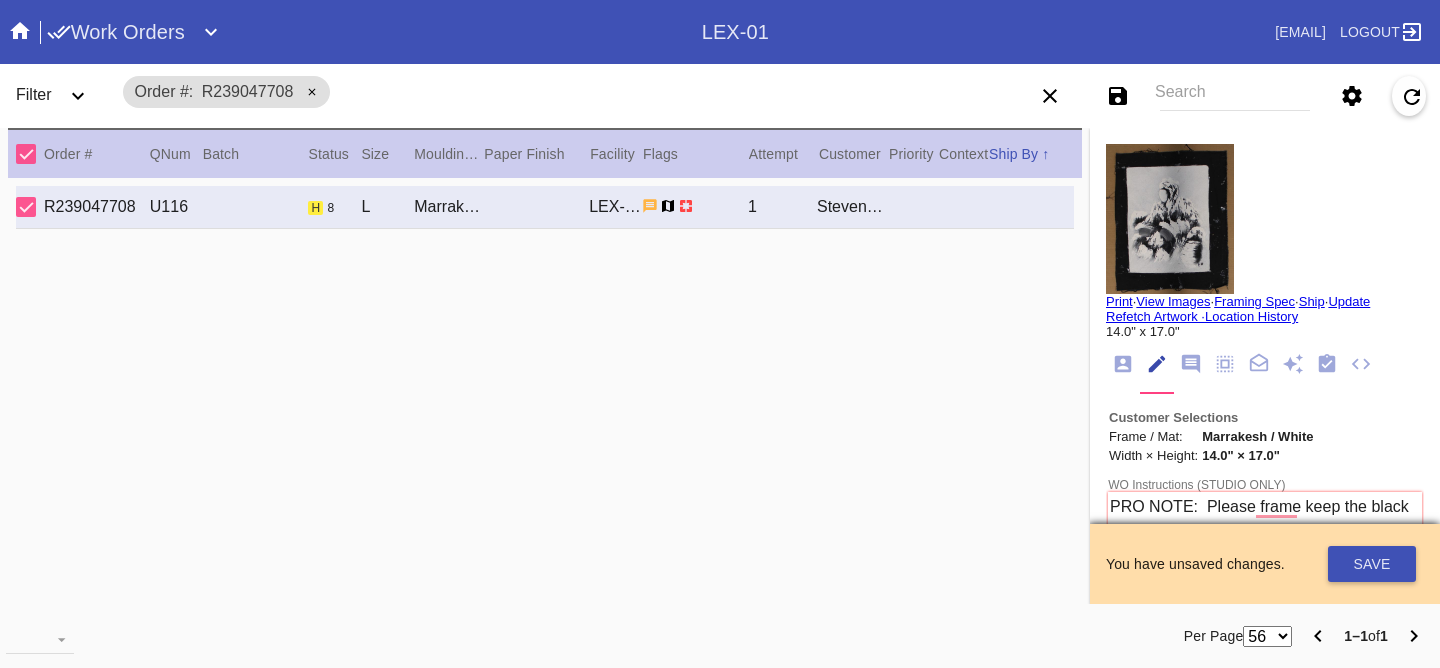scroll, scrollTop: 152, scrollLeft: 0, axis: vertical 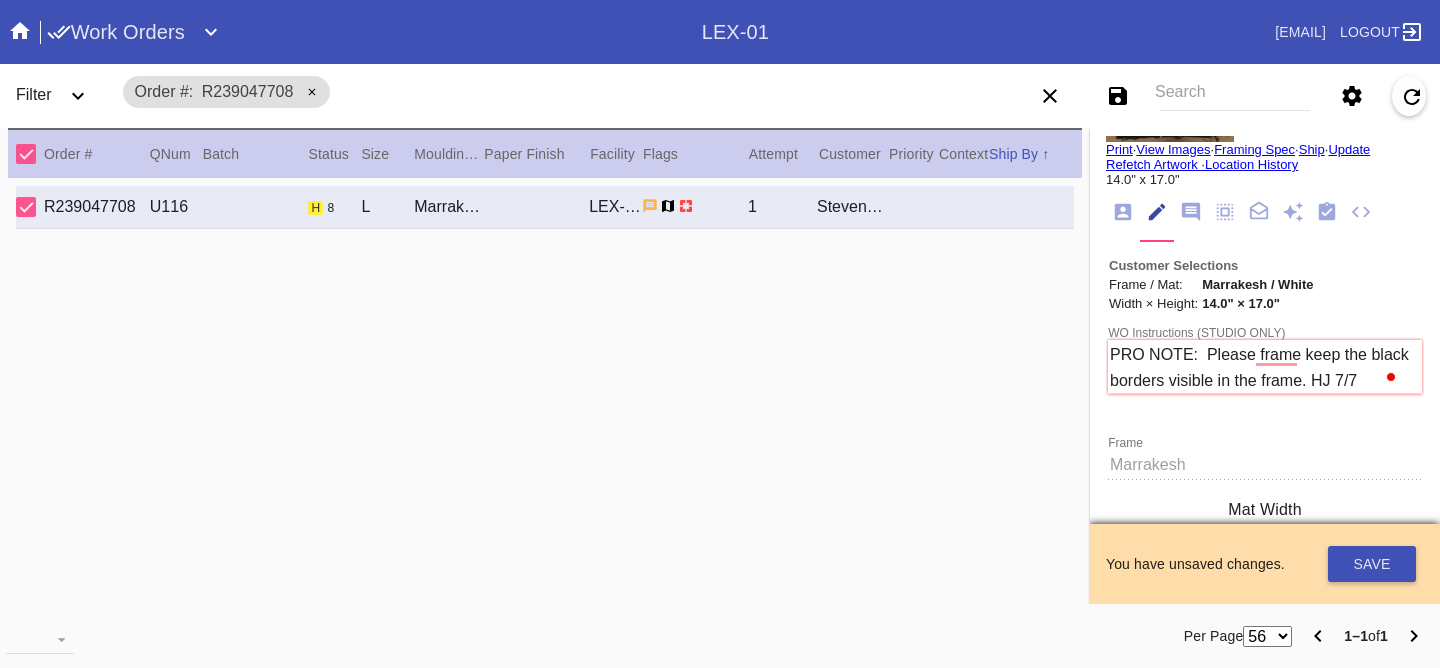 click on "PRO NOTE:  Please frame keep the black borders visible in the frame. HJ 7/7" at bounding box center (1265, 367) 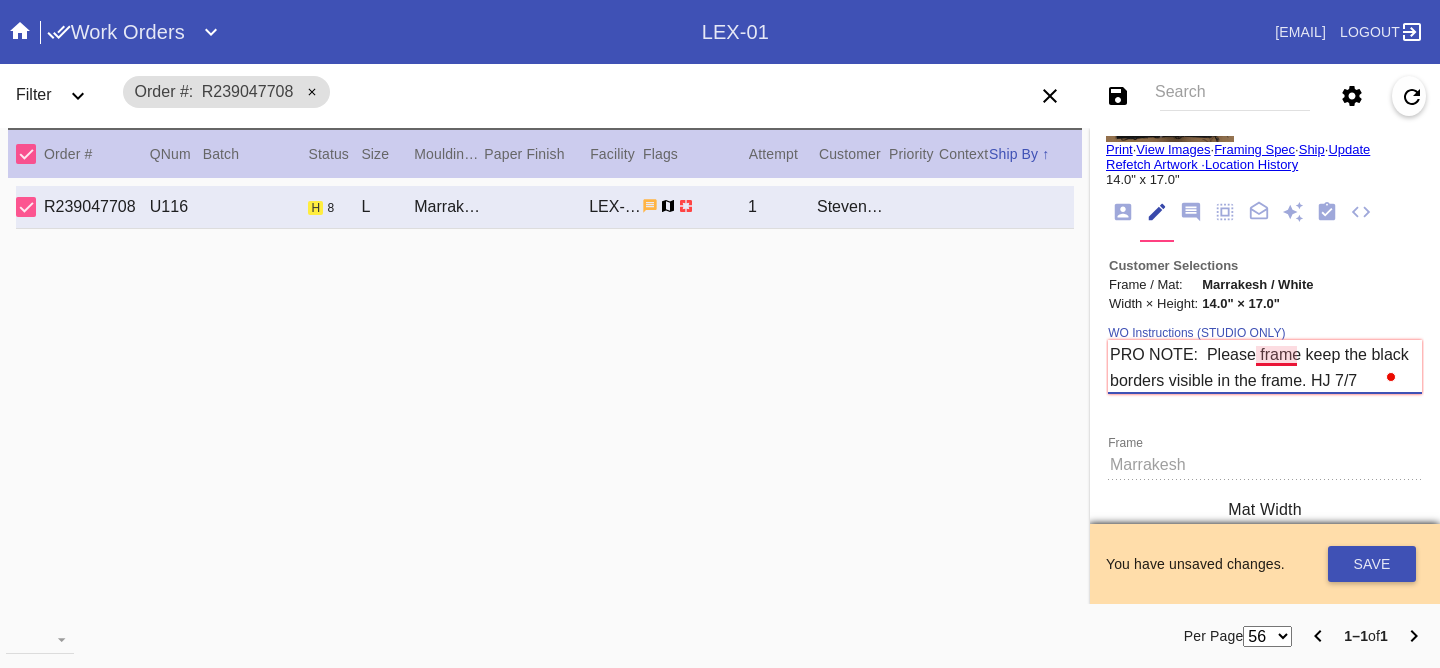 click on "PRO NOTE:  Please frame keep the black borders visible in the frame. HJ 7/7" at bounding box center (1265, 367) 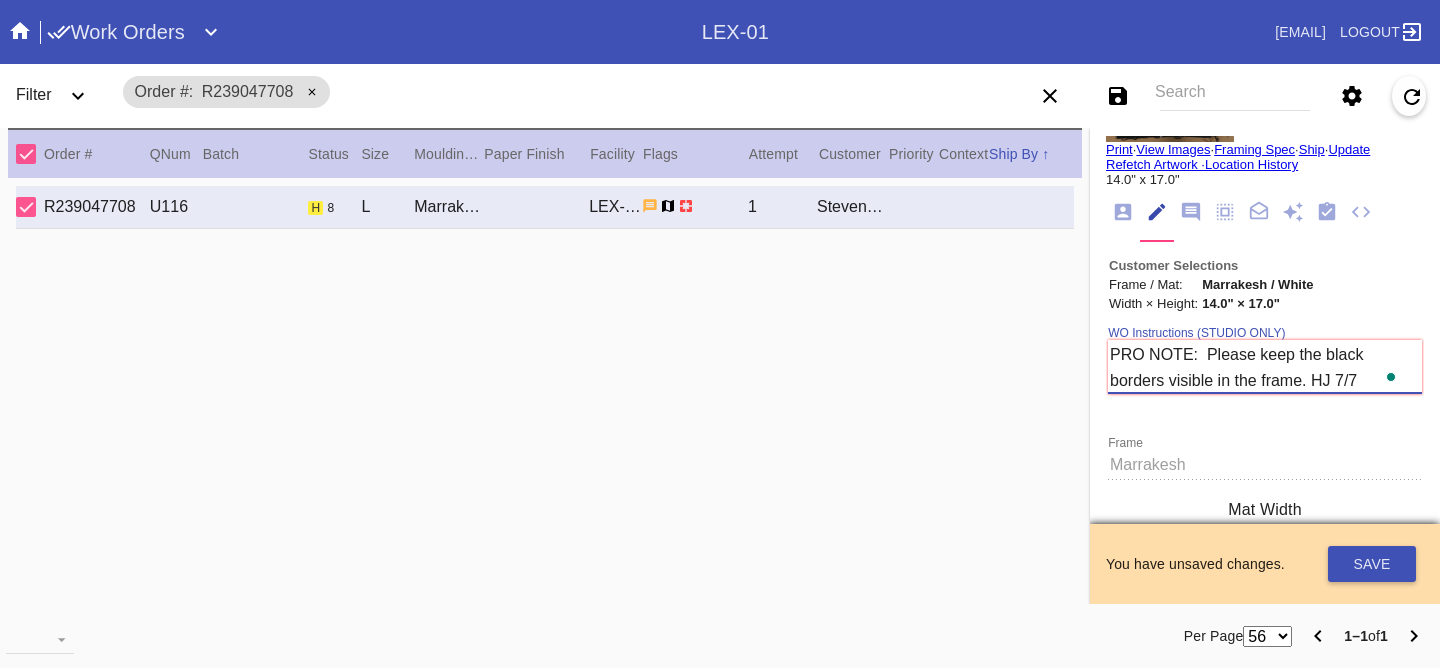 click on "R239047708 U116 h   8 L Marrakesh / White LEX-01 1 [FIRST] [LAST]" at bounding box center (545, 400) 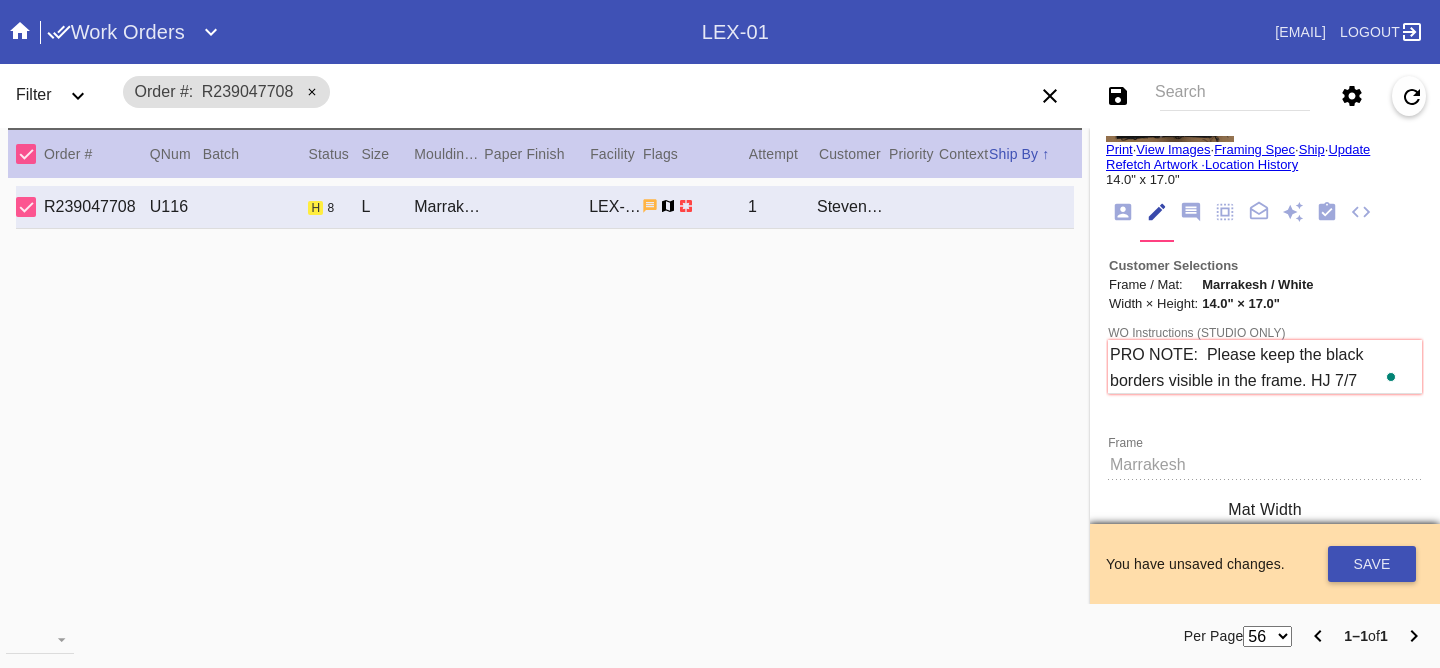 click on "PRO NOTE:  Please keep the black borders visible in the frame. HJ 7/7" at bounding box center [1265, 367] 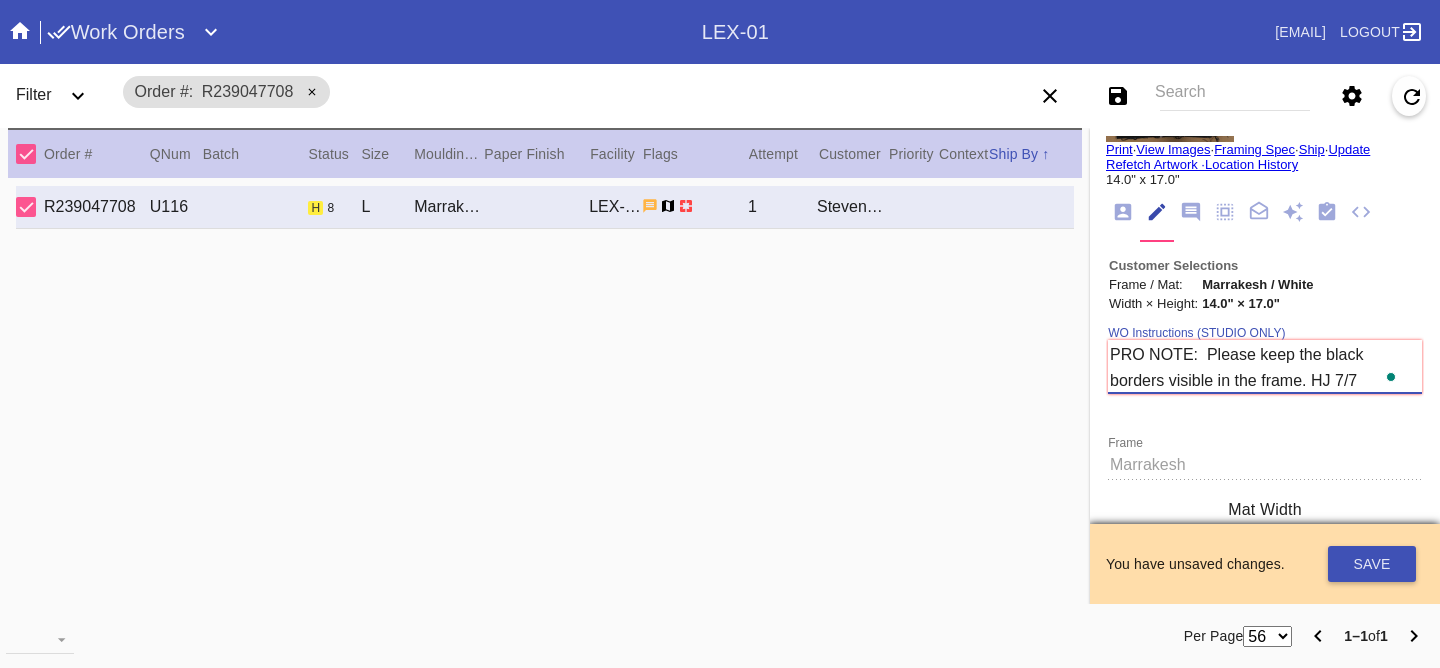 click on "PRO NOTE:  Please keep the black borders visible in the frame. HJ 7/7" at bounding box center [1265, 367] 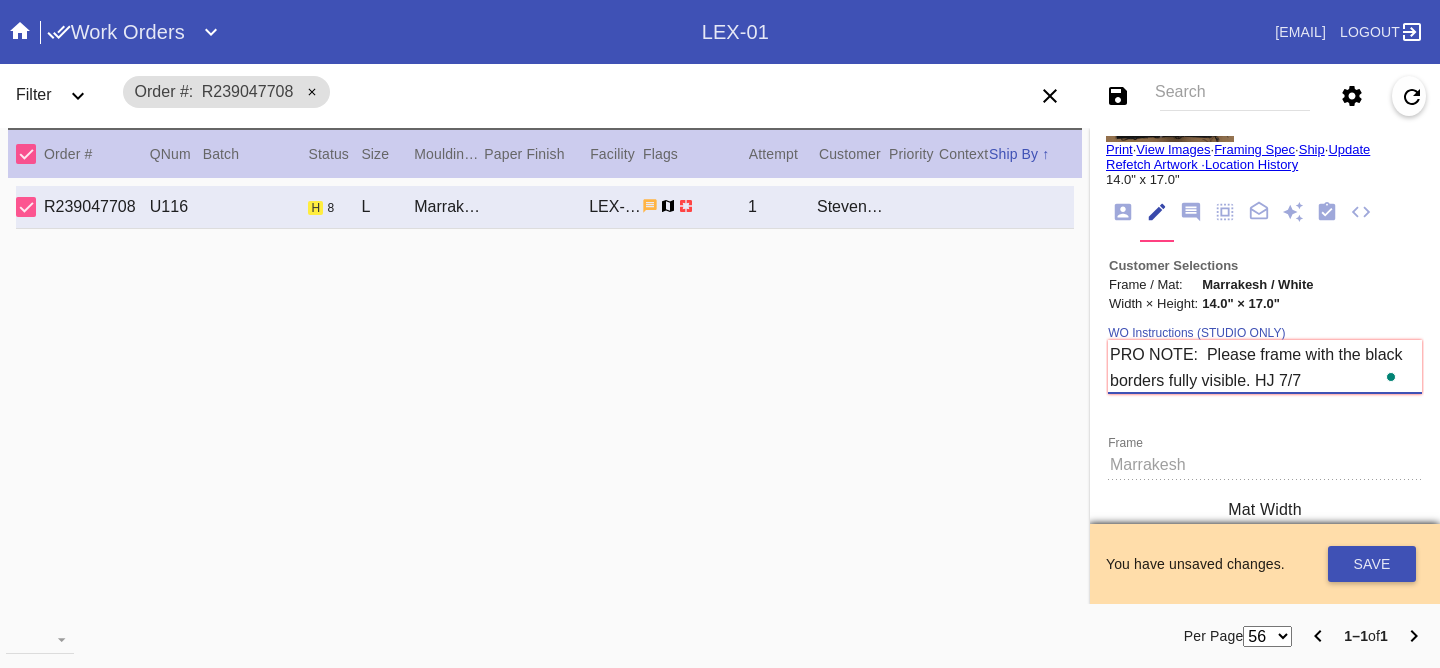 click on "PRO NOTE:  Please frame with the black borders fully visible. HJ 7/7" at bounding box center [1265, 367] 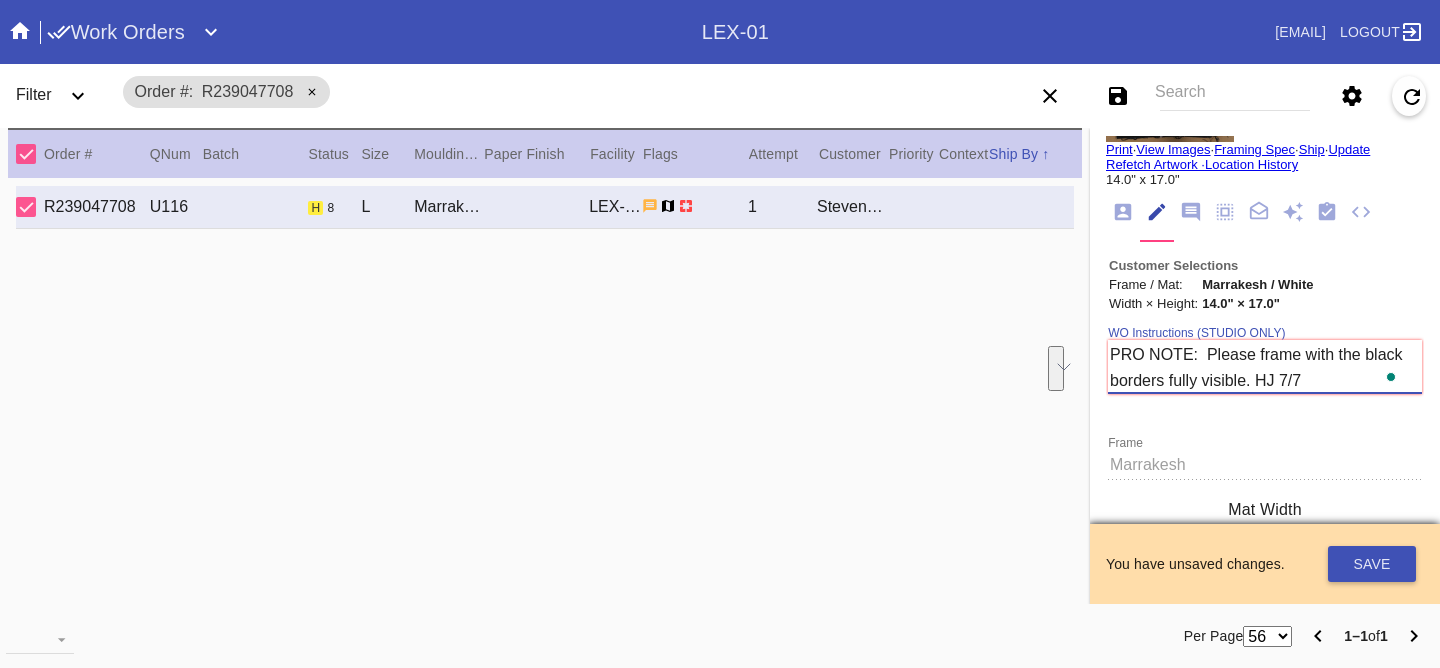 type on "PRO NOTE:  Please frame with the black borders fully visible. HJ 7/7" 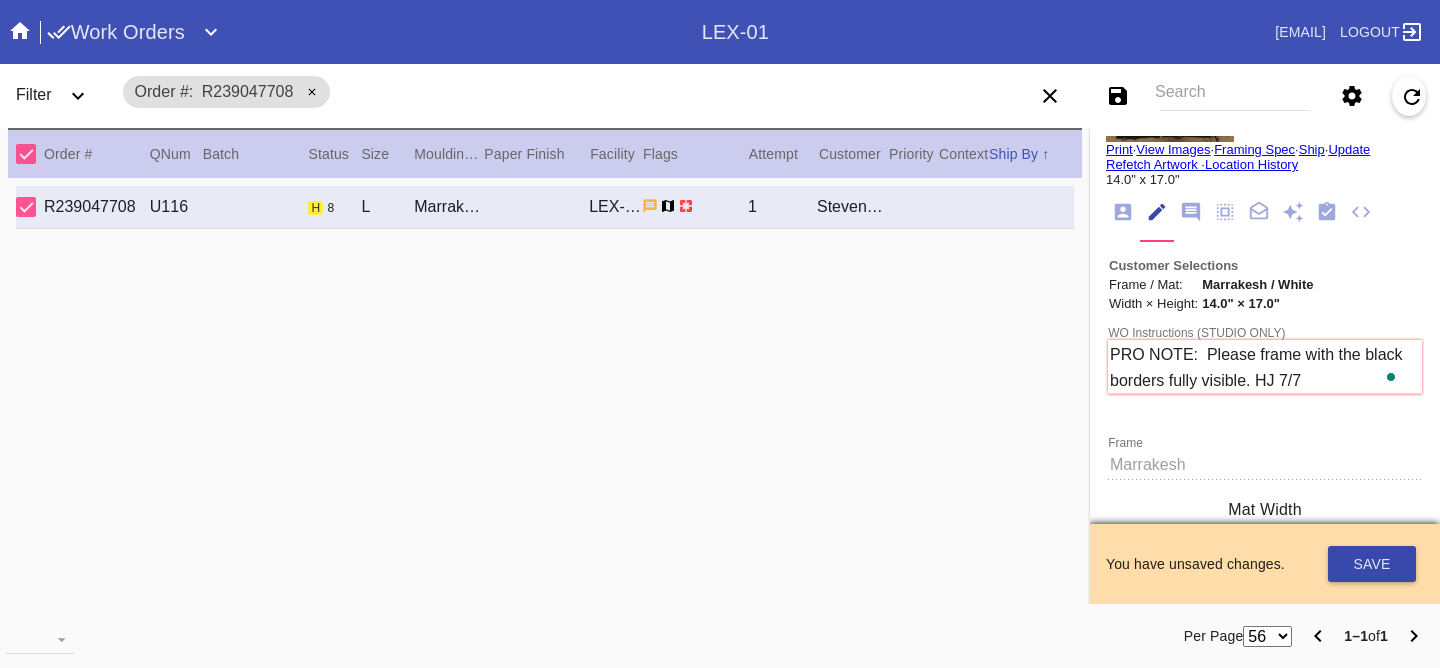 click on "Save" at bounding box center (1372, 564) 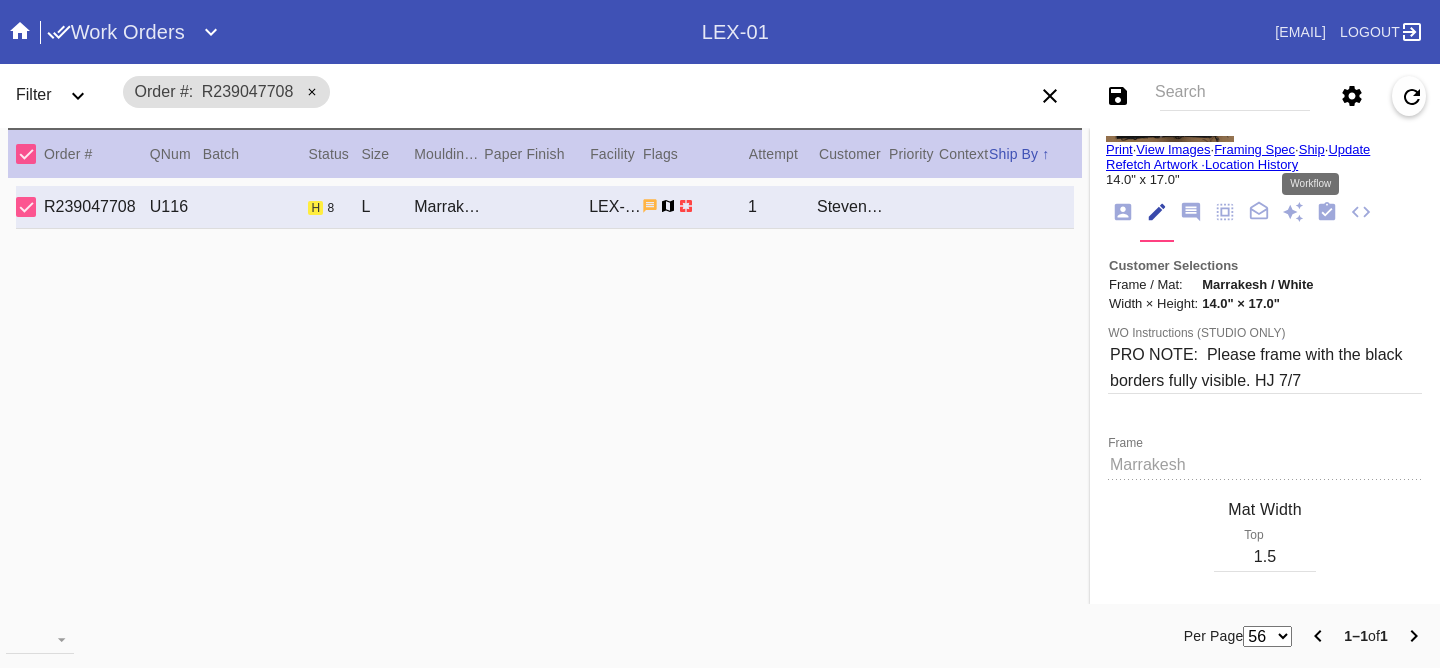 click at bounding box center (1327, 212) 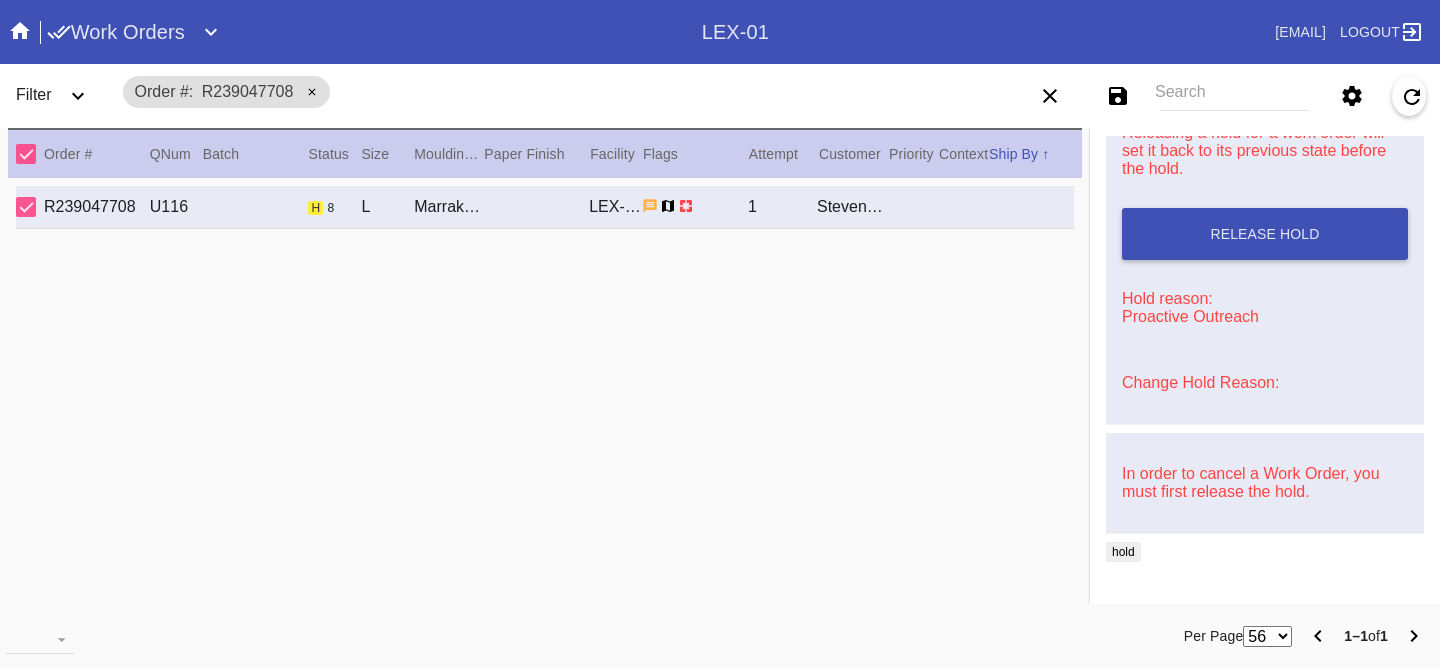 scroll, scrollTop: 1027, scrollLeft: 0, axis: vertical 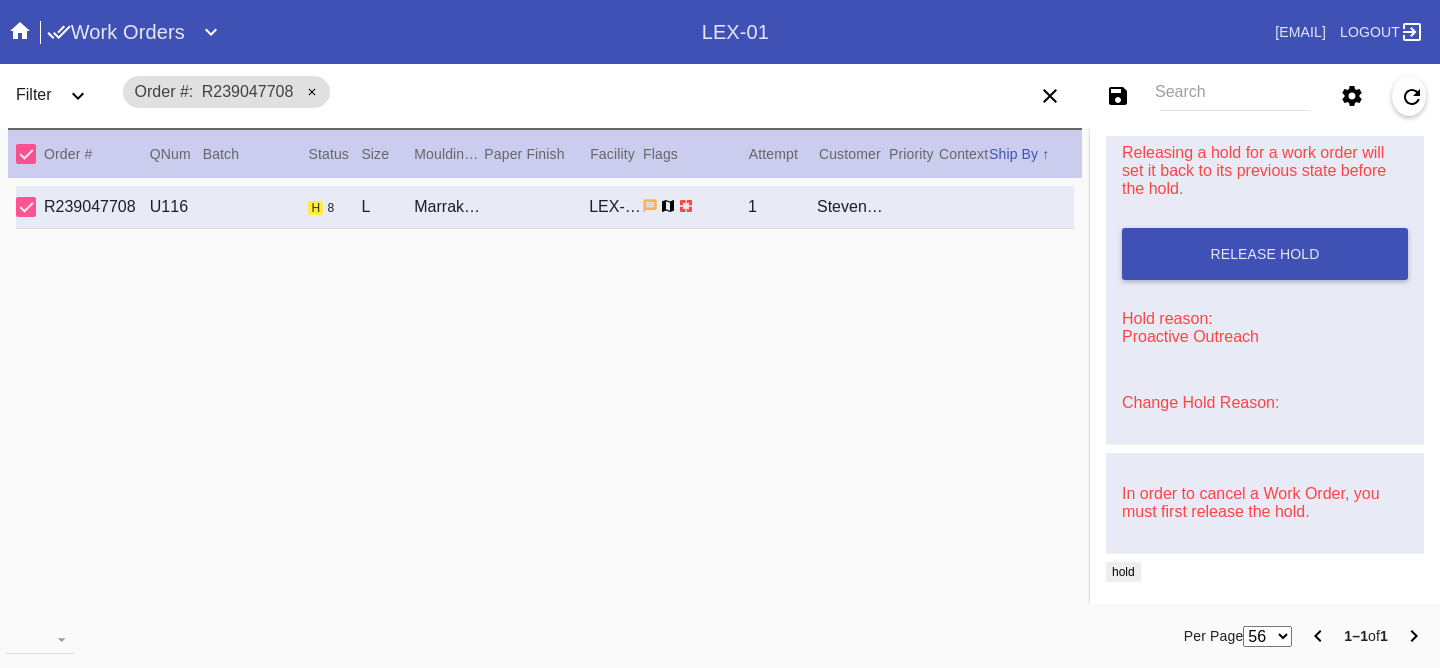 click on "Change Hold Reason:" at bounding box center [1200, 402] 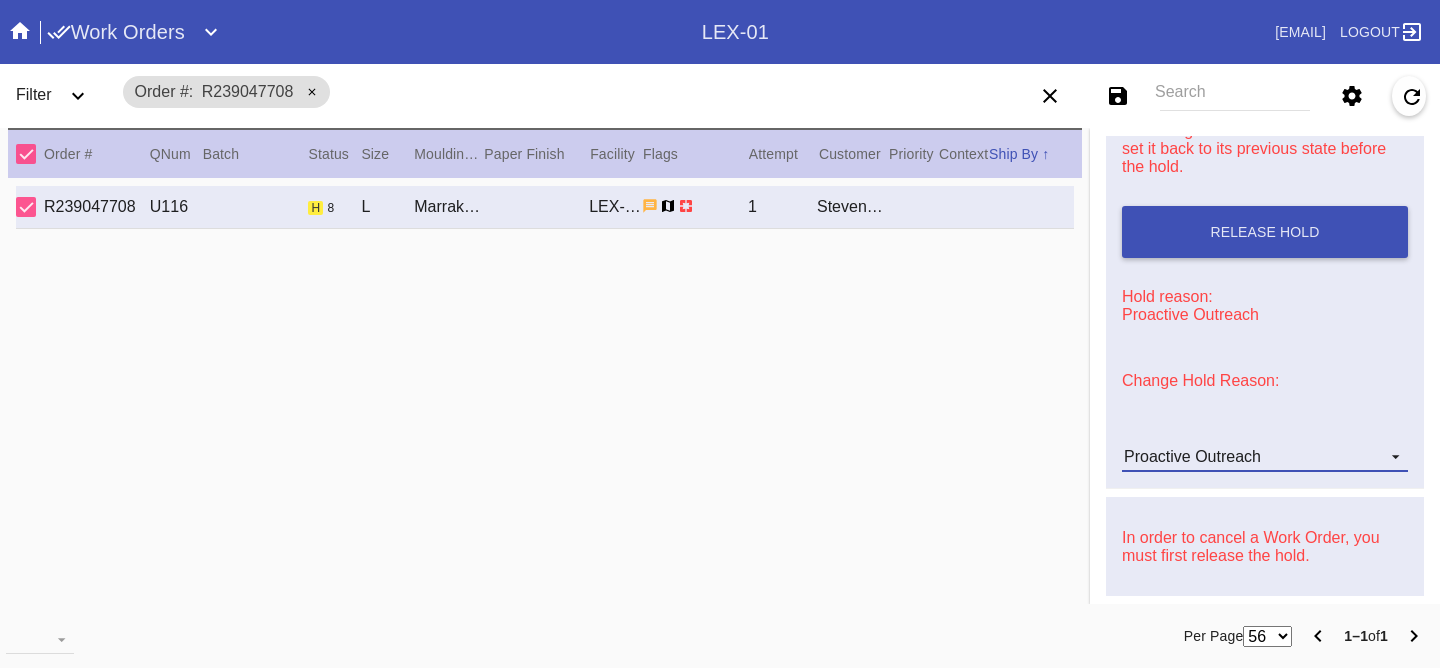 click on "Proactive Outreach" at bounding box center (1265, 457) 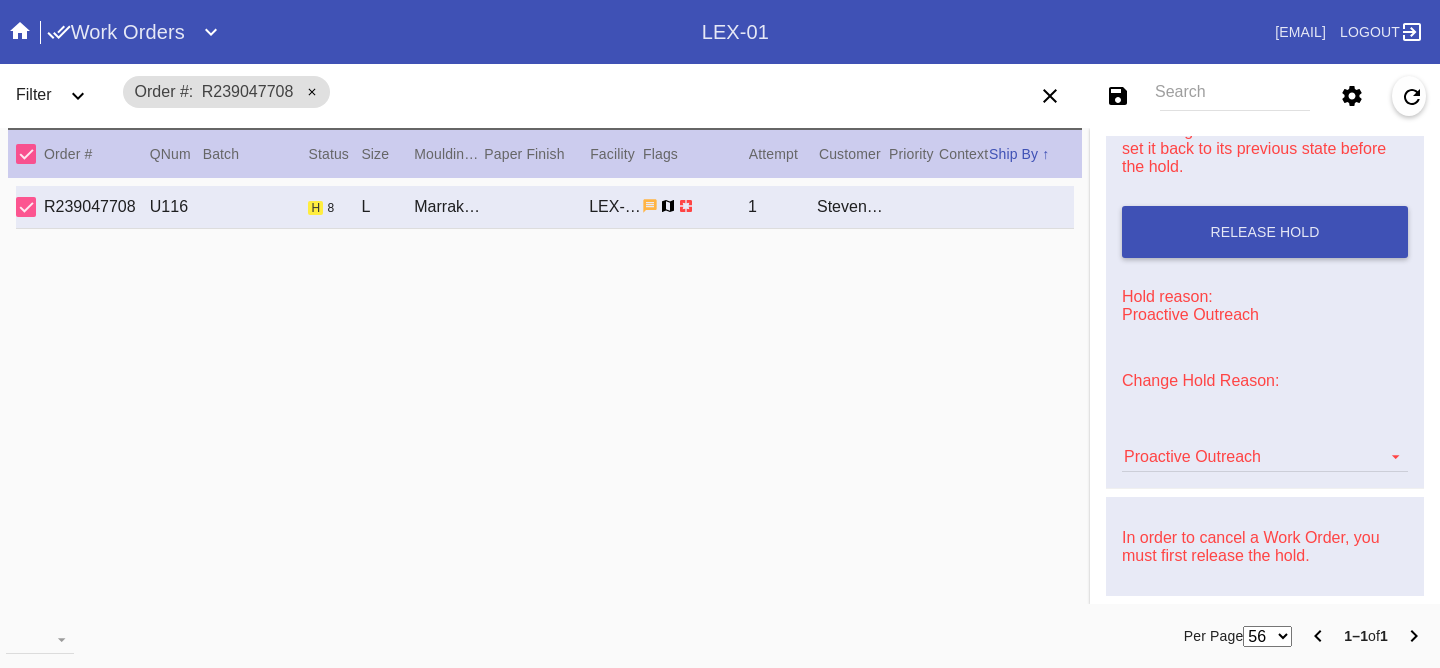 scroll, scrollTop: 472, scrollLeft: 0, axis: vertical 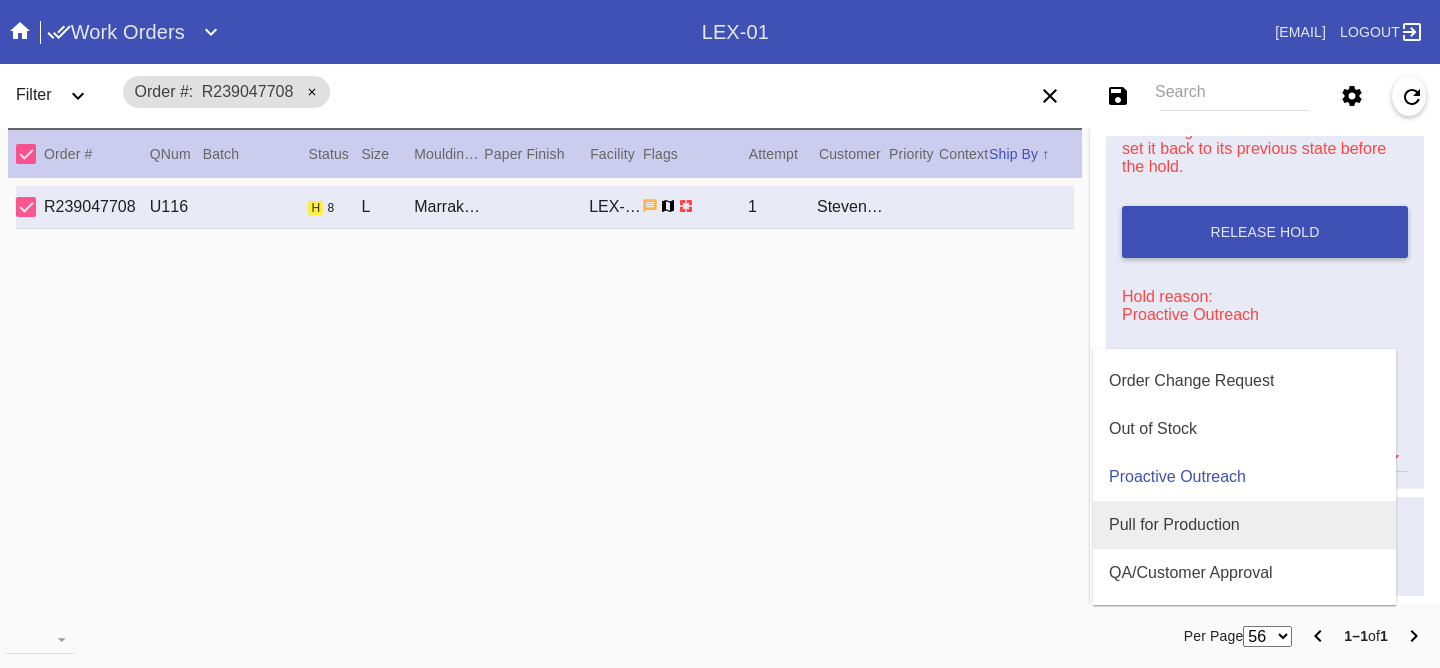 click on "Pull for Production" at bounding box center (1174, 525) 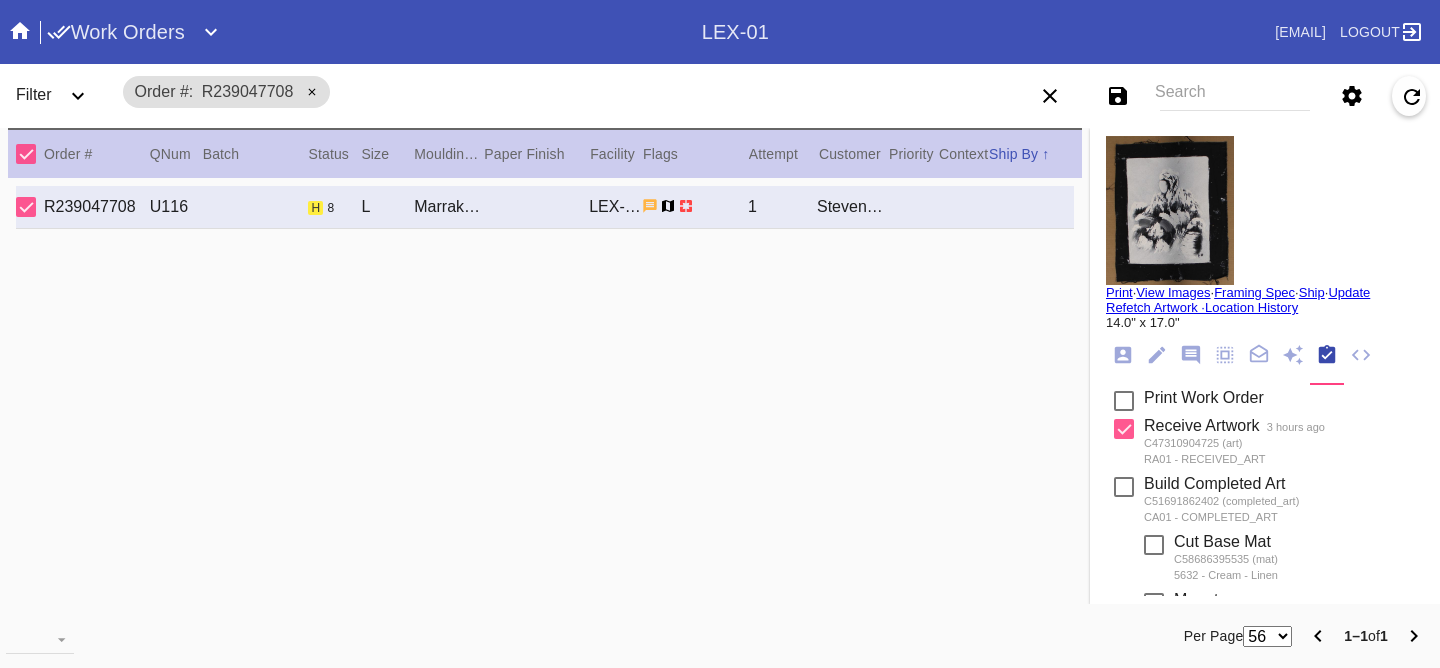 scroll, scrollTop: 0, scrollLeft: 0, axis: both 